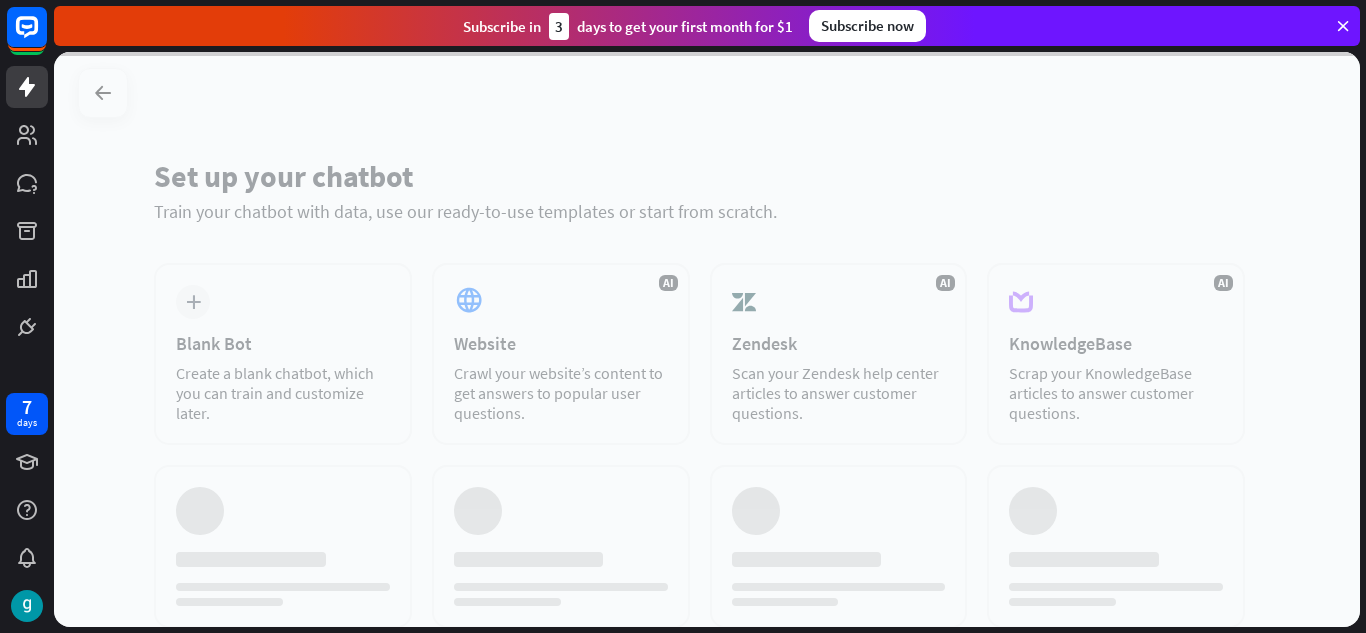 scroll, scrollTop: 0, scrollLeft: 0, axis: both 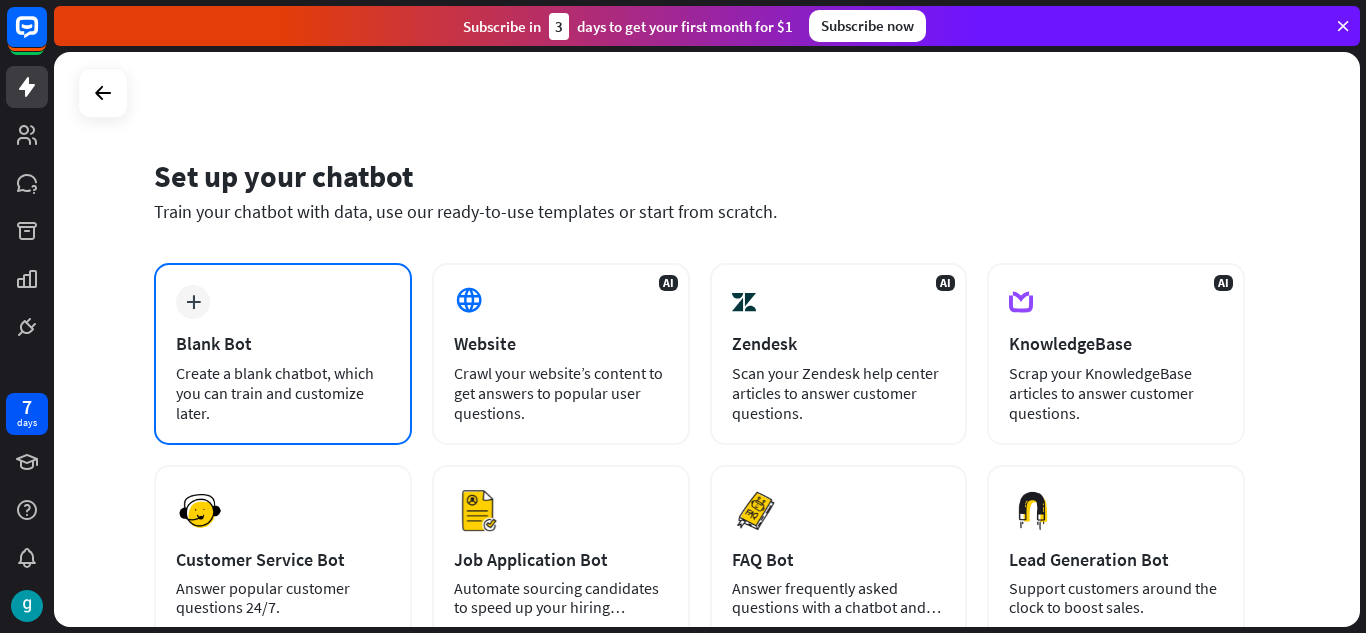 click on "Blank Bot" at bounding box center [283, 343] 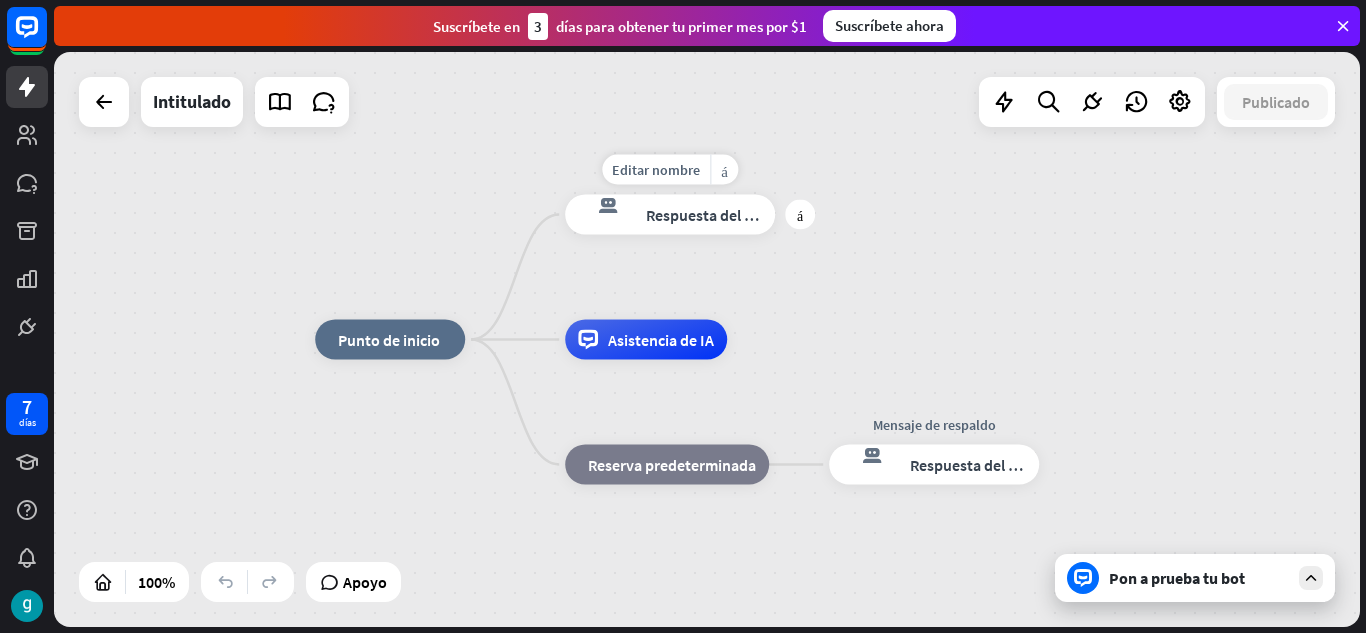 click on "Respuesta del bot" at bounding box center [707, 215] 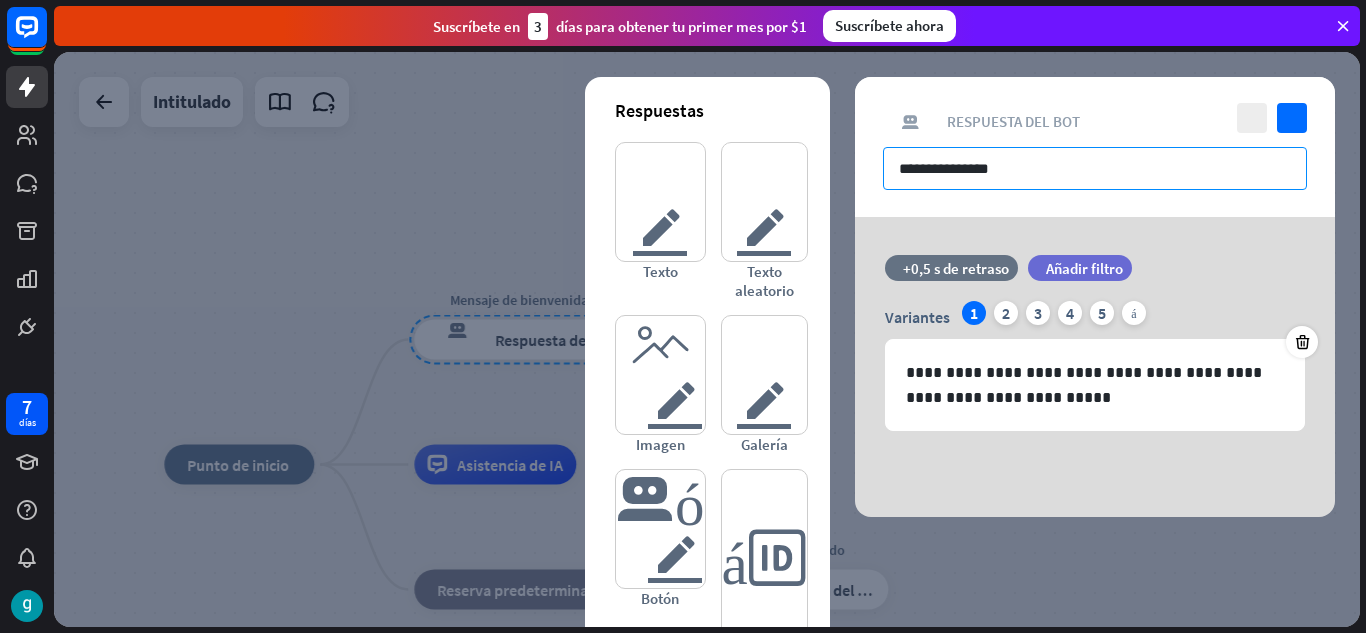 click on "**********" at bounding box center [1095, 168] 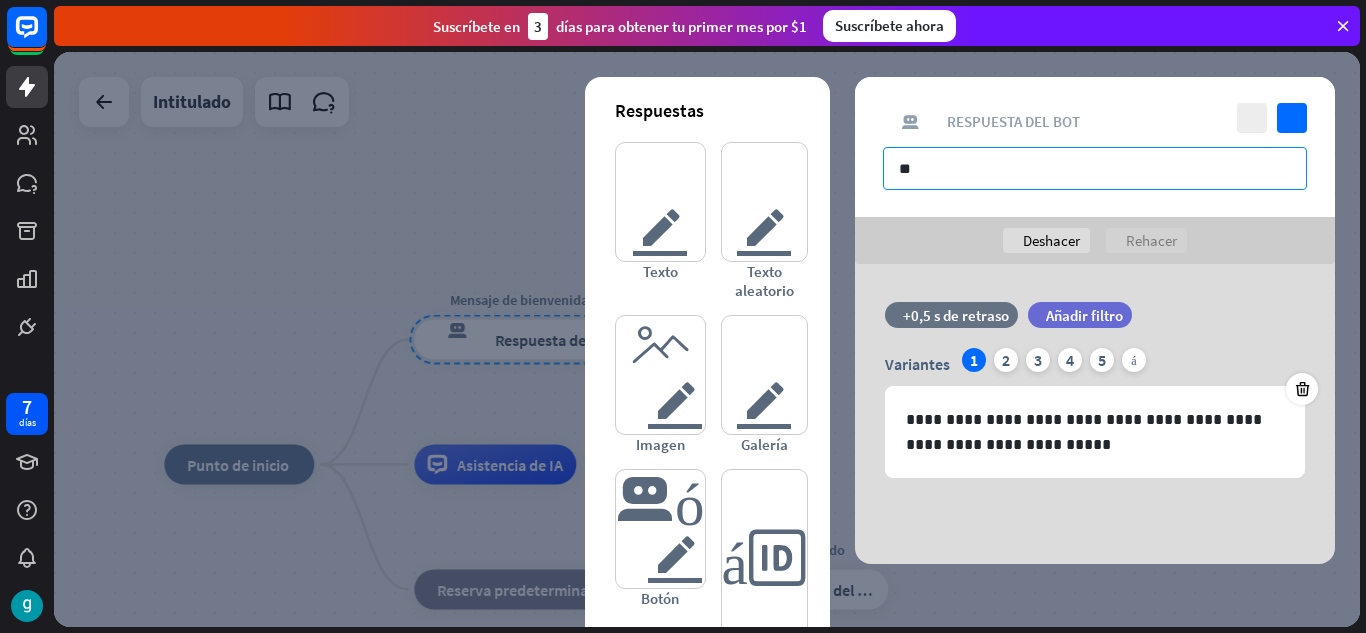 type on "*" 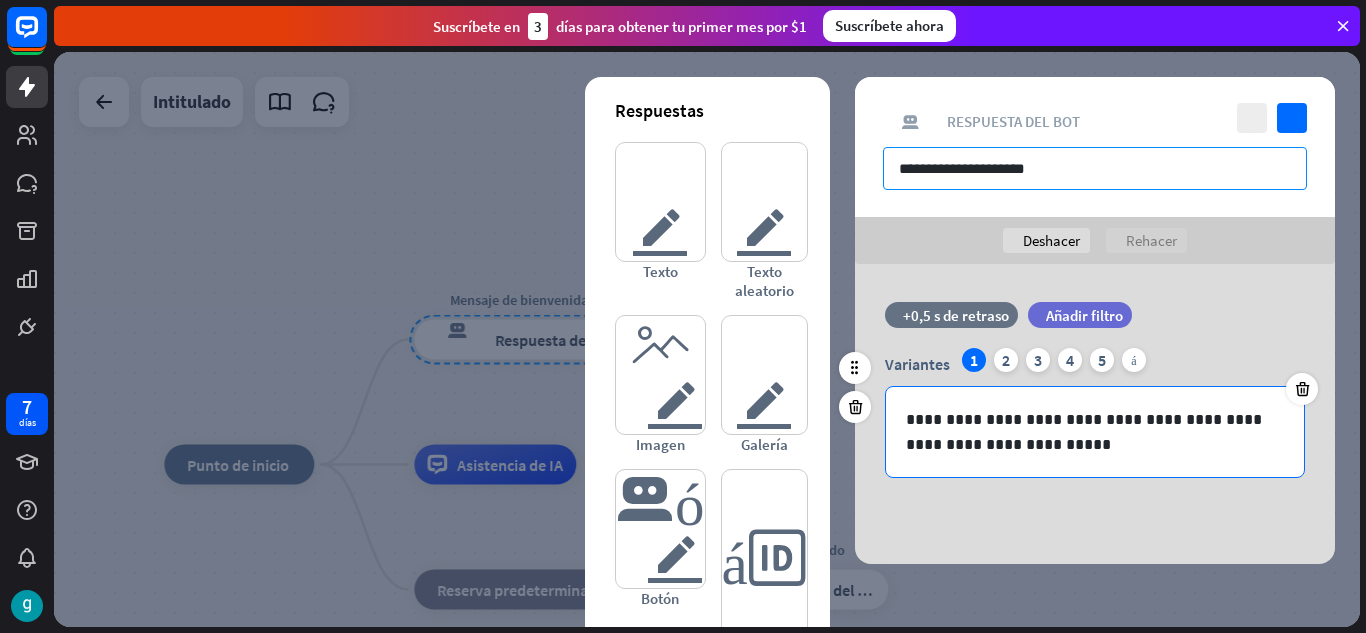 type on "**********" 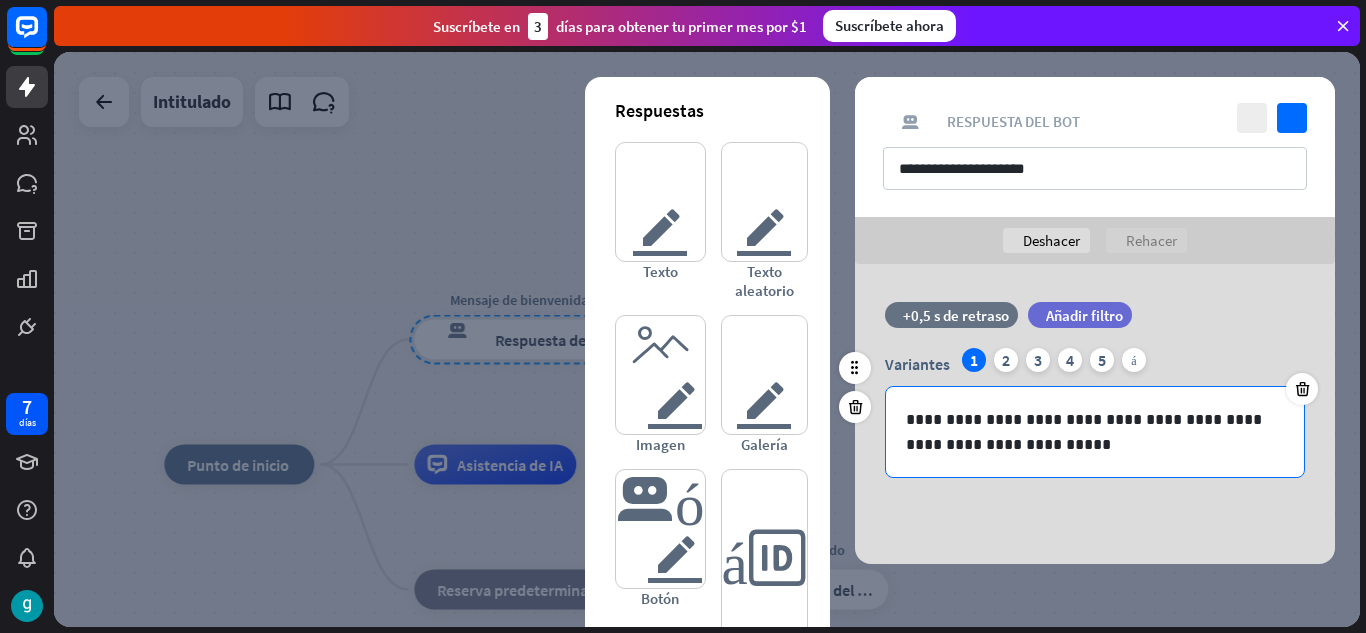 click on "**********" at bounding box center (1095, 432) 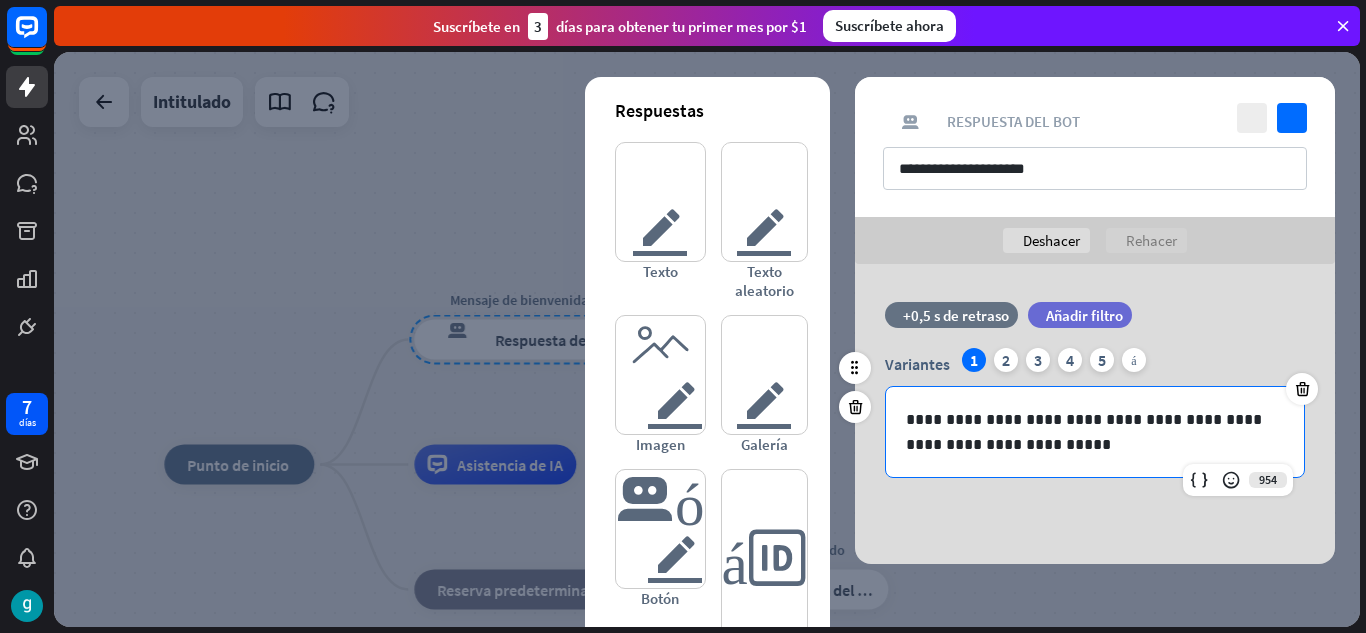 click on "**********" at bounding box center [1095, 432] 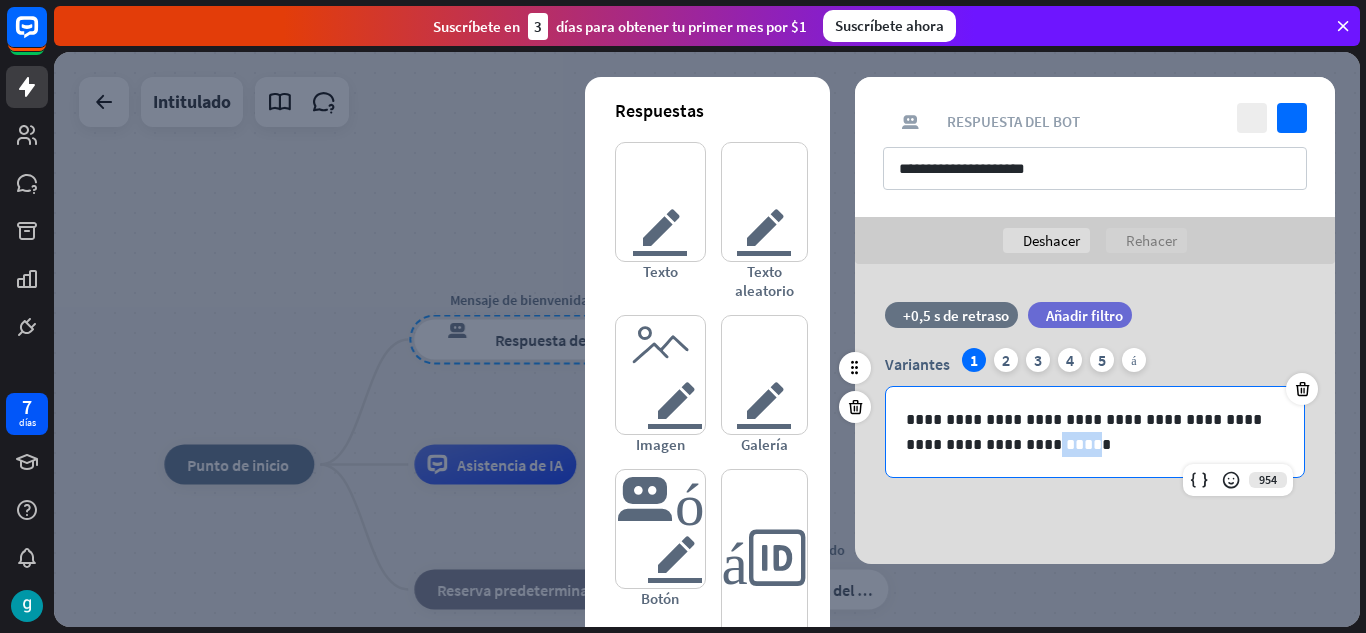 click on "**********" at bounding box center [1095, 432] 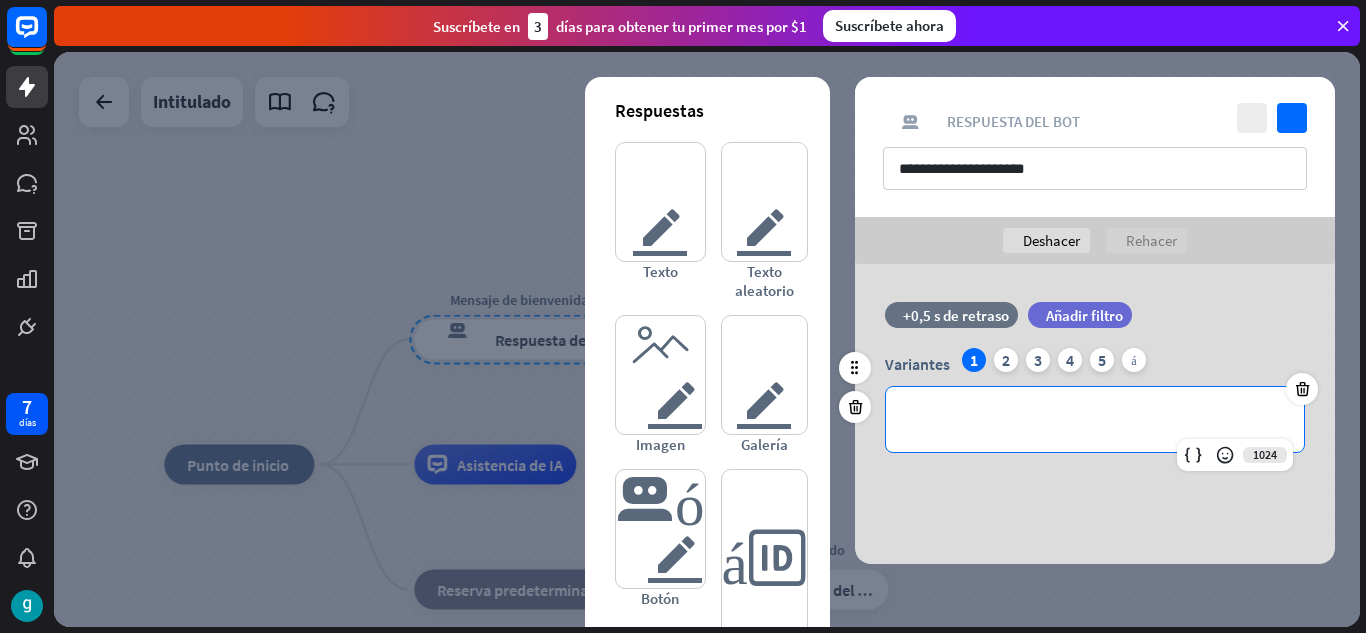 type 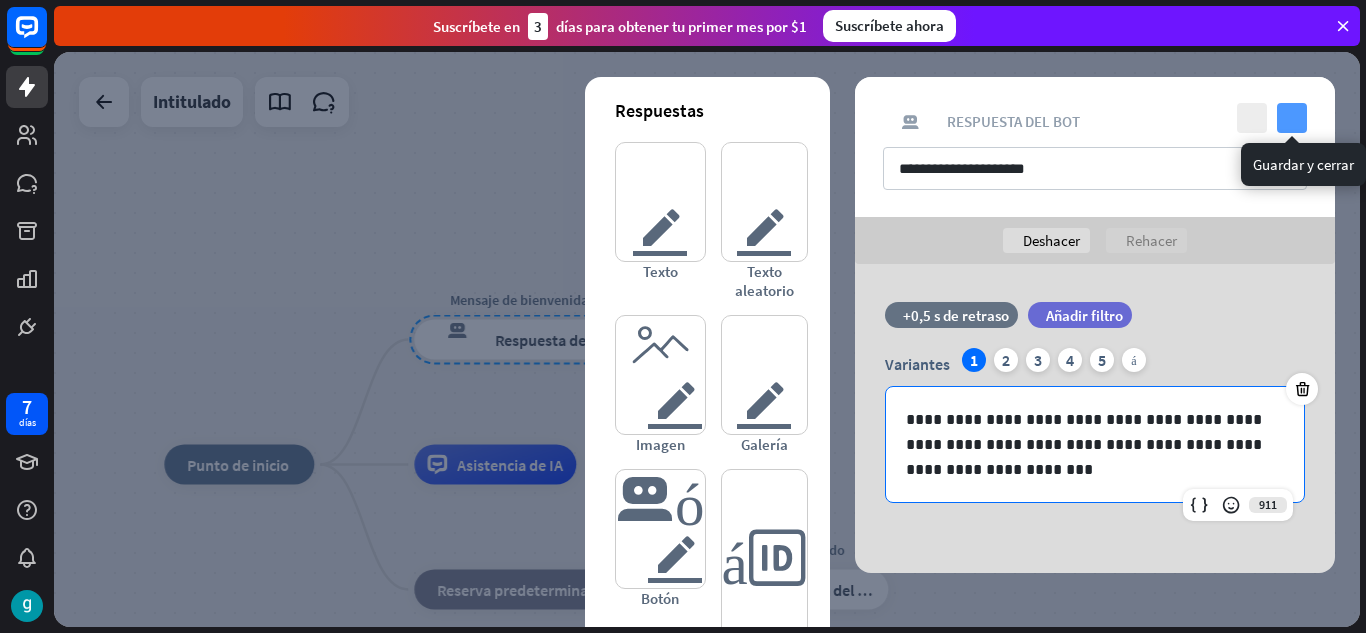 click on "controlar" at bounding box center (1292, 118) 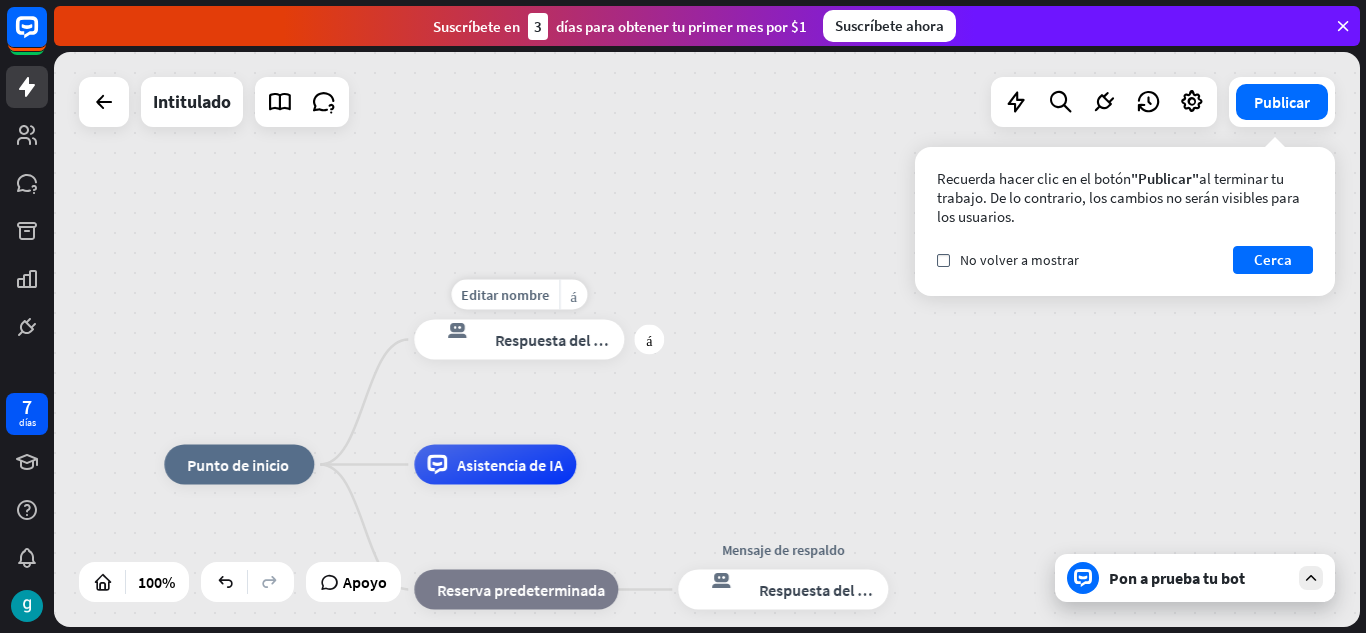 click on "respuesta del bot de bloqueo   Respuesta del bot" at bounding box center (519, 340) 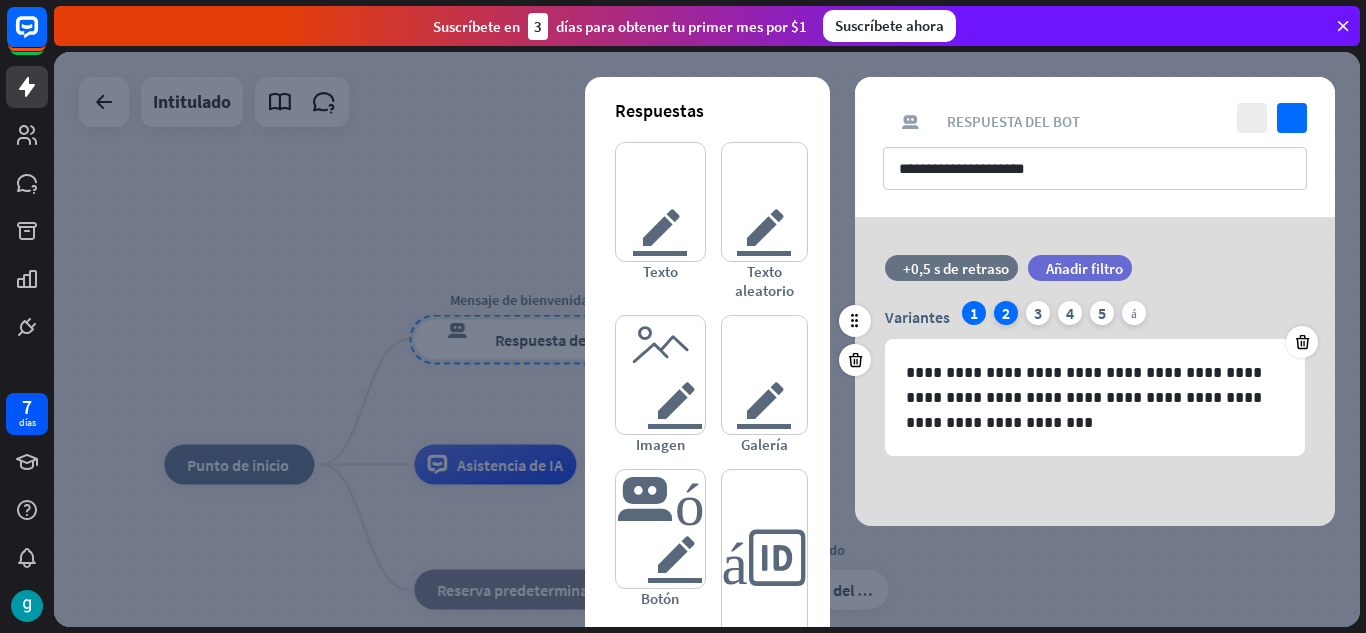 click on "2" at bounding box center (1006, 313) 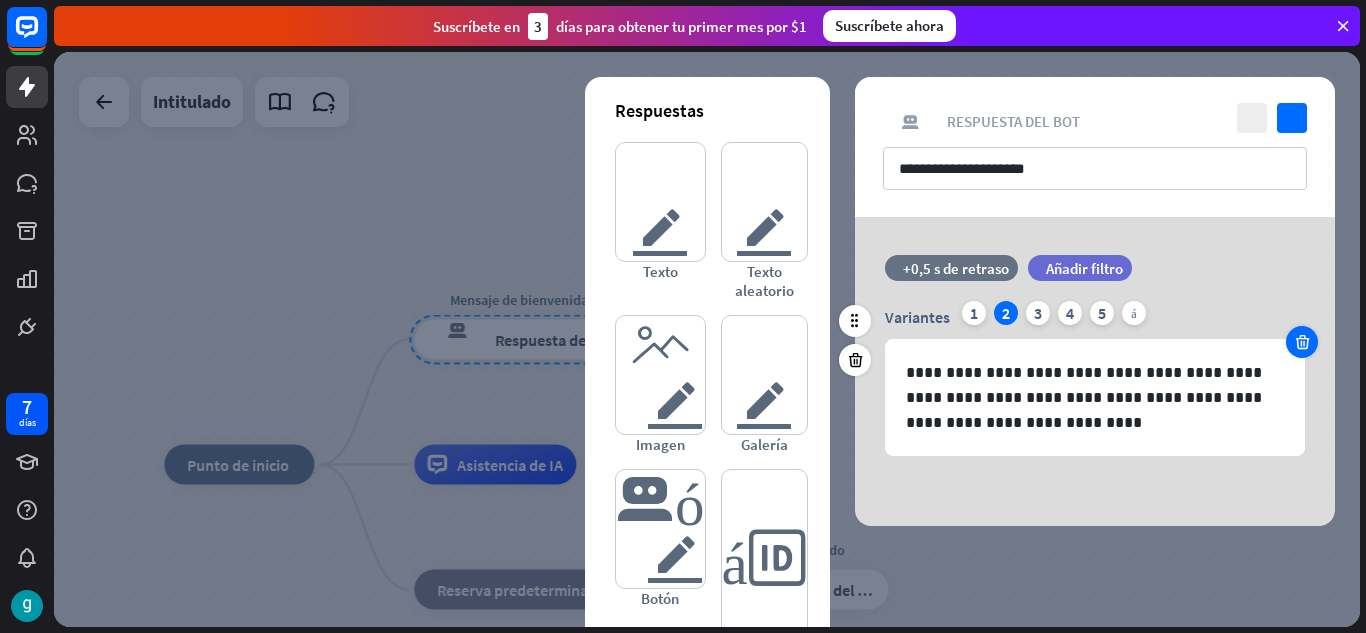 click at bounding box center [1302, 342] 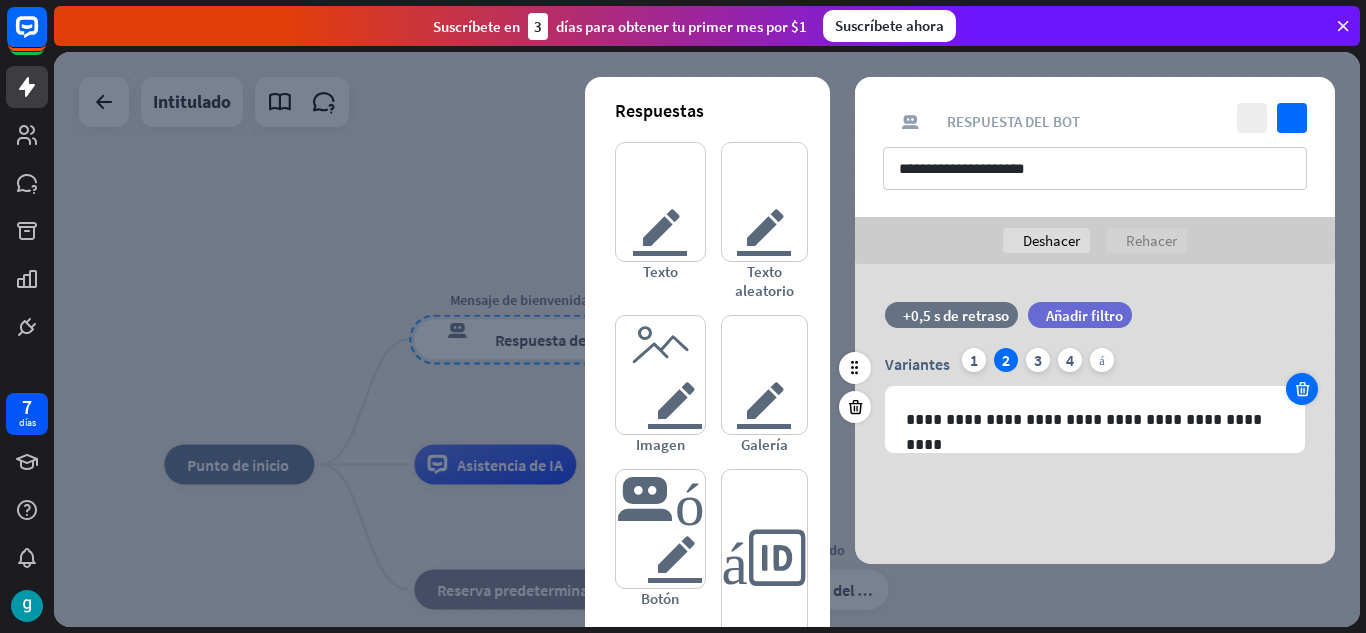 click at bounding box center (1302, 389) 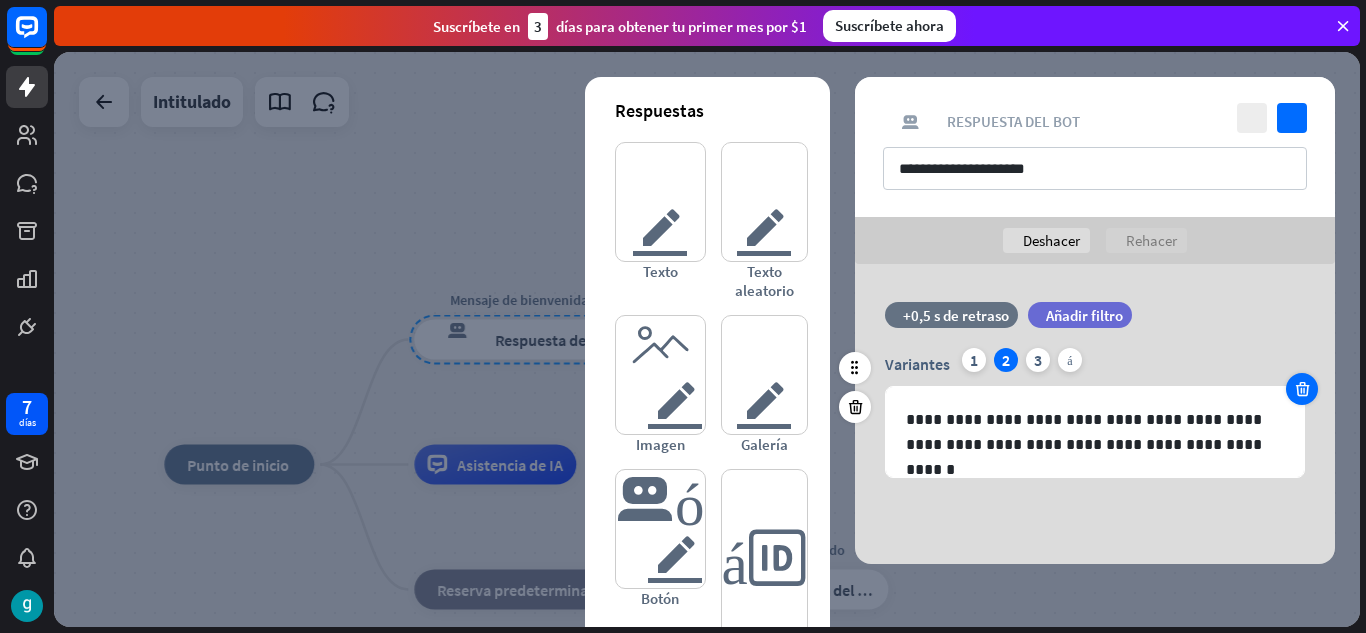 click at bounding box center (1302, 389) 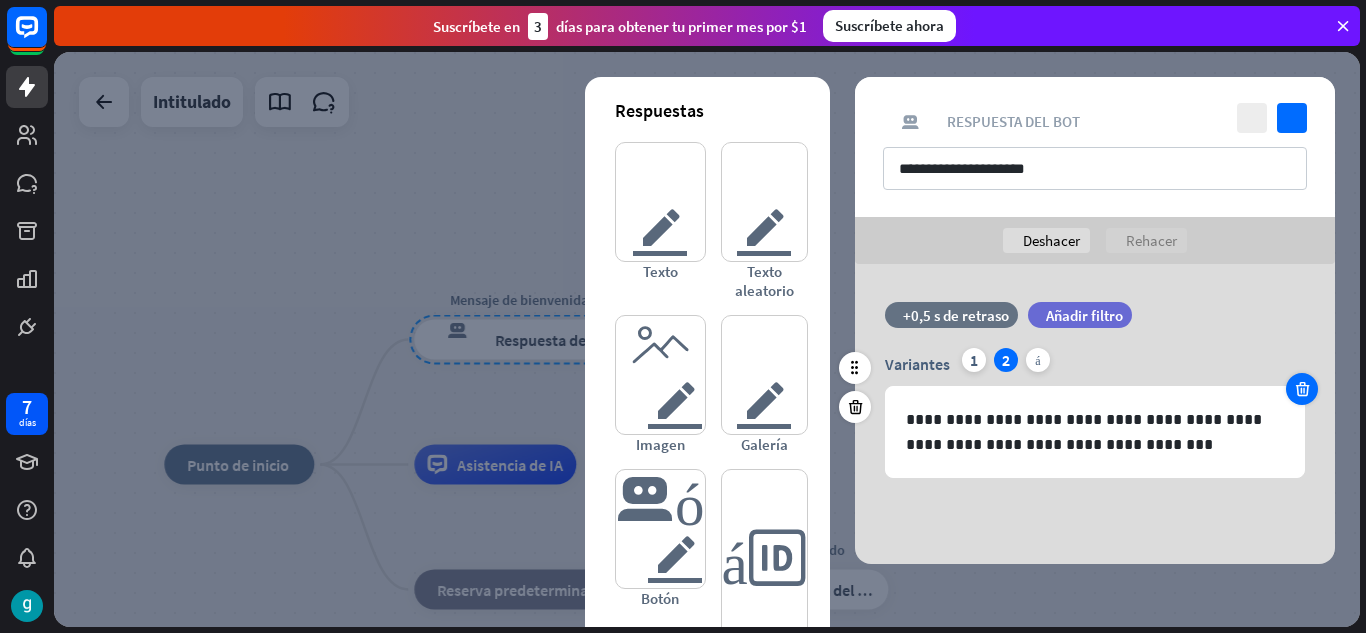 click at bounding box center [1302, 389] 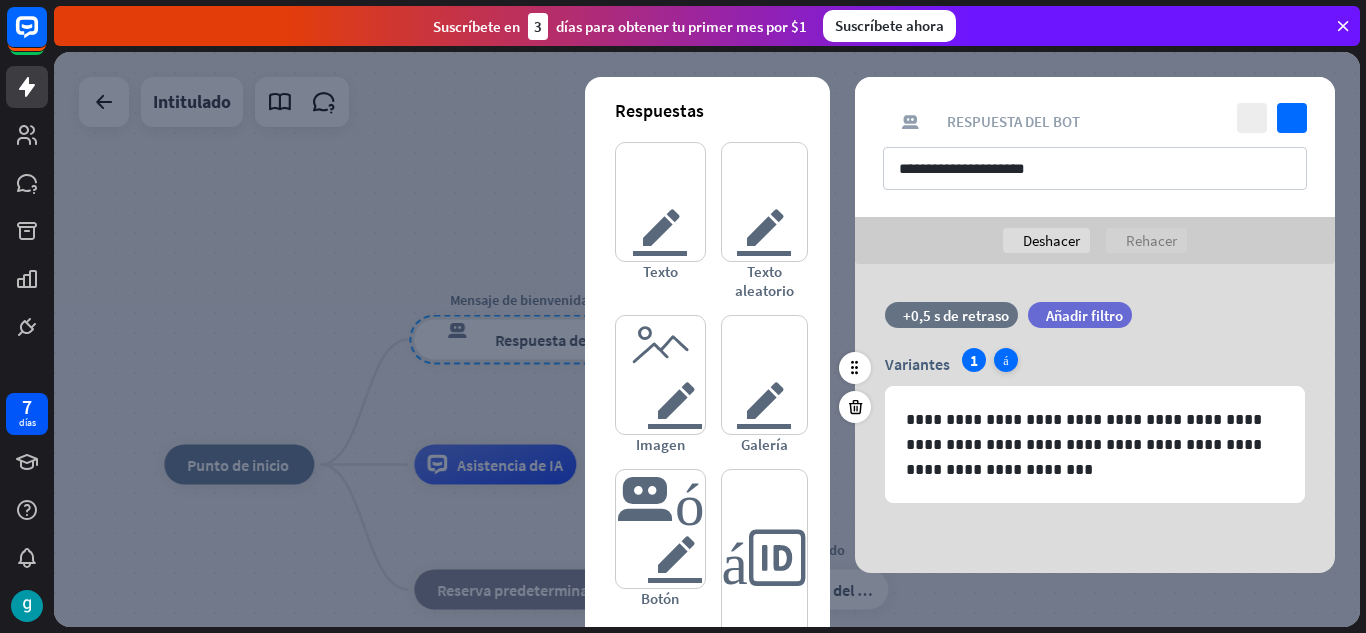 click on "más" at bounding box center (1006, 360) 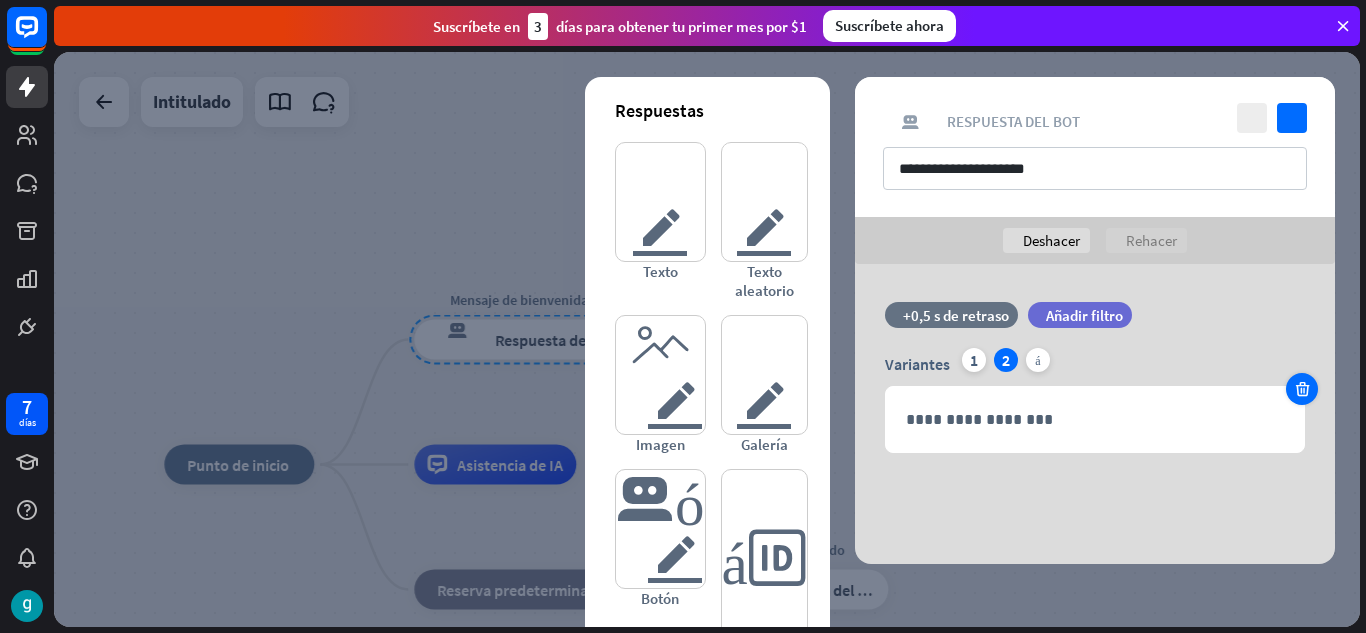 click at bounding box center [1302, 389] 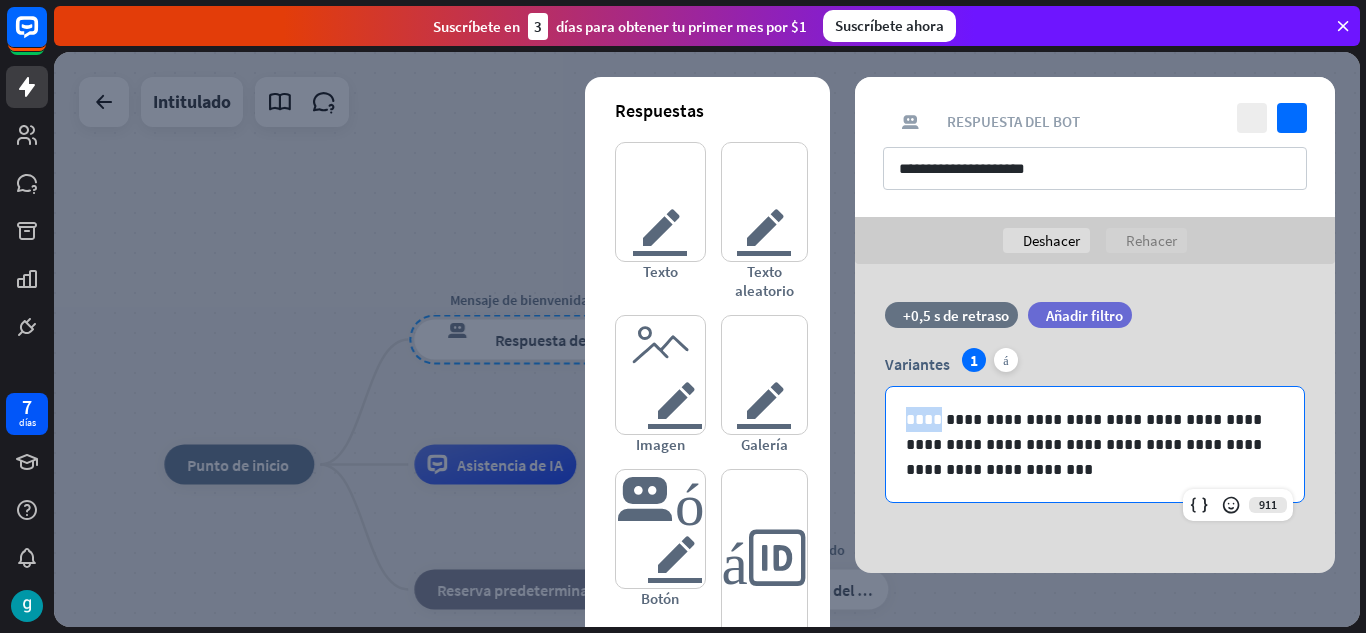 drag, startPoint x: 906, startPoint y: 420, endPoint x: 963, endPoint y: 435, distance: 58.940647 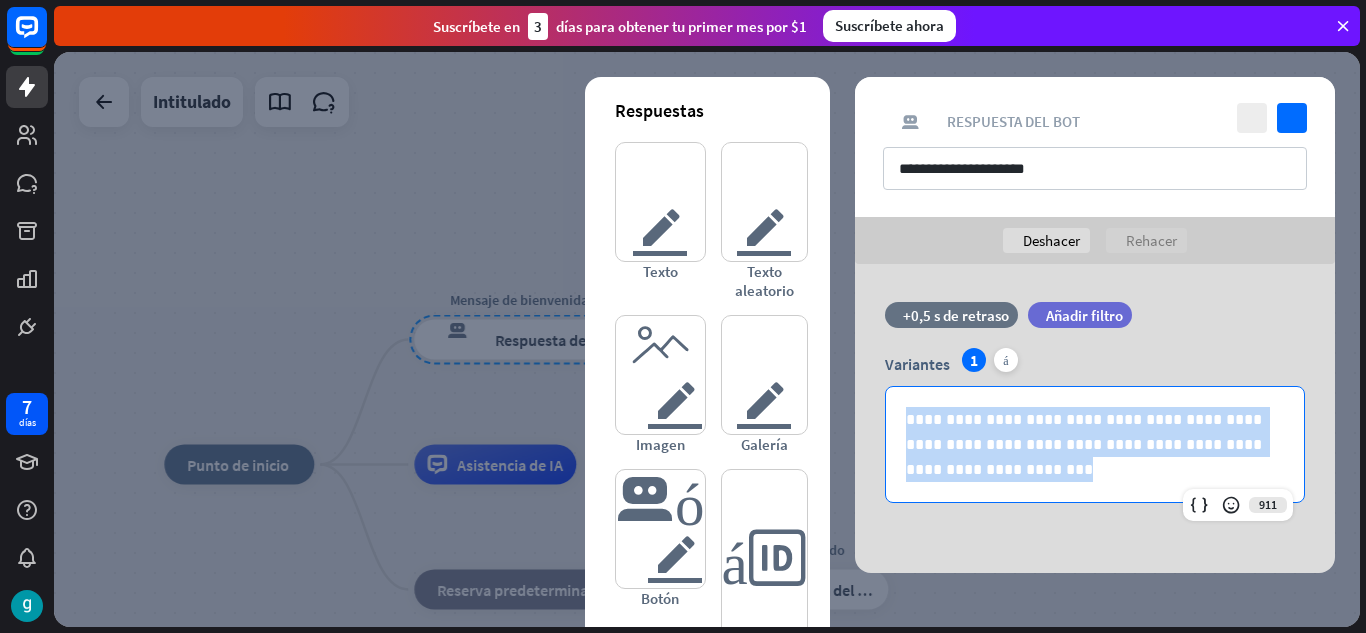 drag, startPoint x: 963, startPoint y: 435, endPoint x: 986, endPoint y: 464, distance: 37.01351 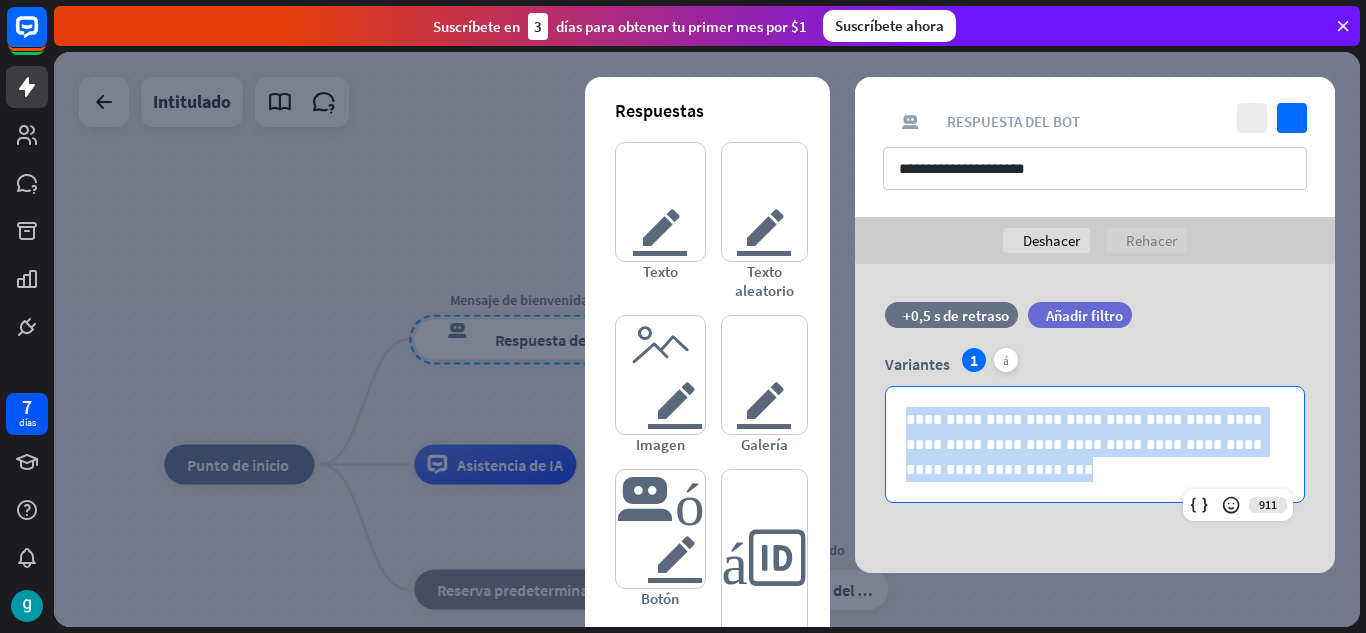copy on "**********" 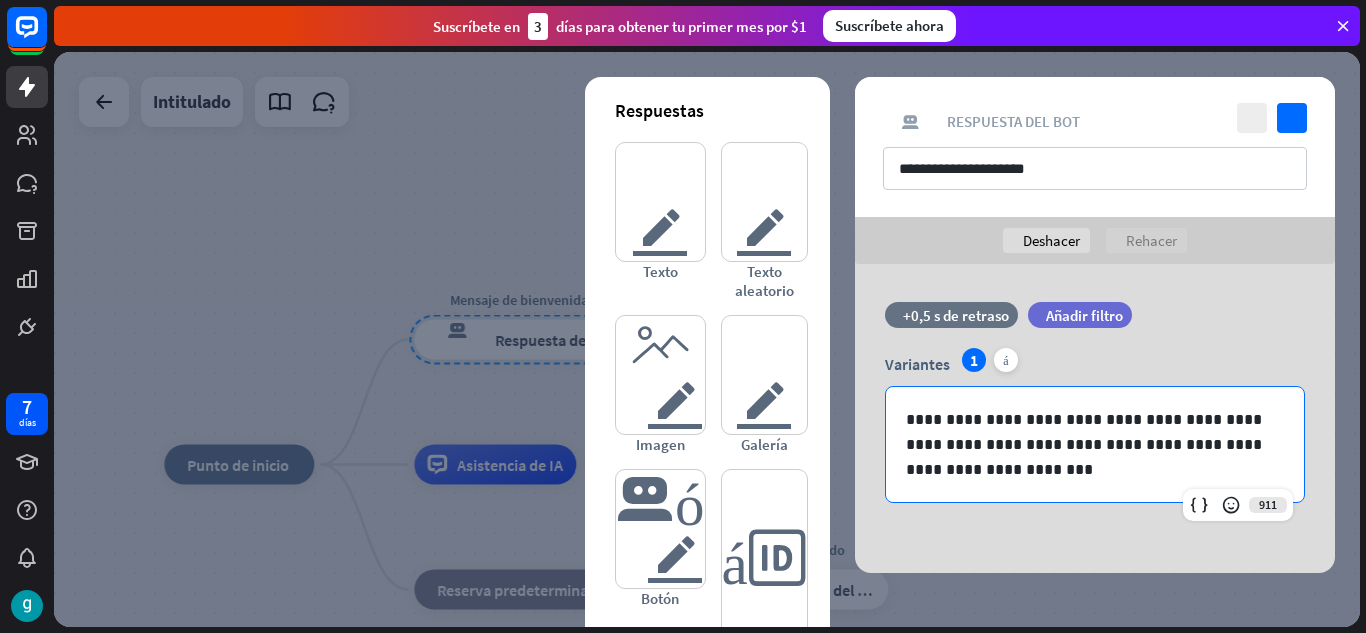 click at bounding box center [855, 407] 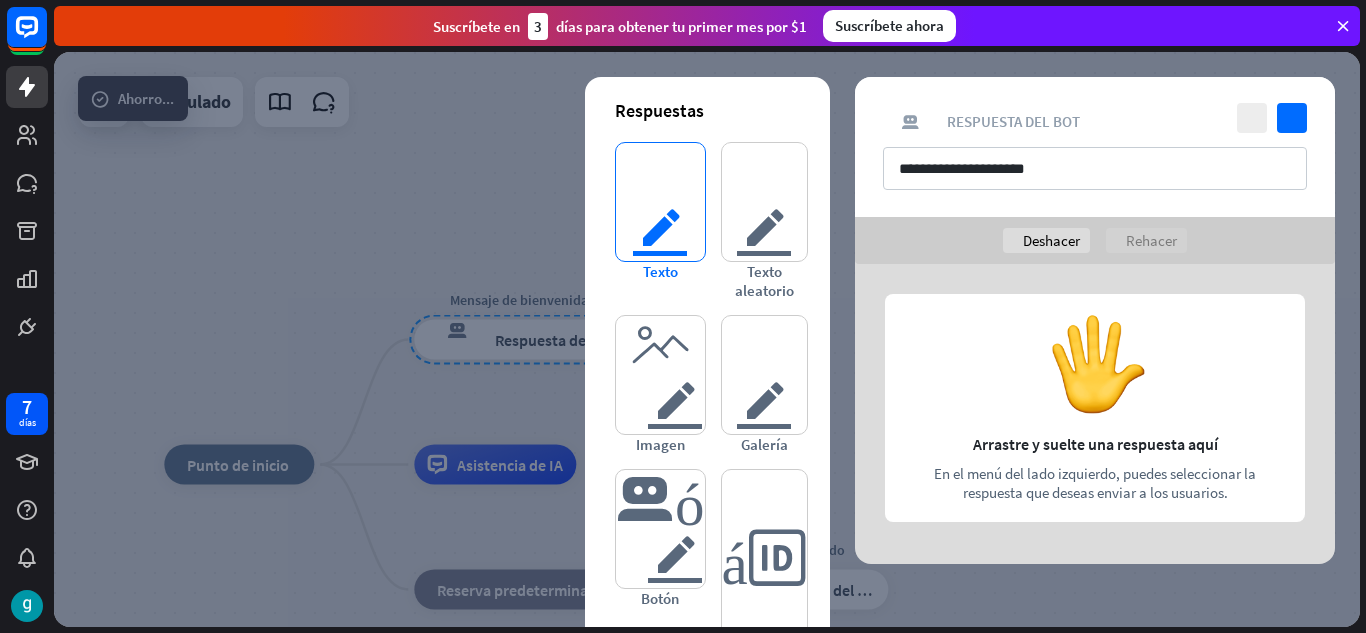 click on "texto del editor" at bounding box center (660, 202) 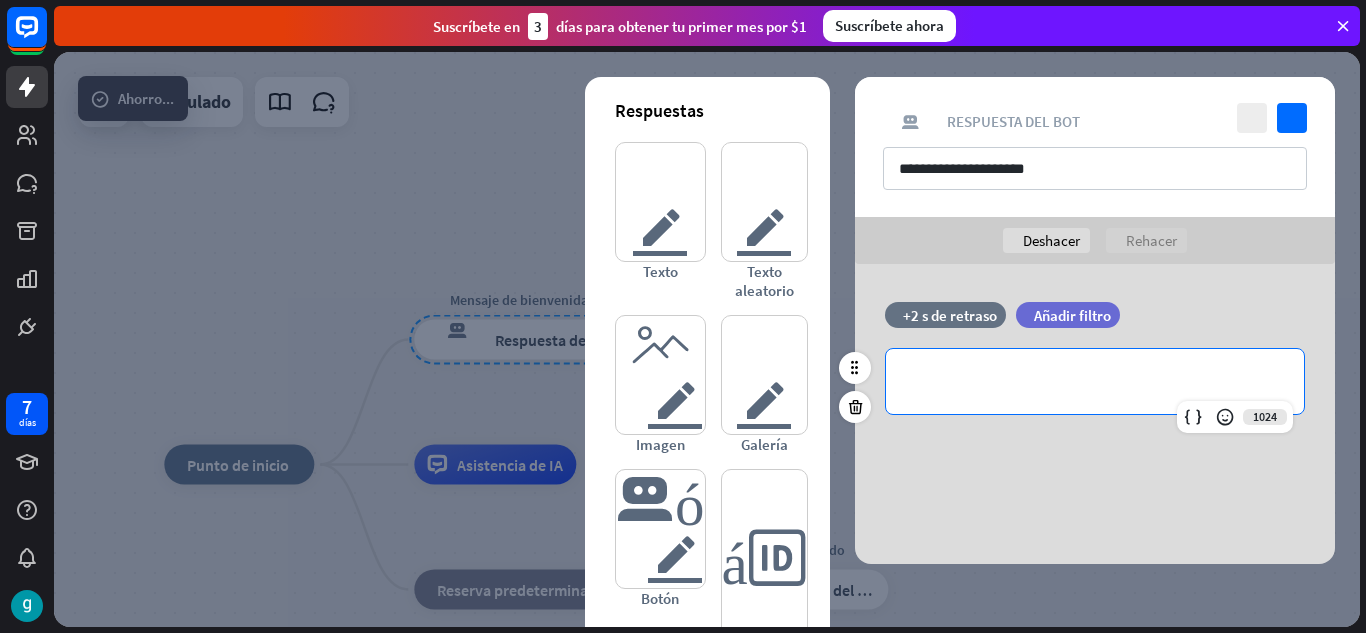 click on "**********" at bounding box center [1095, 381] 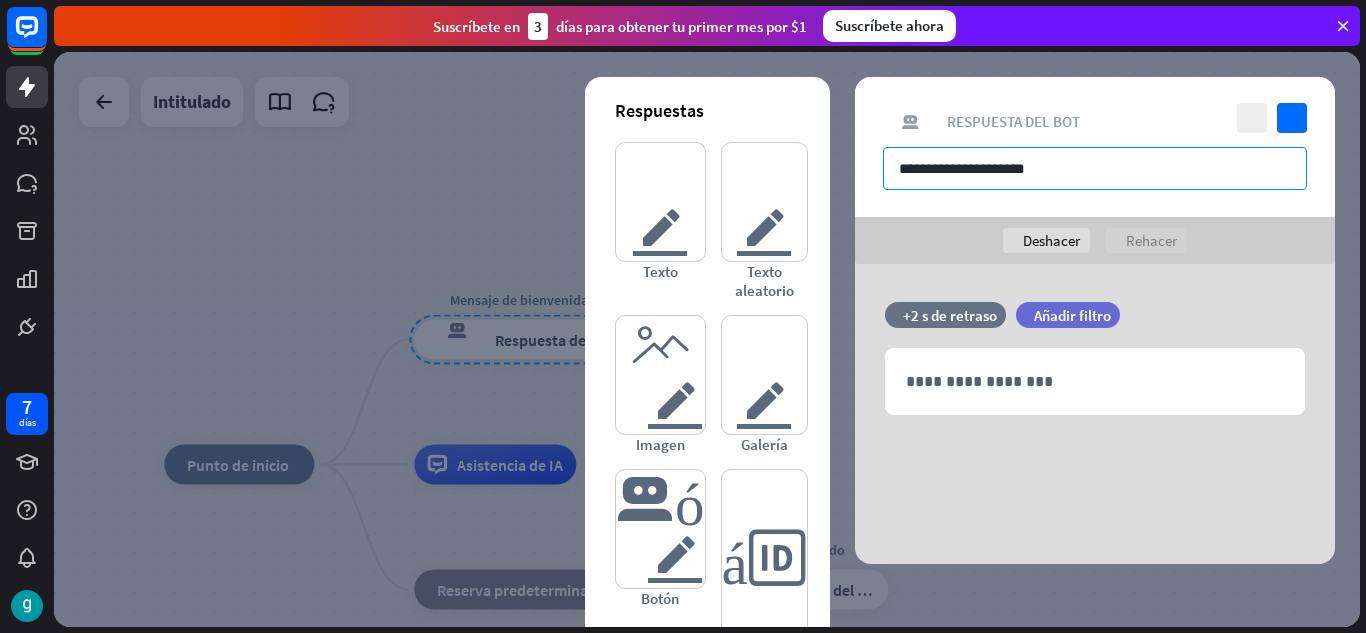 drag, startPoint x: 1029, startPoint y: 372, endPoint x: 959, endPoint y: 175, distance: 209.06697 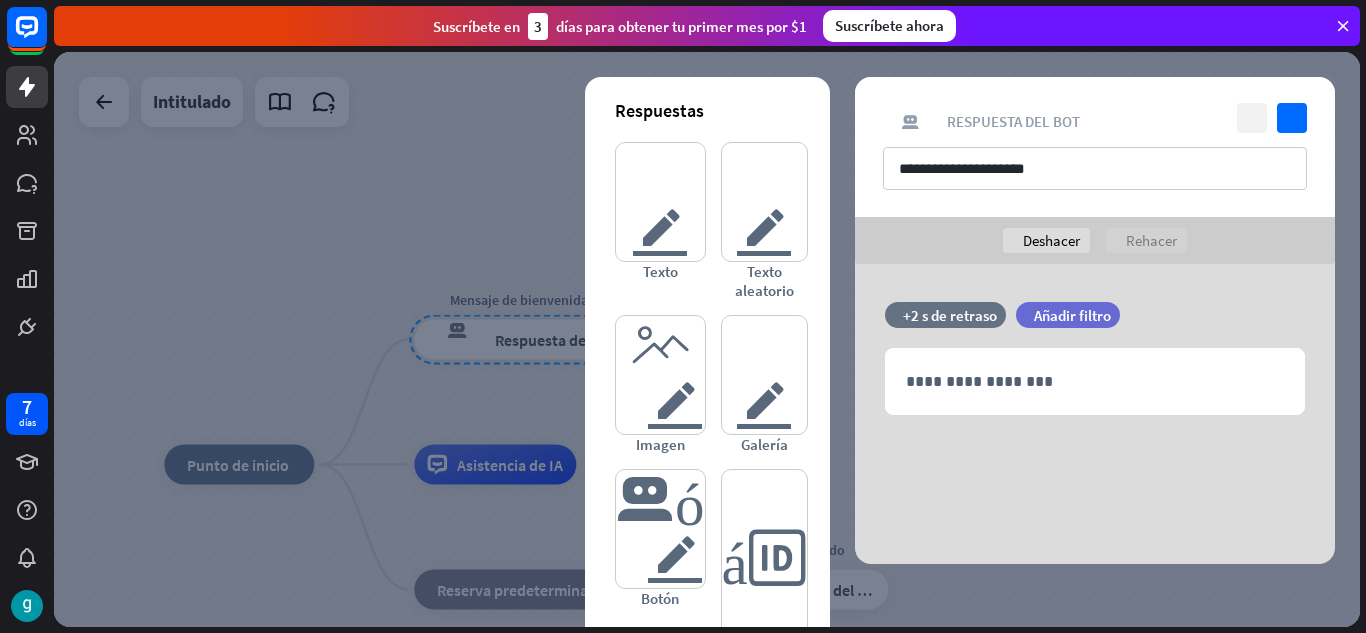 click on "cerca" at bounding box center (1252, 118) 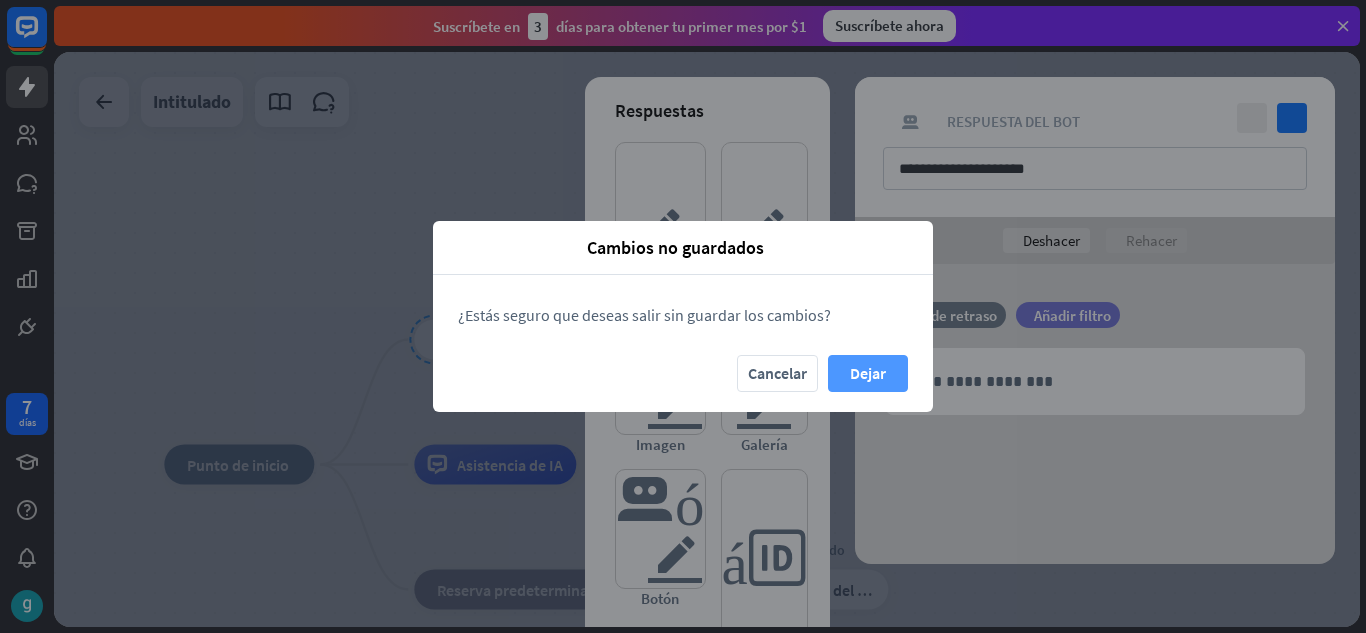 click on "Dejar" at bounding box center [868, 373] 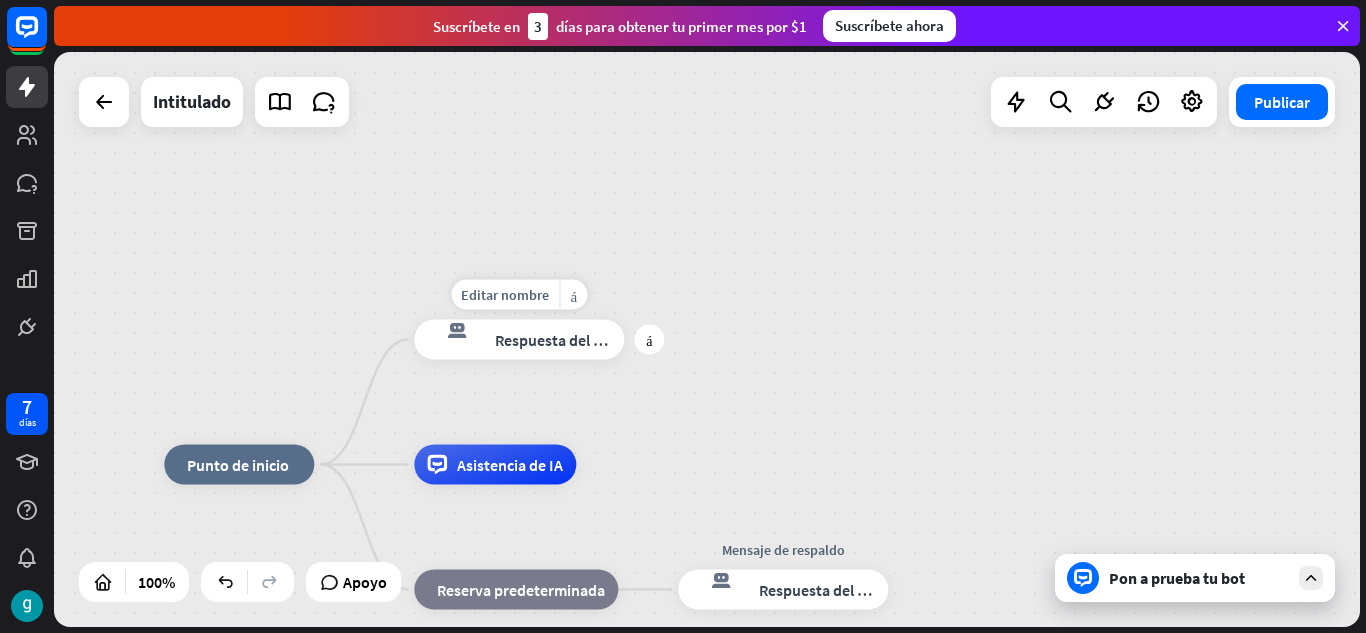 click on "Respuesta del bot" at bounding box center [556, 340] 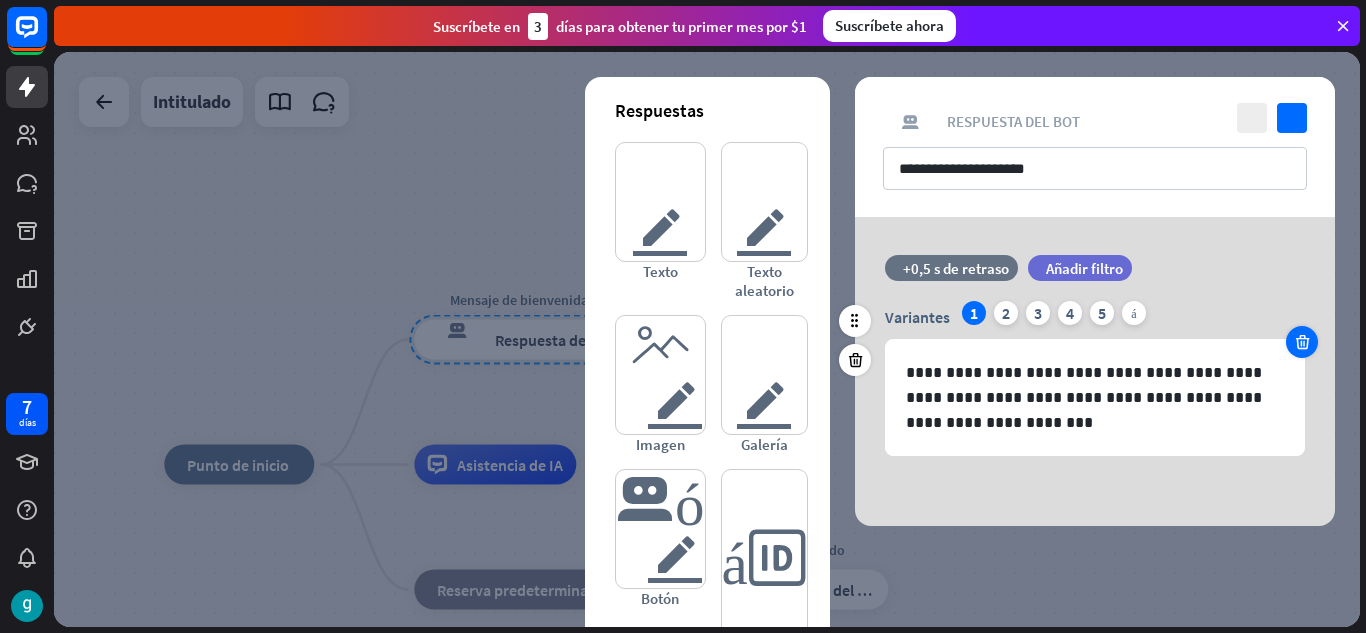 click at bounding box center [1302, 342] 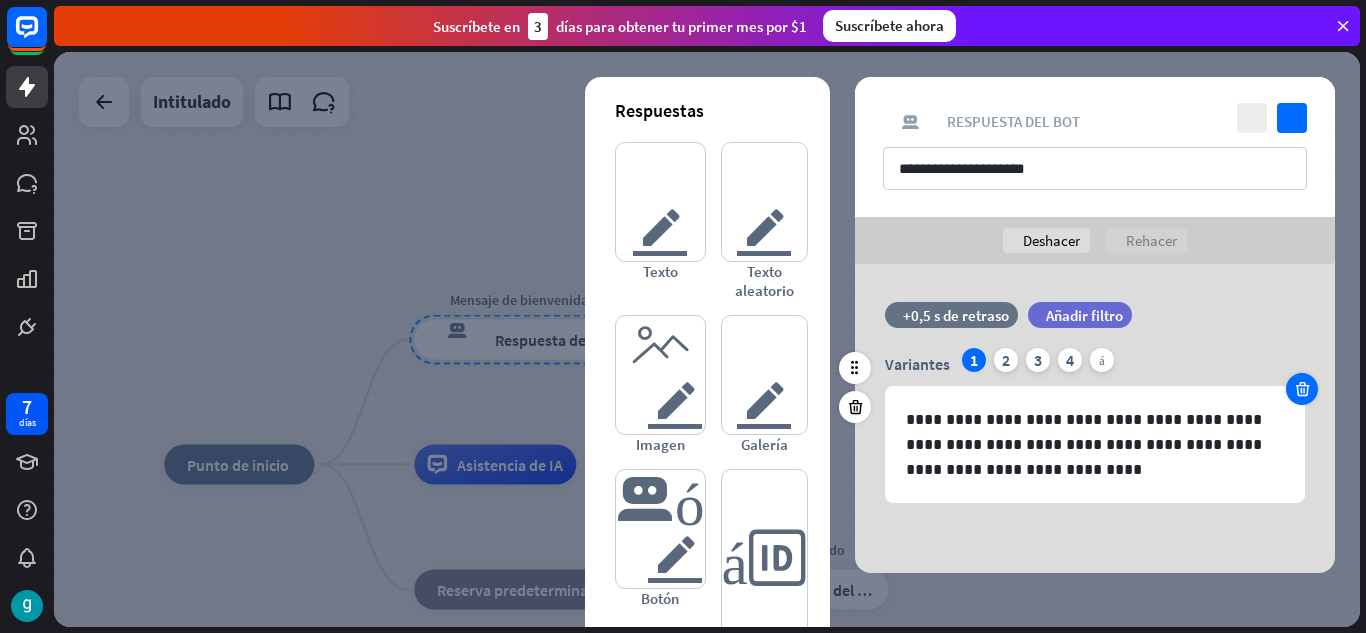 click on "tiempo   +0,5 s de retraso          filtrar   Añadir filtro" at bounding box center (1095, 325) 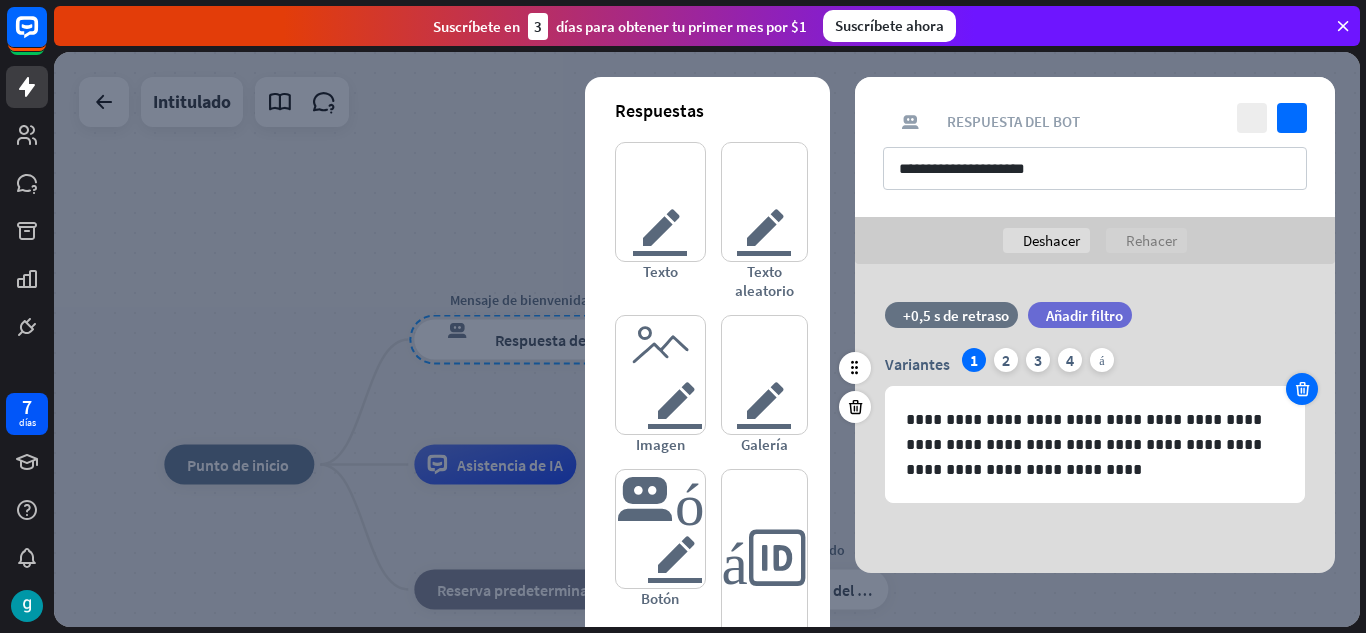 click at bounding box center (1302, 389) 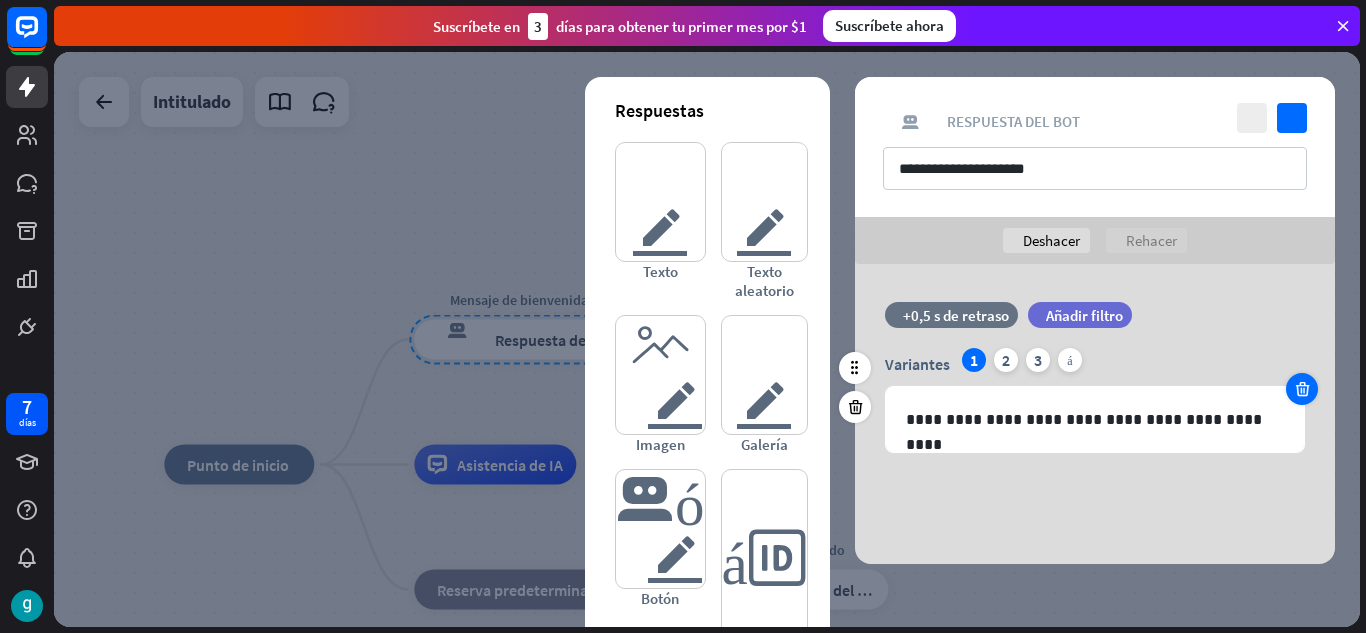 click at bounding box center (1302, 389) 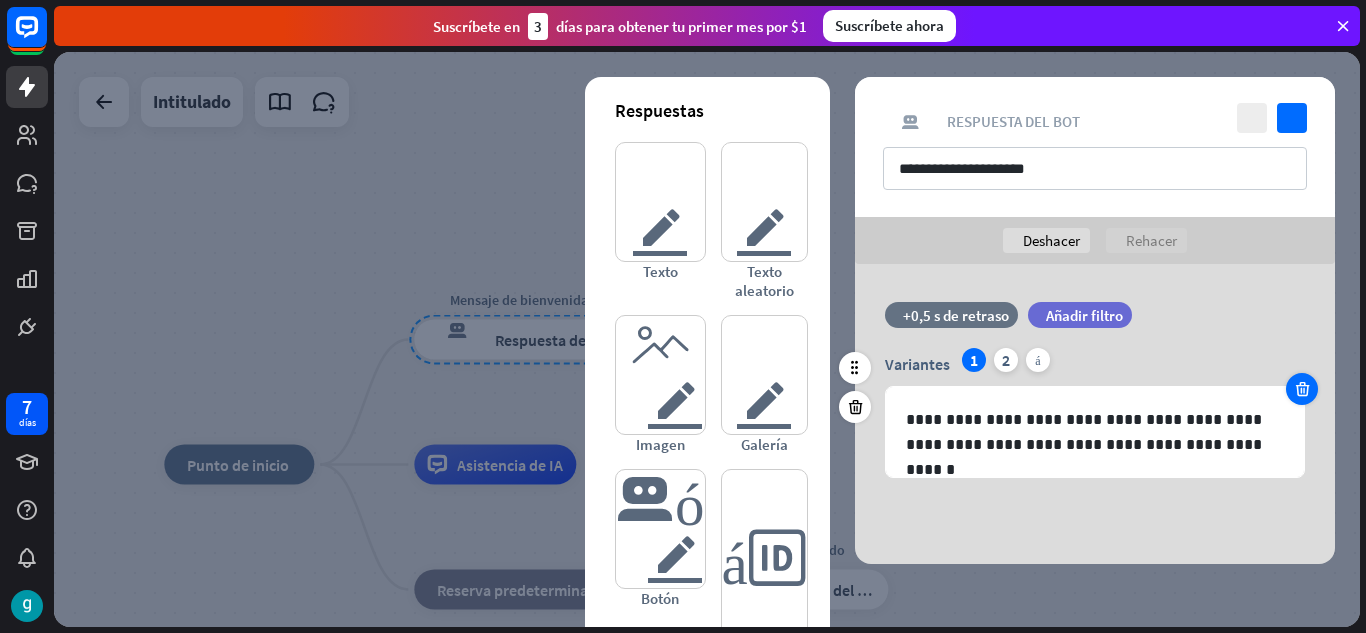 click at bounding box center [1302, 389] 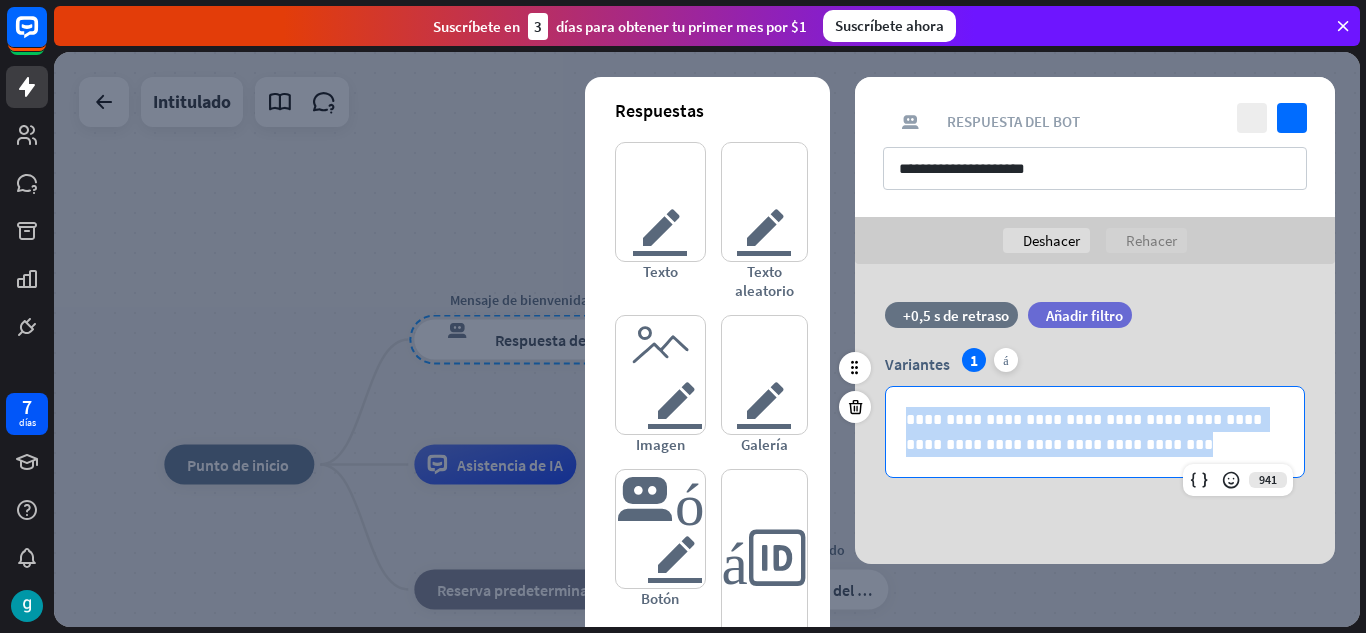 click on "**********" at bounding box center [1095, 413] 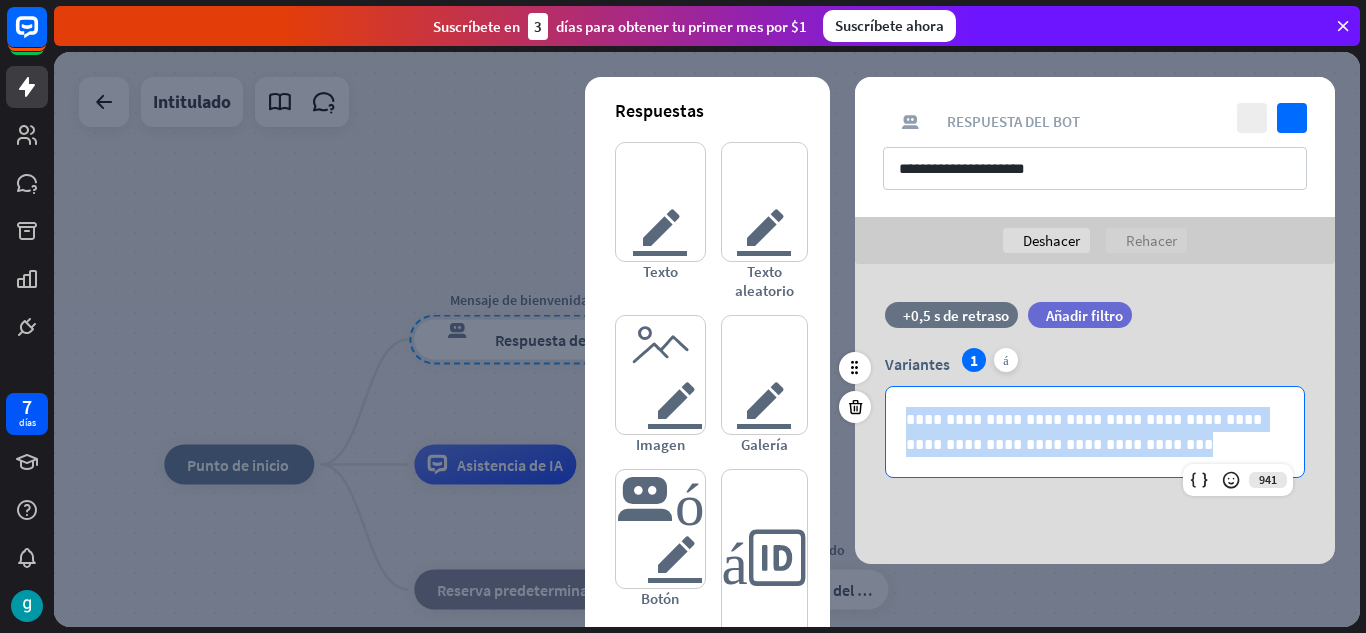 click on "**********" at bounding box center (1095, 432) 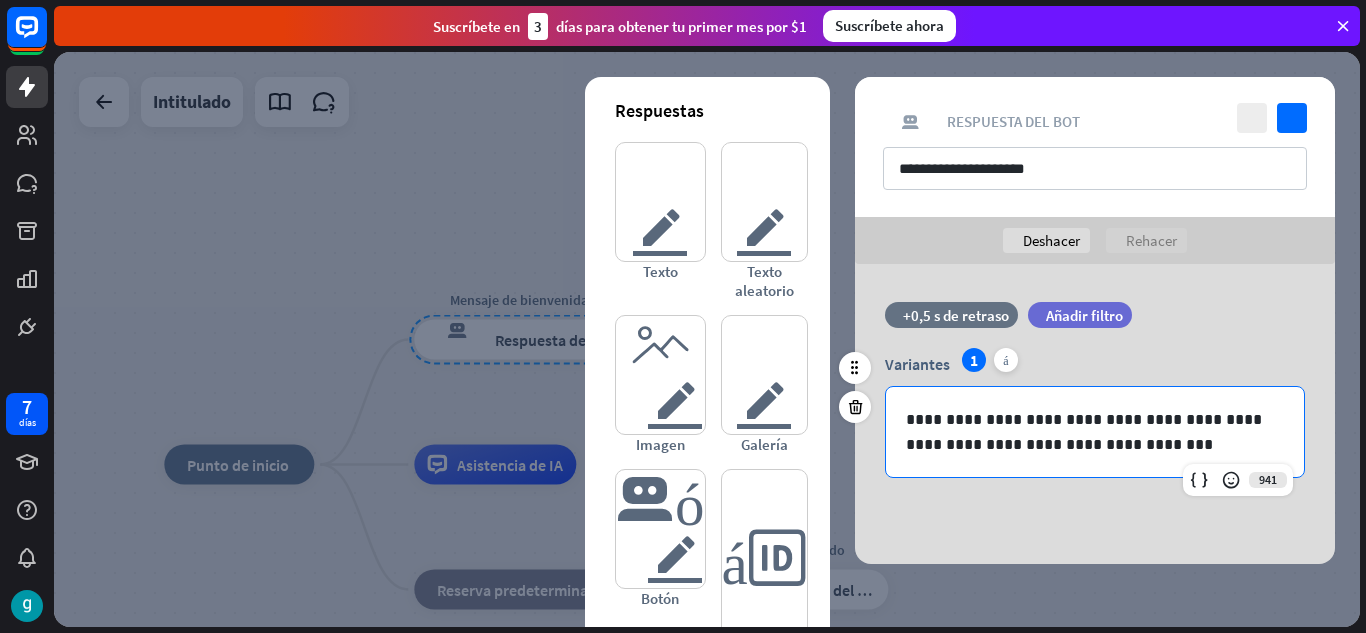 type 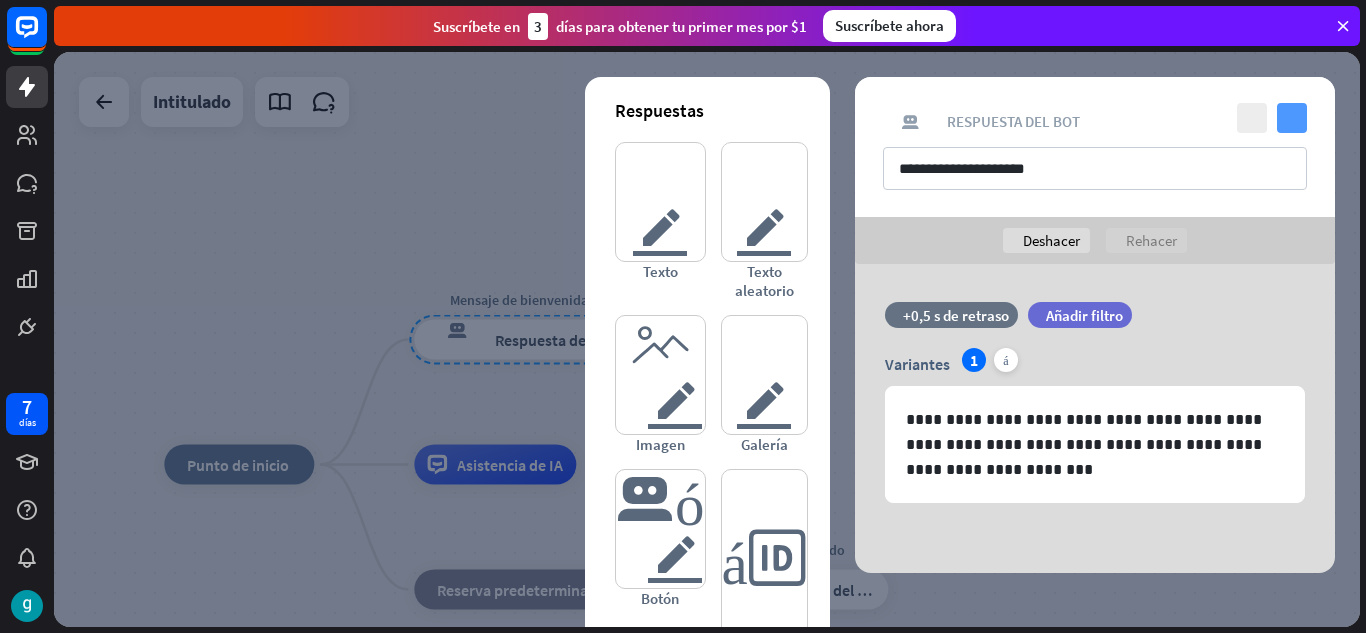 click on "controlar" at bounding box center [1292, 118] 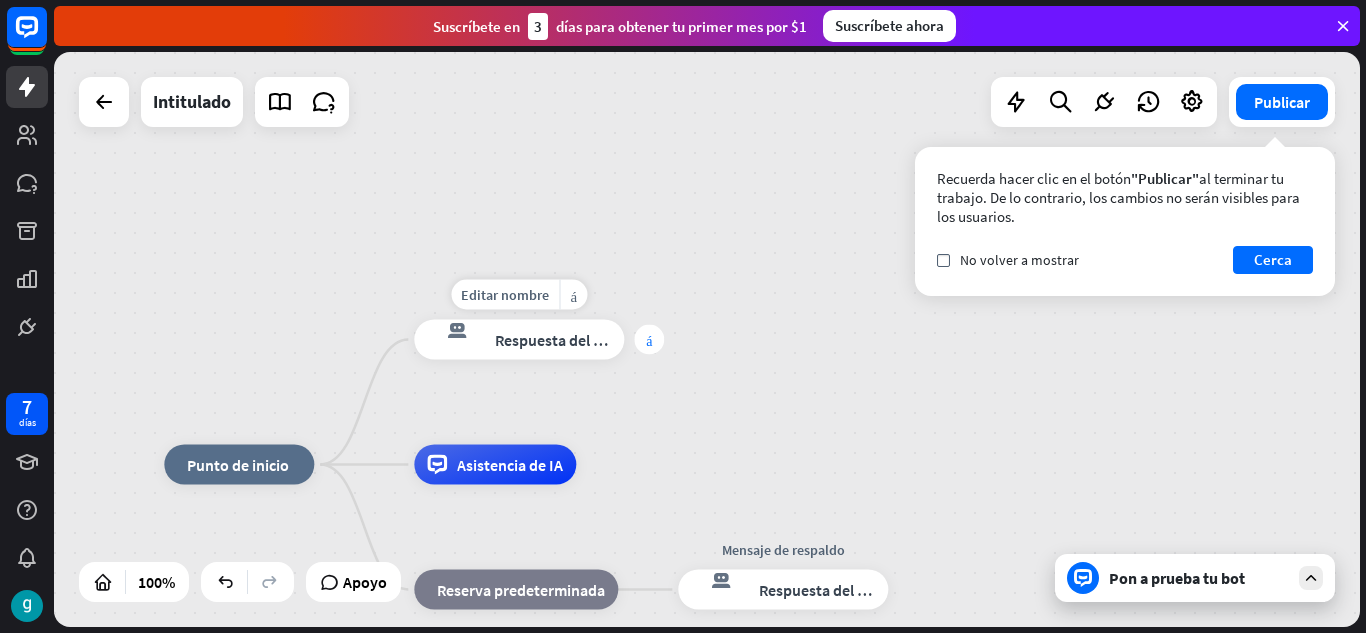 click on "más" at bounding box center [649, 340] 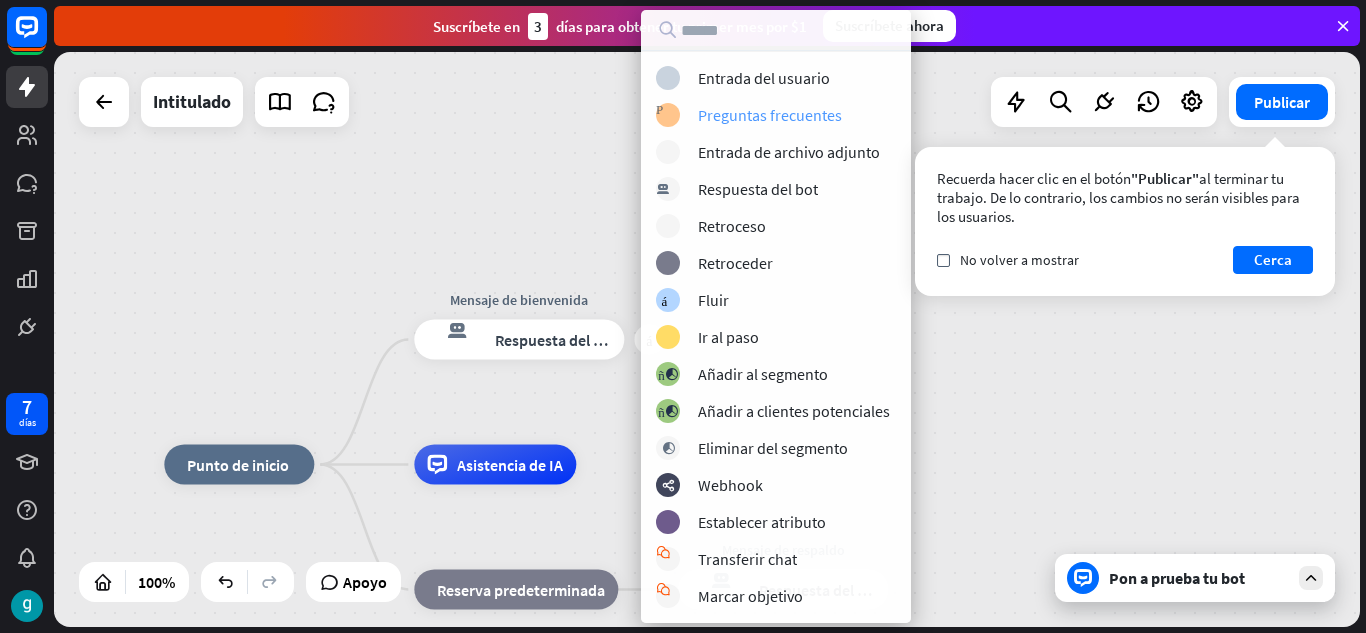 click on "Preguntas frecuentes" at bounding box center (770, 115) 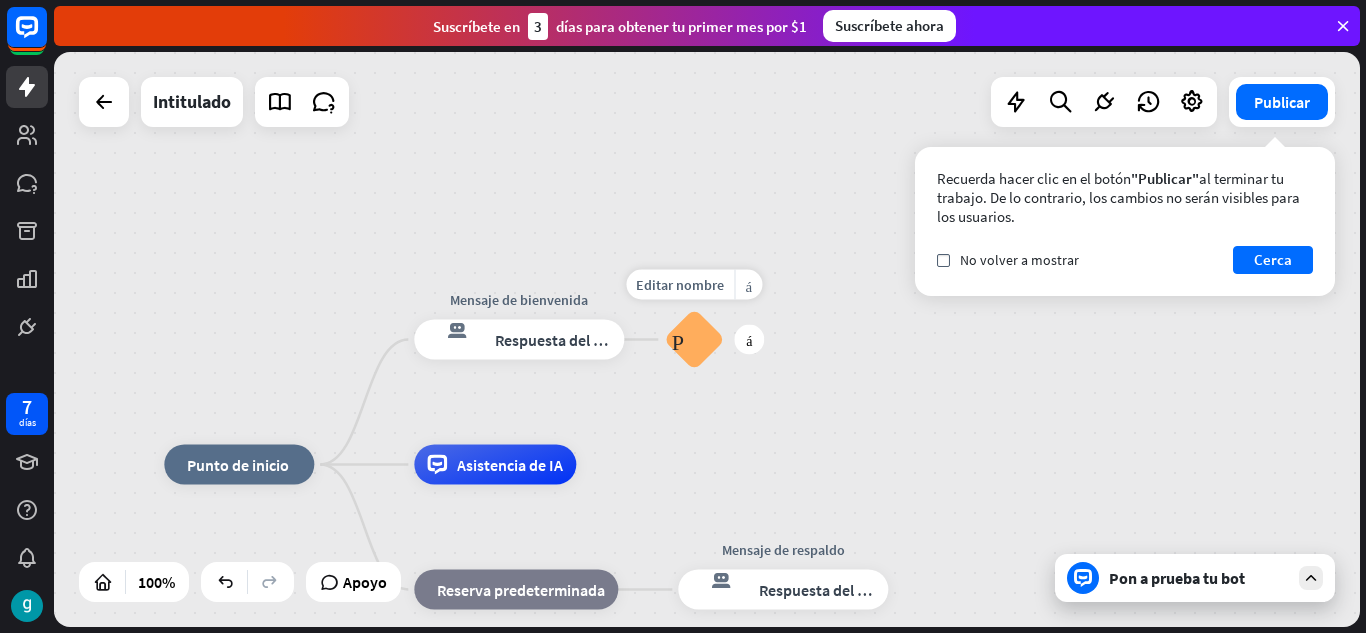 click on "Preguntas frecuentes sobre bloques" at bounding box center (694, 340) 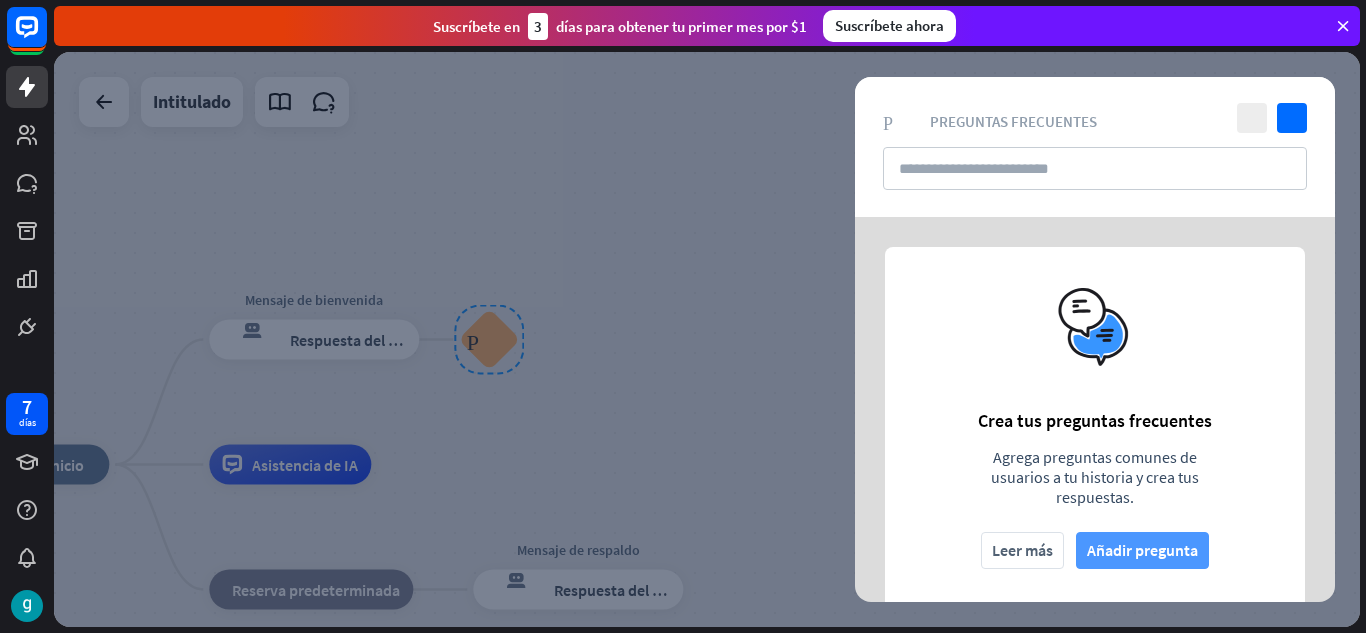 click on "Añadir pregunta" at bounding box center (1142, 550) 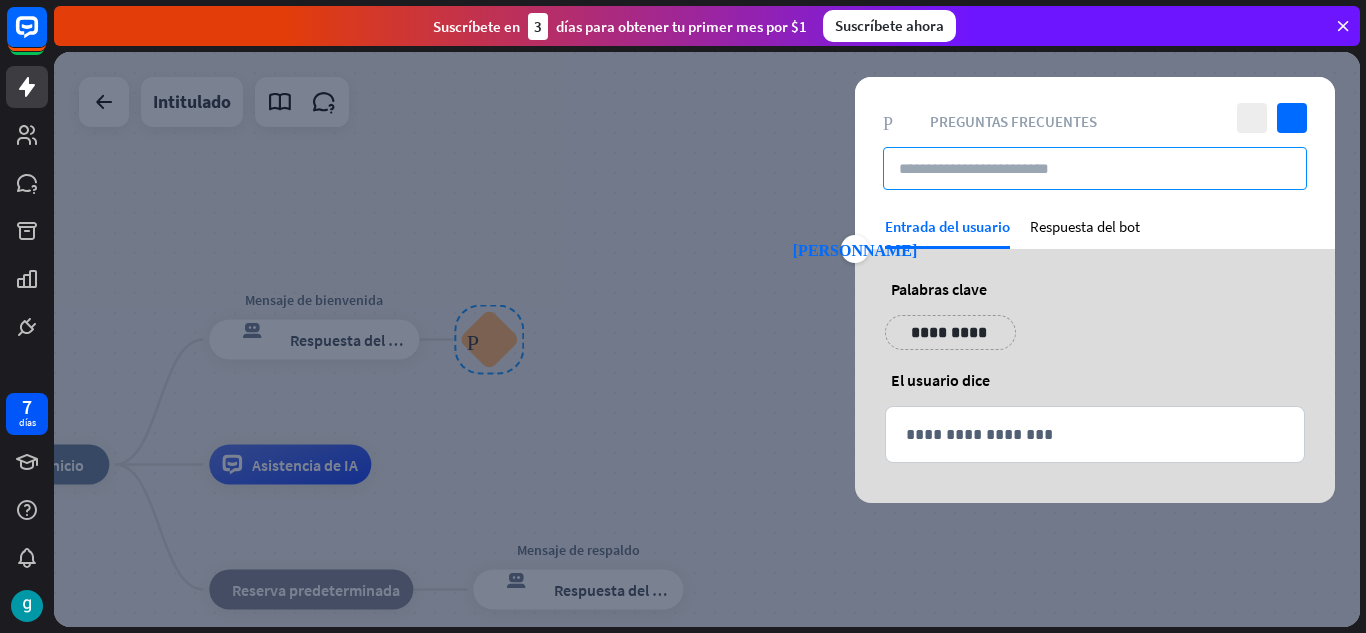 click at bounding box center (1095, 168) 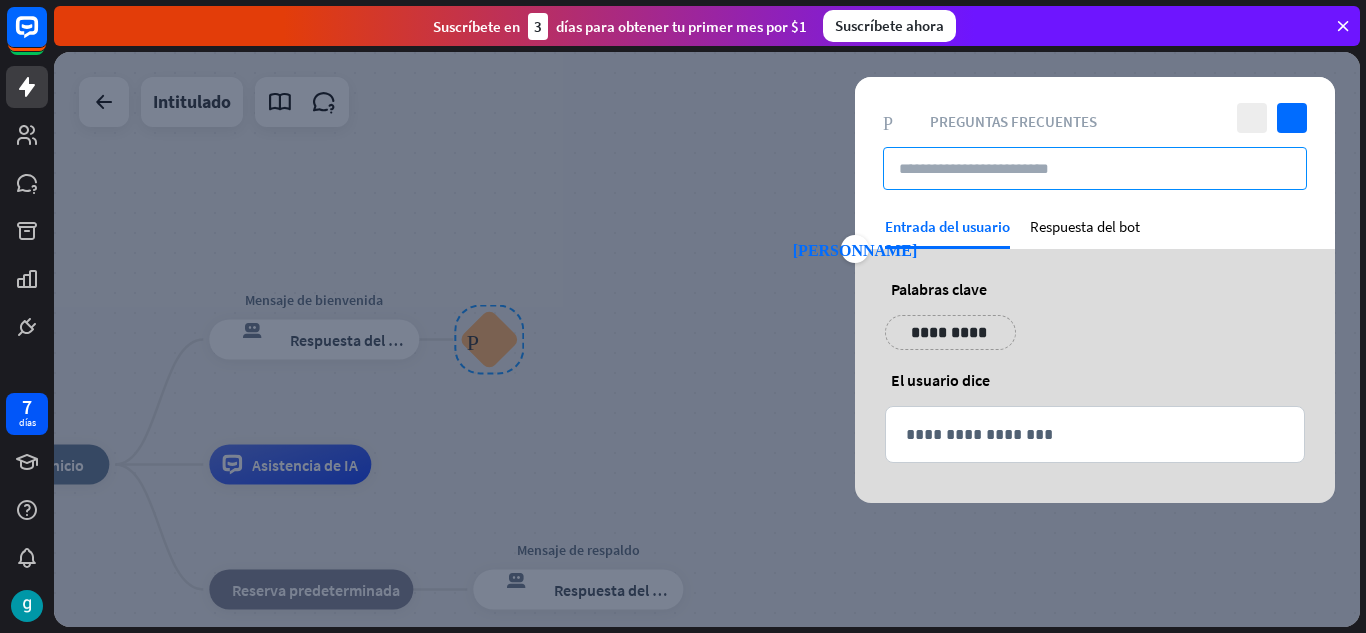 type on "*" 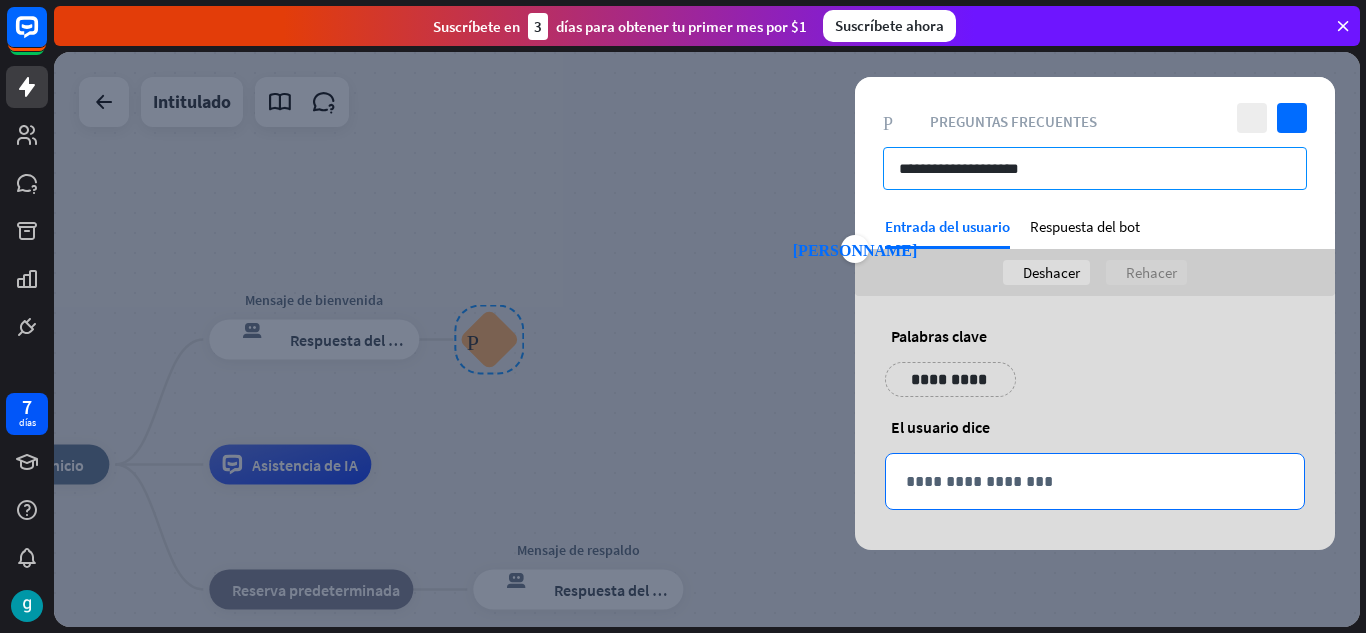 type on "**********" 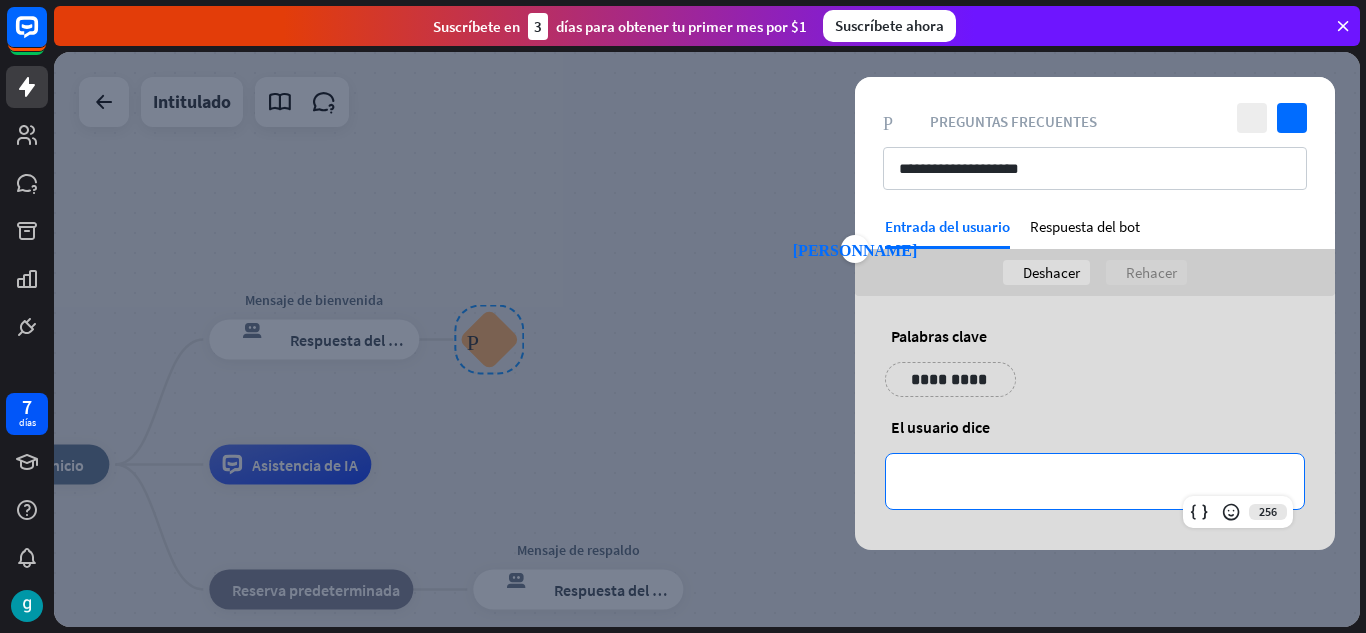 click on "**********" at bounding box center [1095, 481] 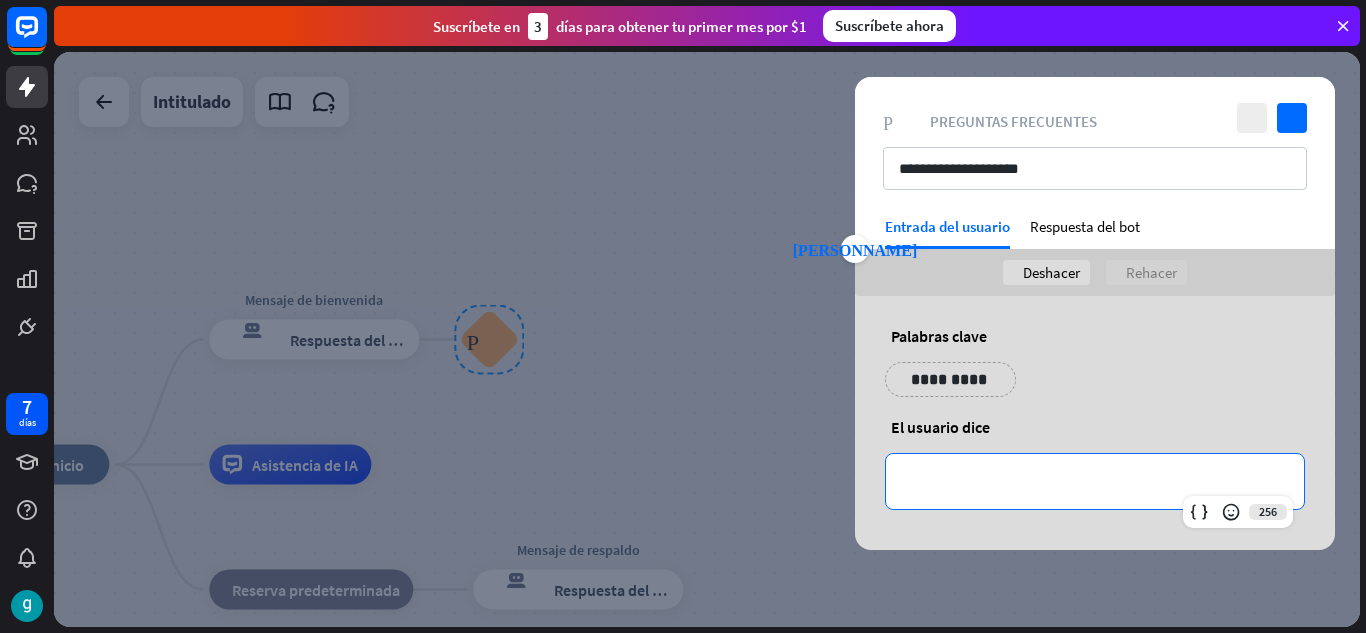 type 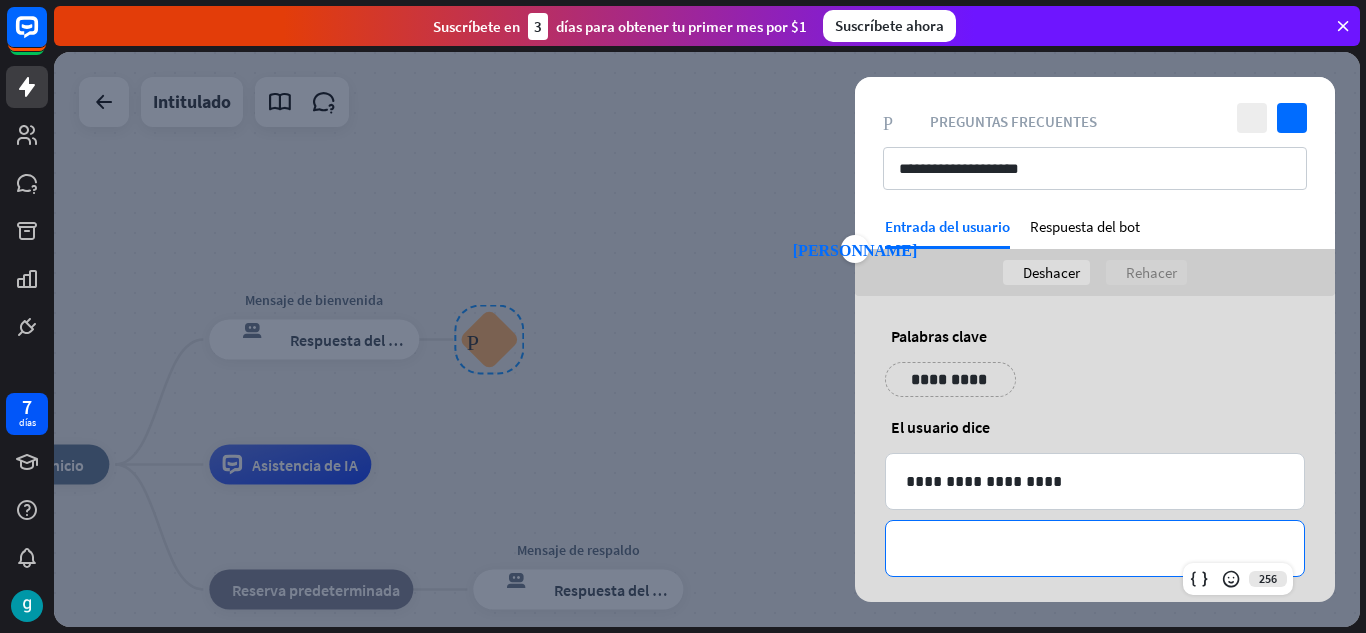 click on "**********" at bounding box center [1095, 548] 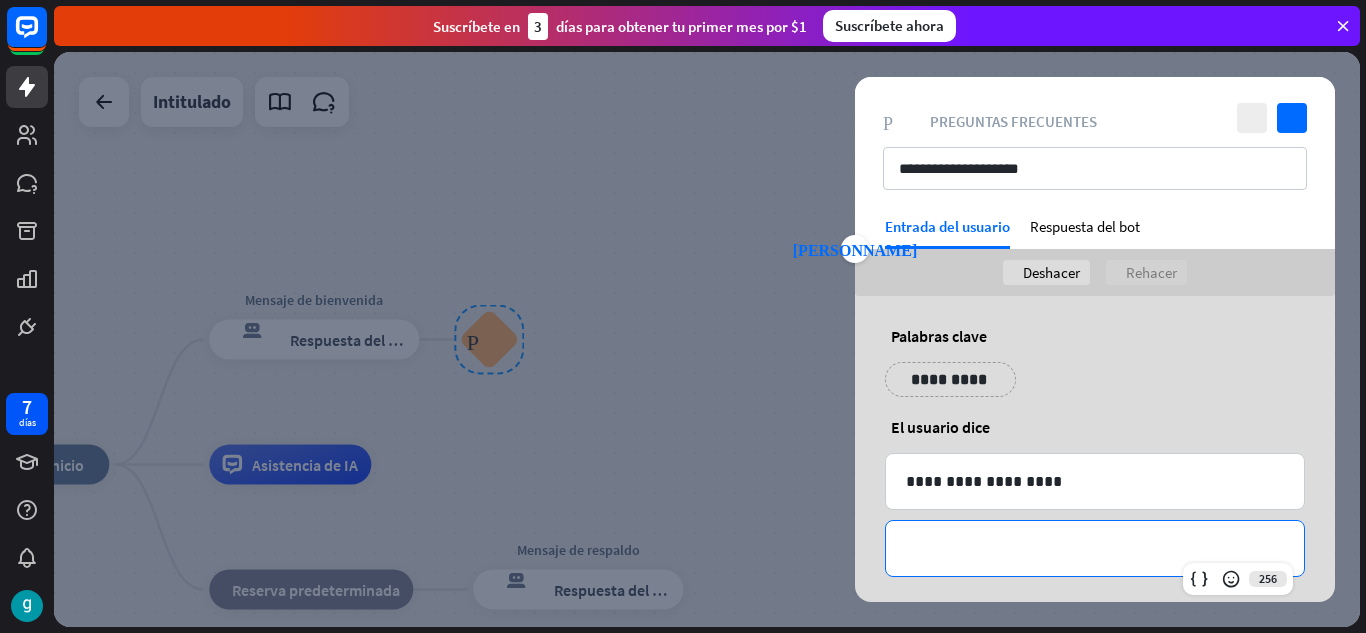 type 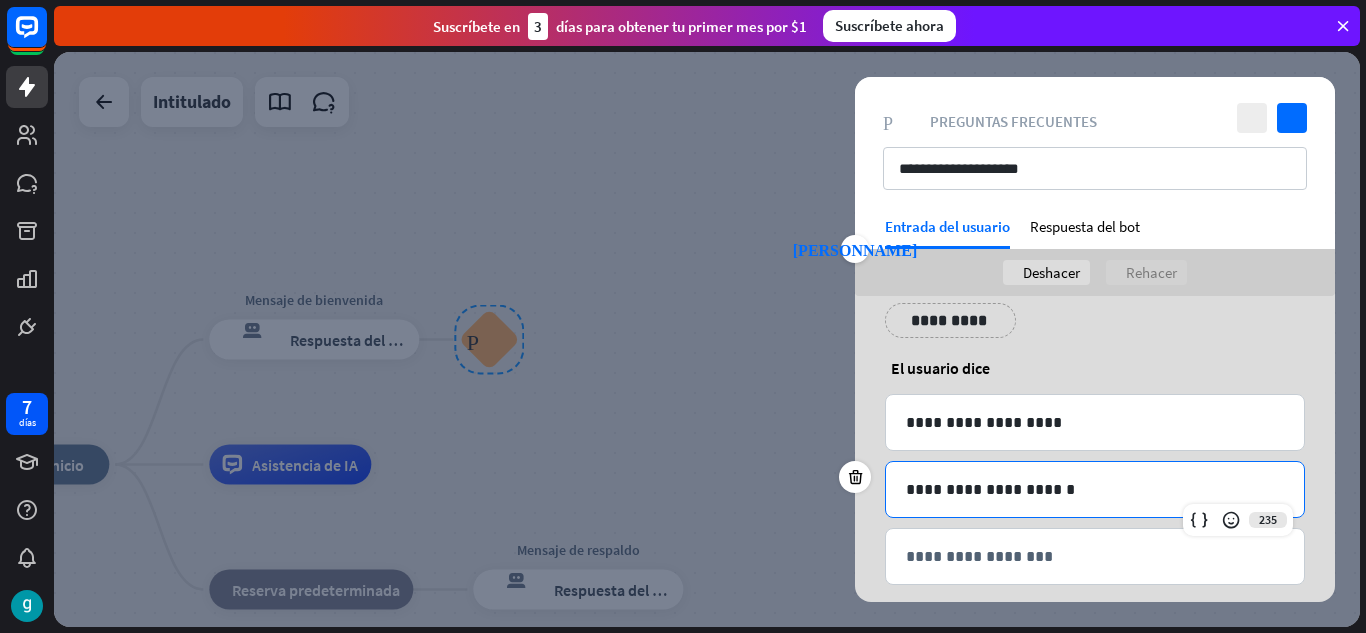 scroll, scrollTop: 82, scrollLeft: 0, axis: vertical 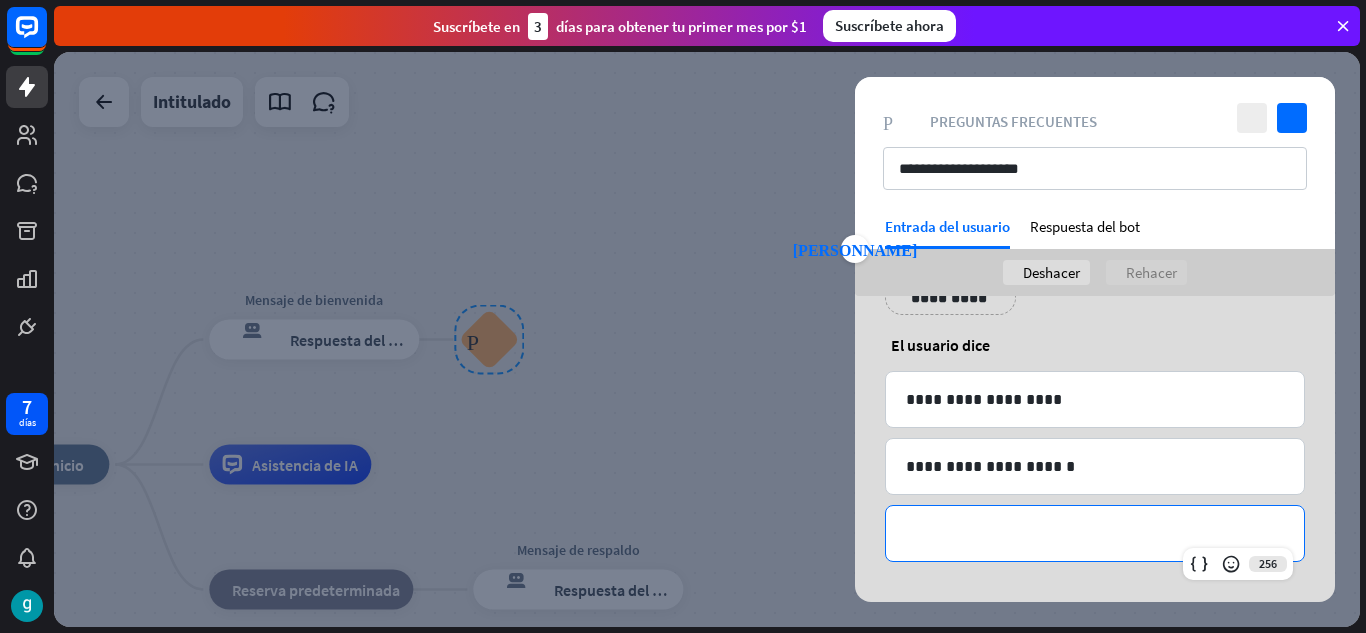 click on "**********" at bounding box center [1095, 533] 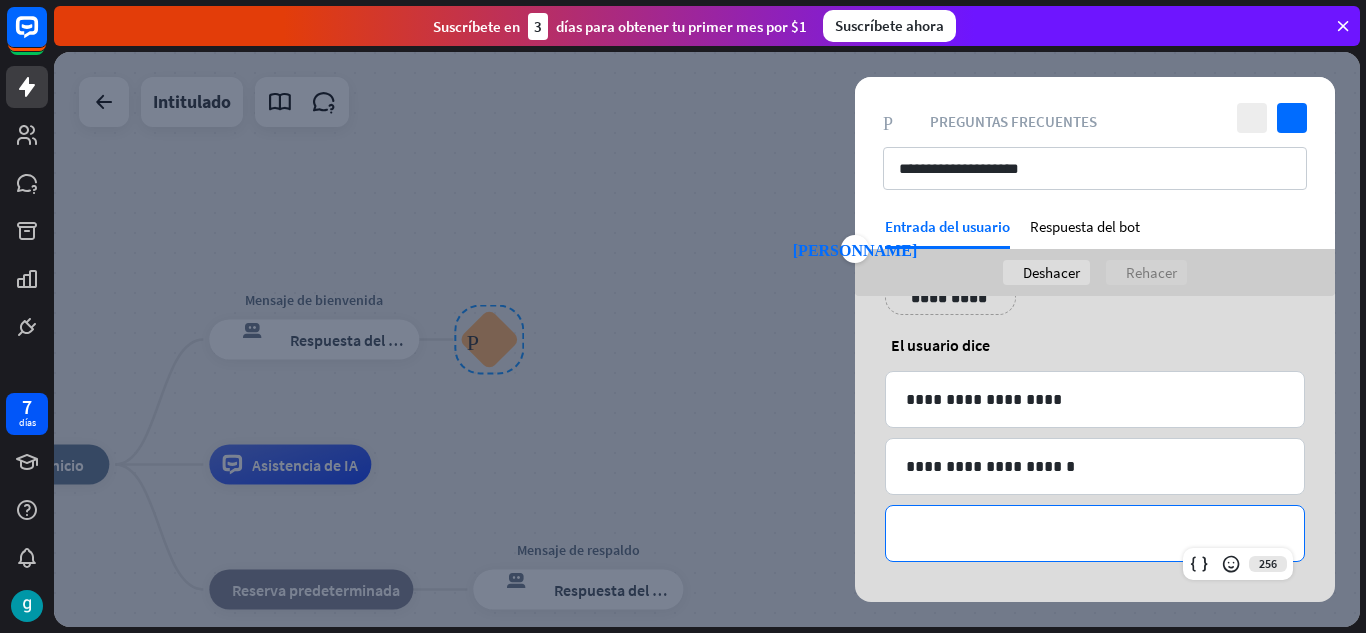 type 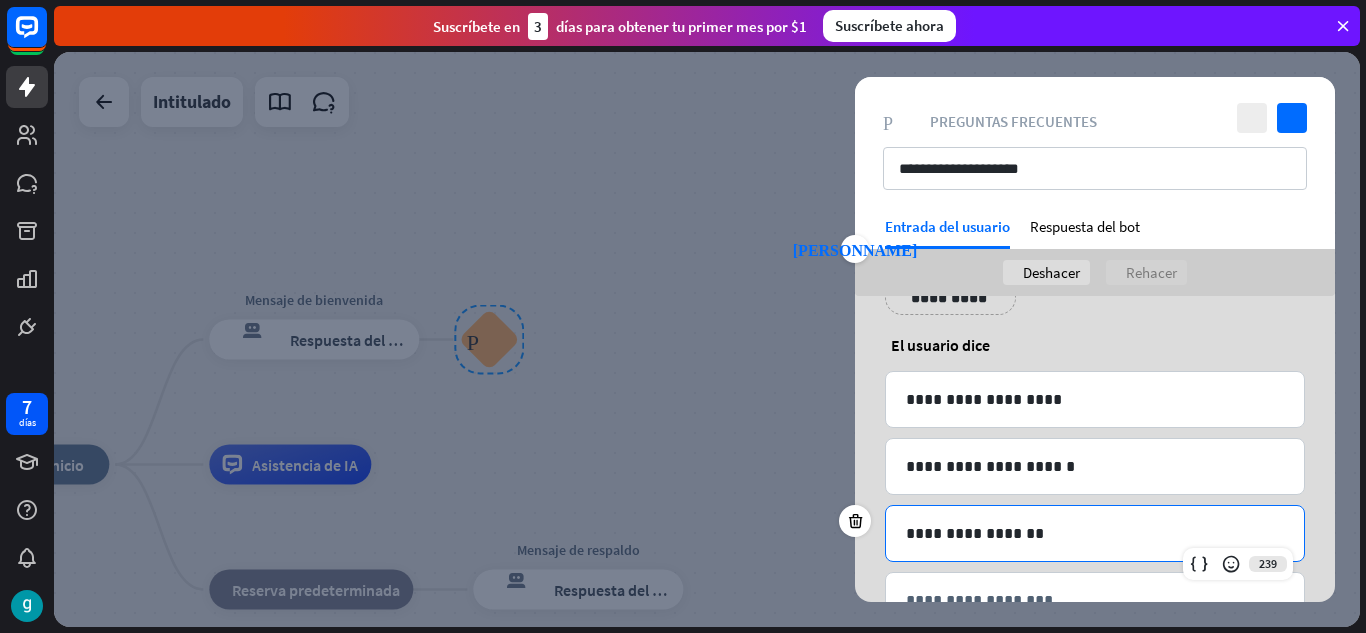 scroll, scrollTop: 149, scrollLeft: 0, axis: vertical 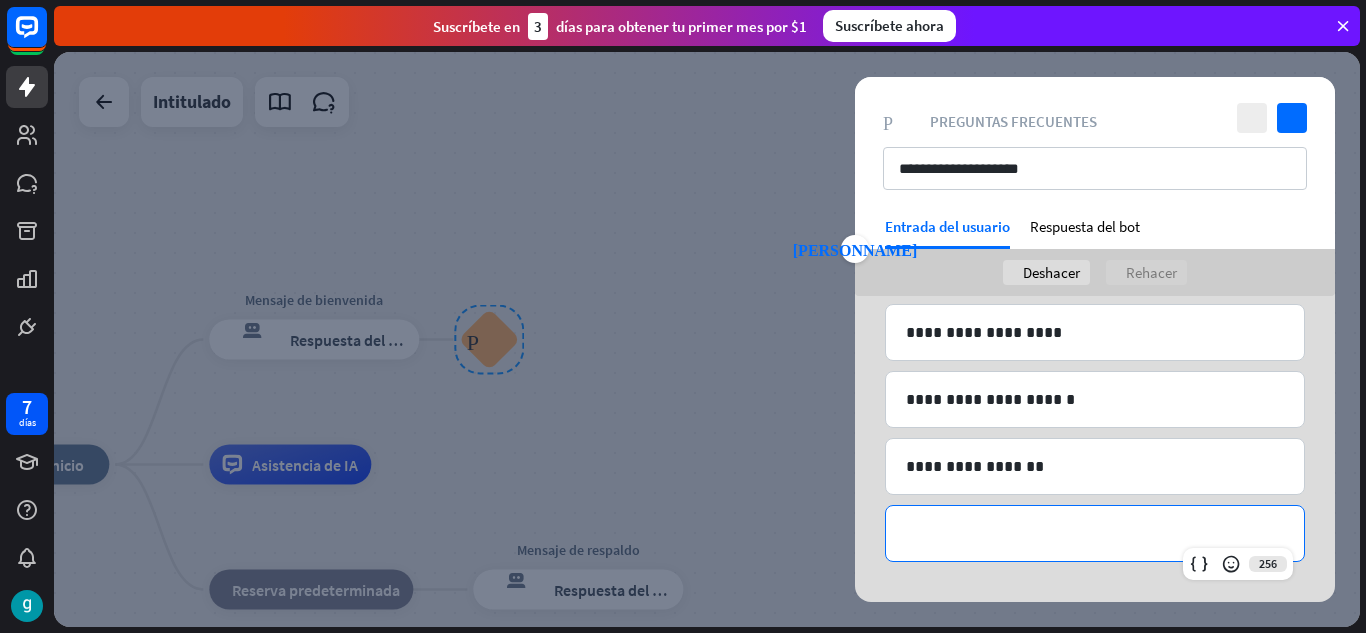 click on "**********" at bounding box center [1095, 533] 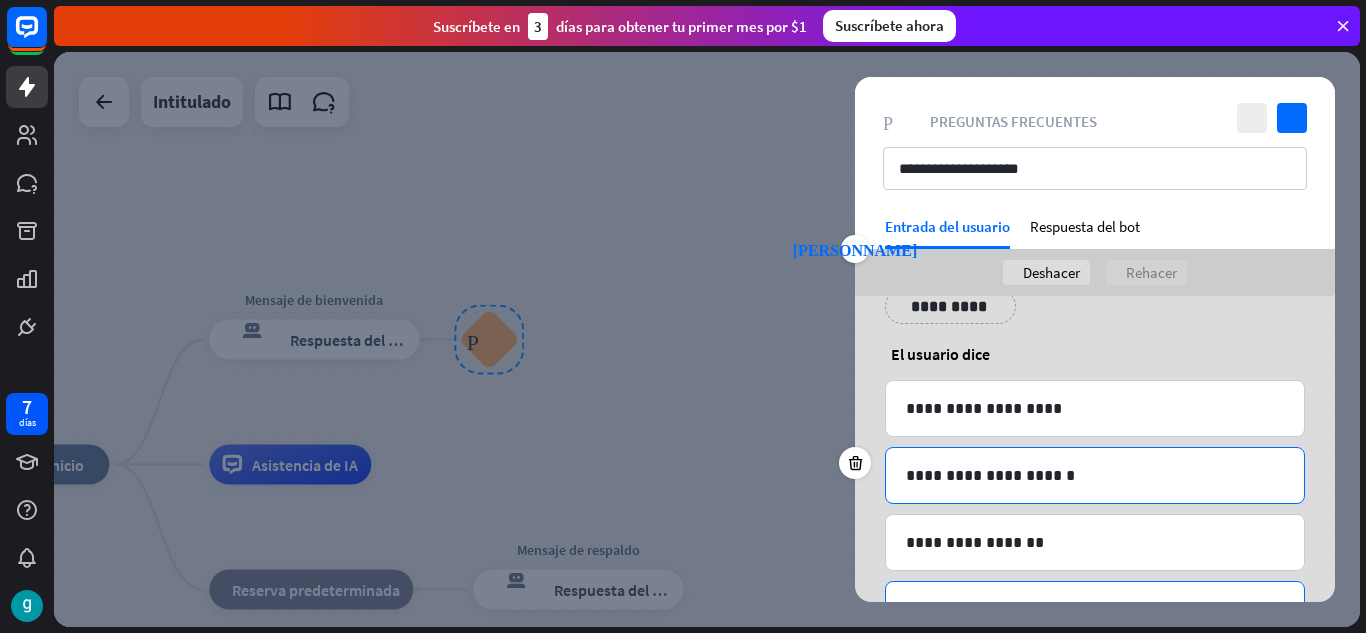 scroll, scrollTop: 100, scrollLeft: 0, axis: vertical 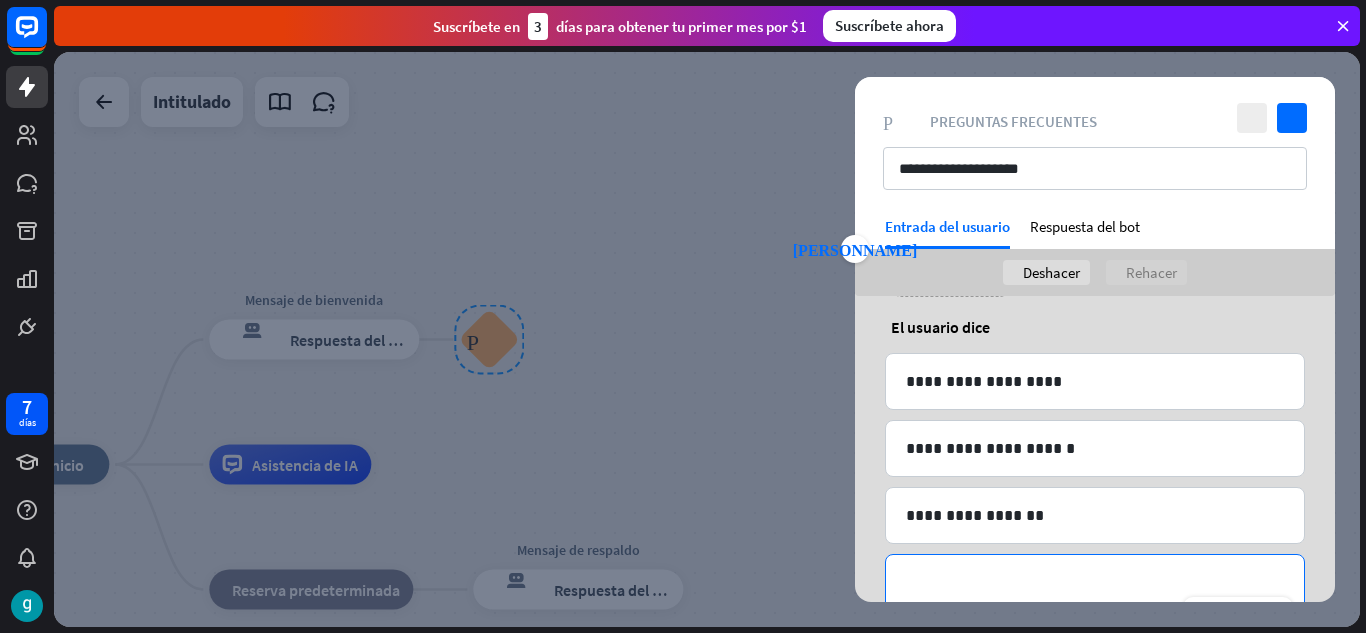 type 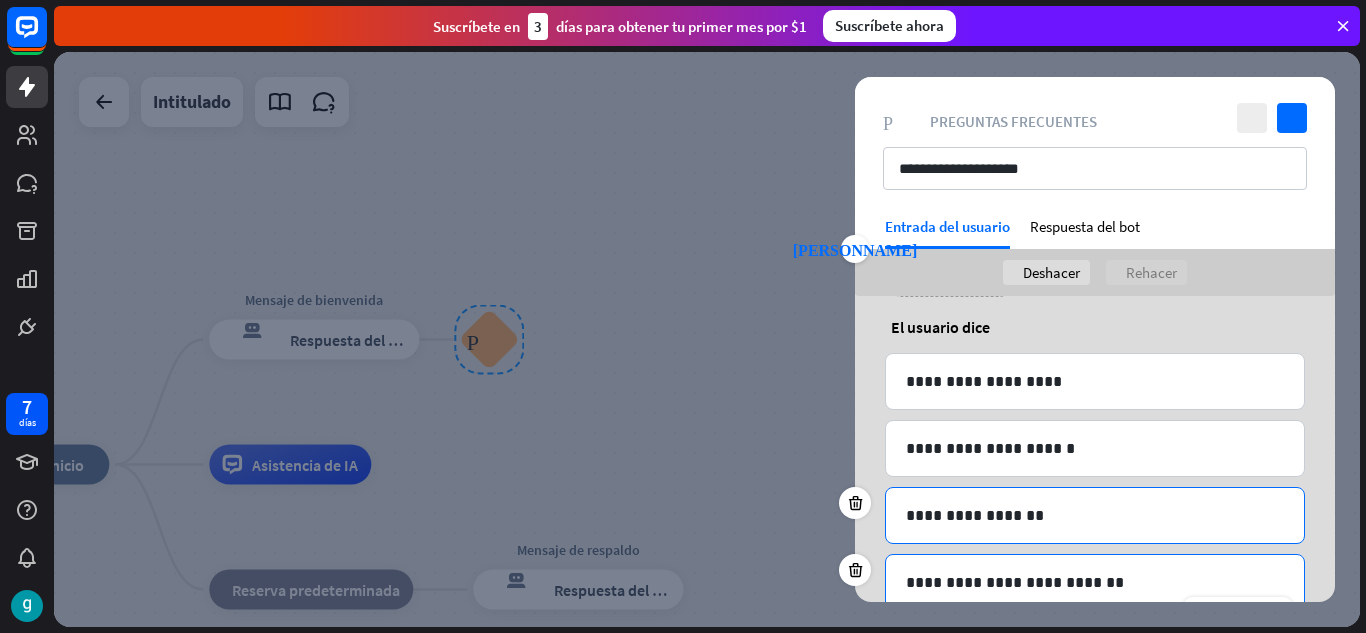 scroll, scrollTop: 216, scrollLeft: 0, axis: vertical 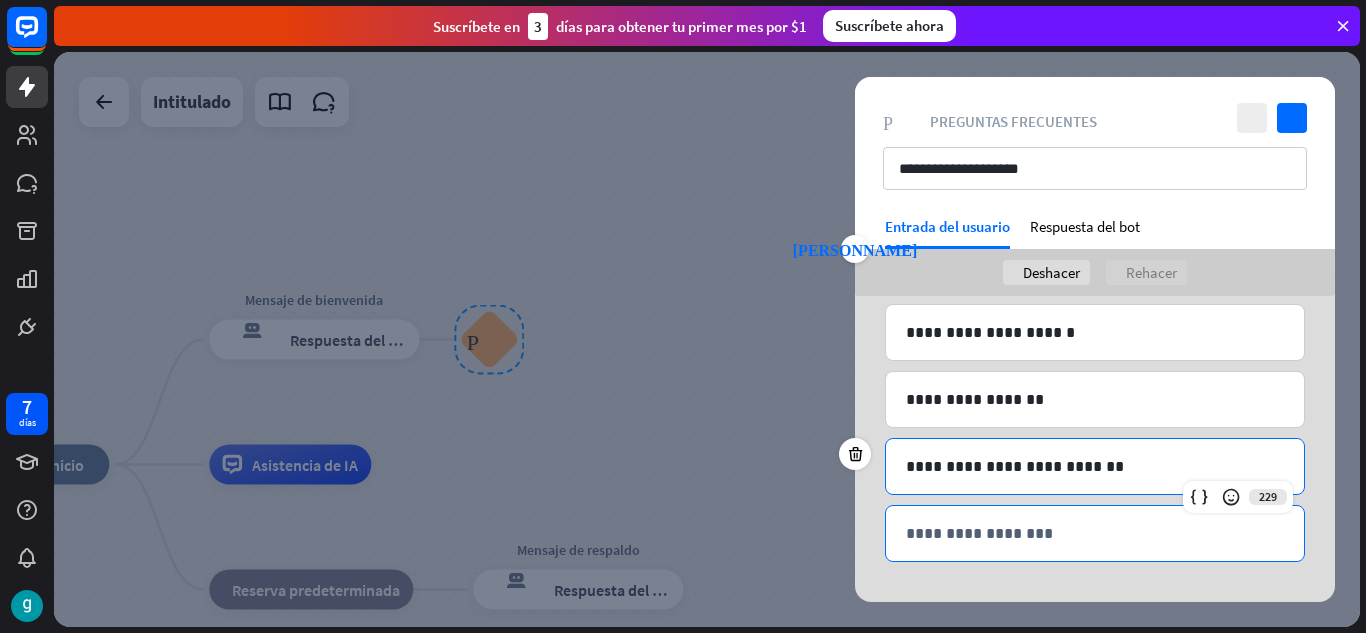 click on "**********" at bounding box center [1095, 533] 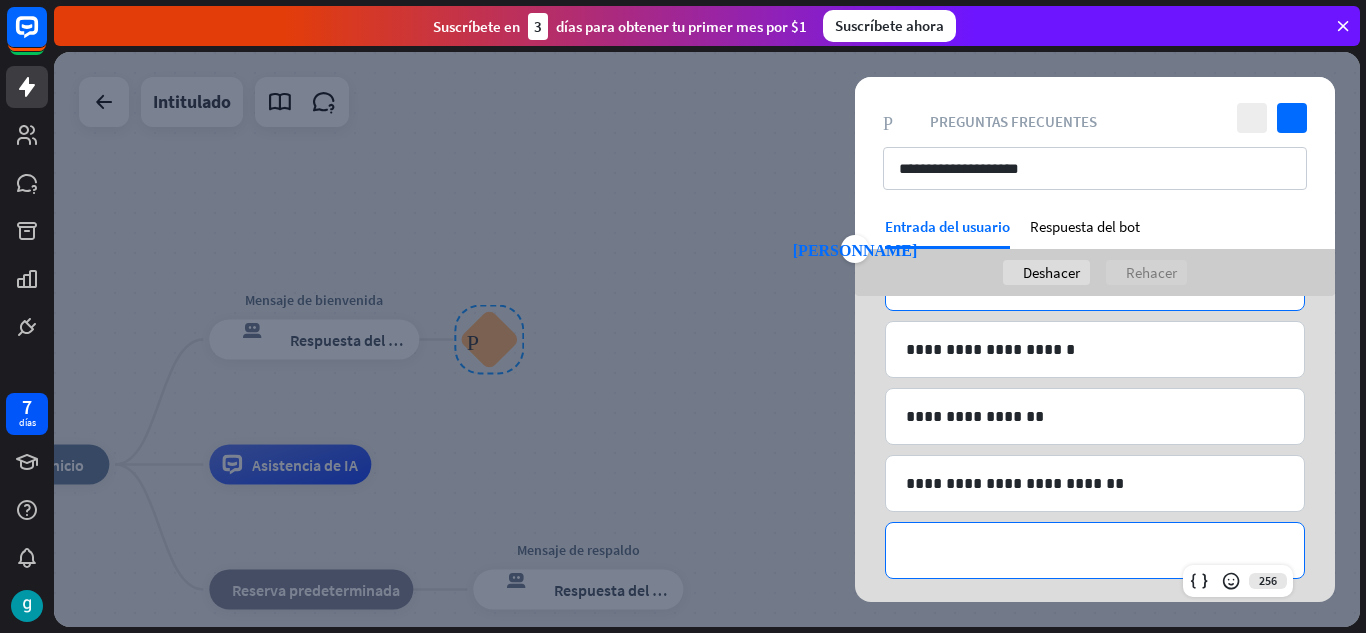 scroll, scrollTop: 200, scrollLeft: 0, axis: vertical 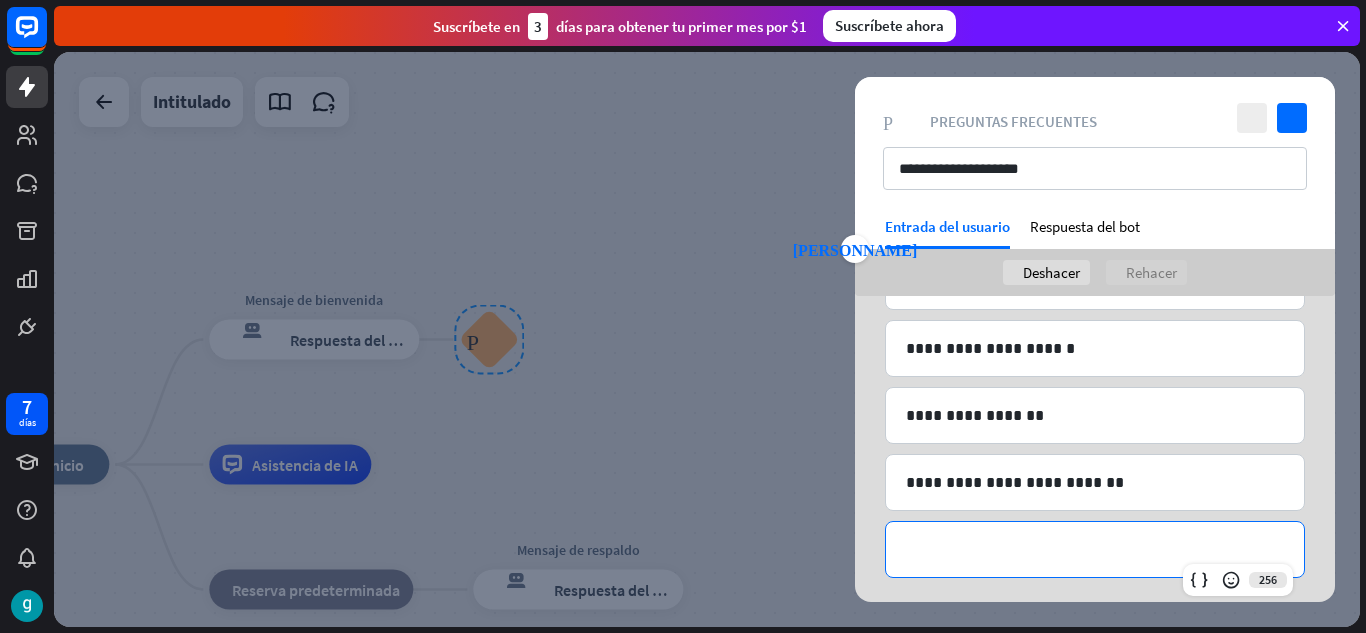 type 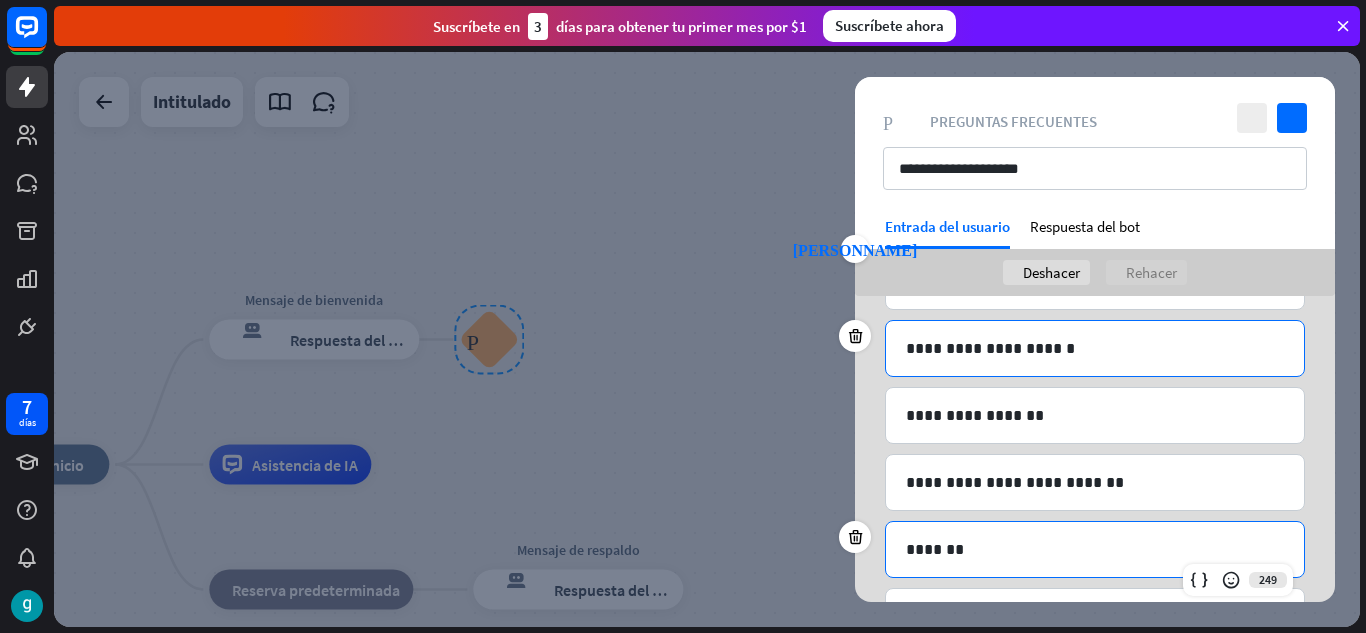 click on "**********" at bounding box center [1095, 348] 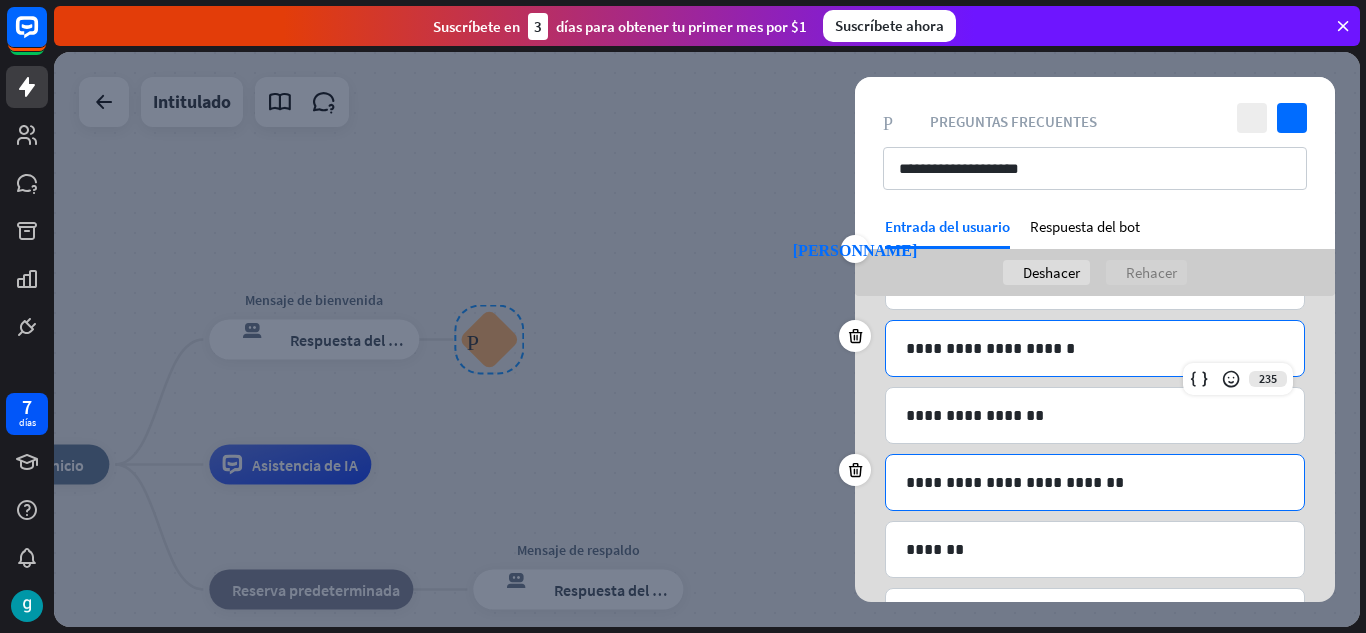 click on "**********" at bounding box center [1095, 482] 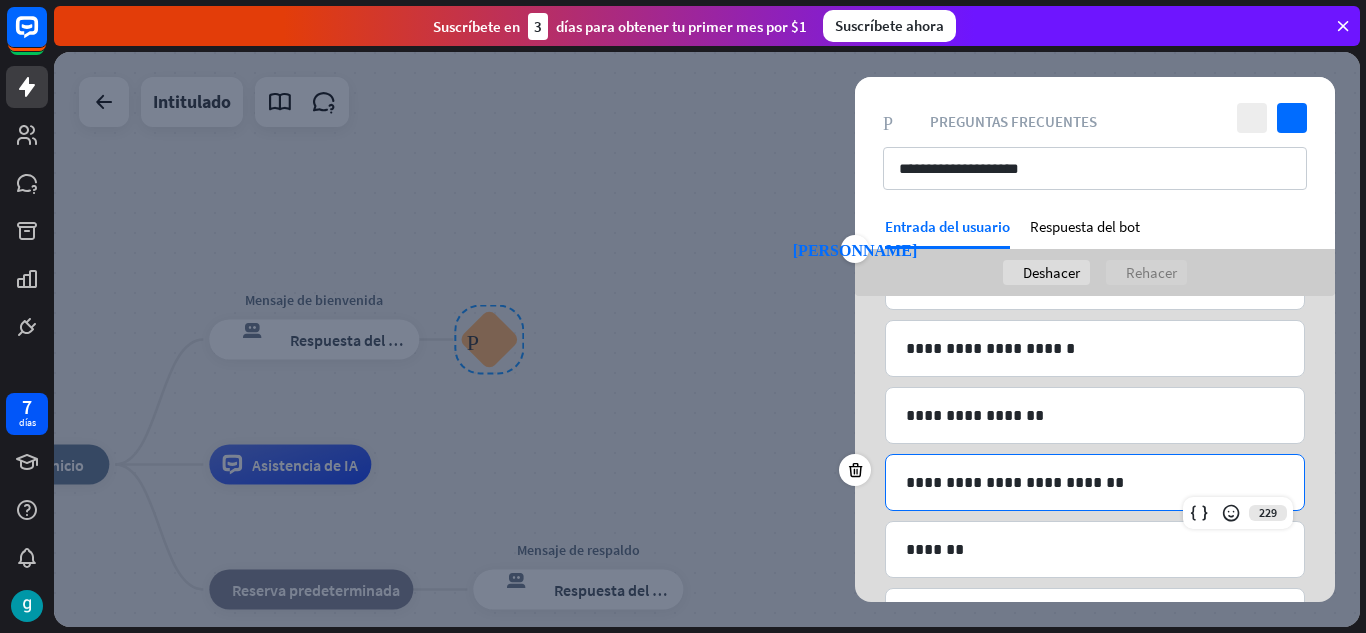 click on "**********" at bounding box center (1095, 482) 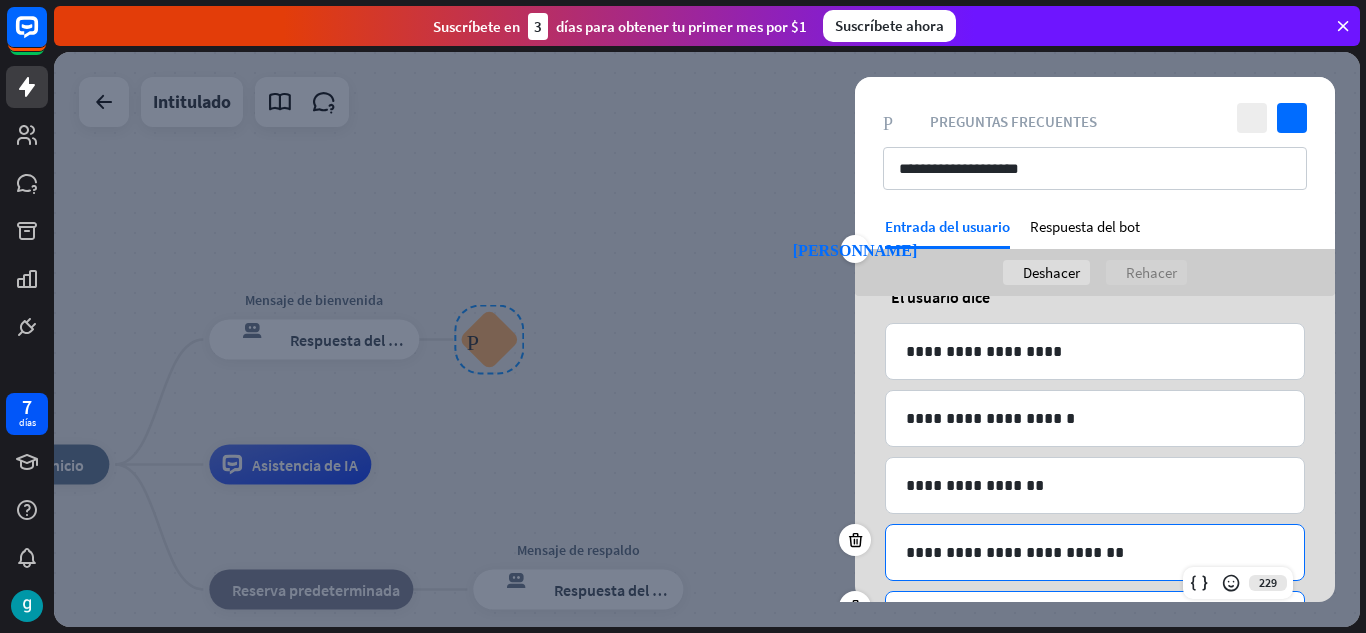scroll, scrollTop: 100, scrollLeft: 0, axis: vertical 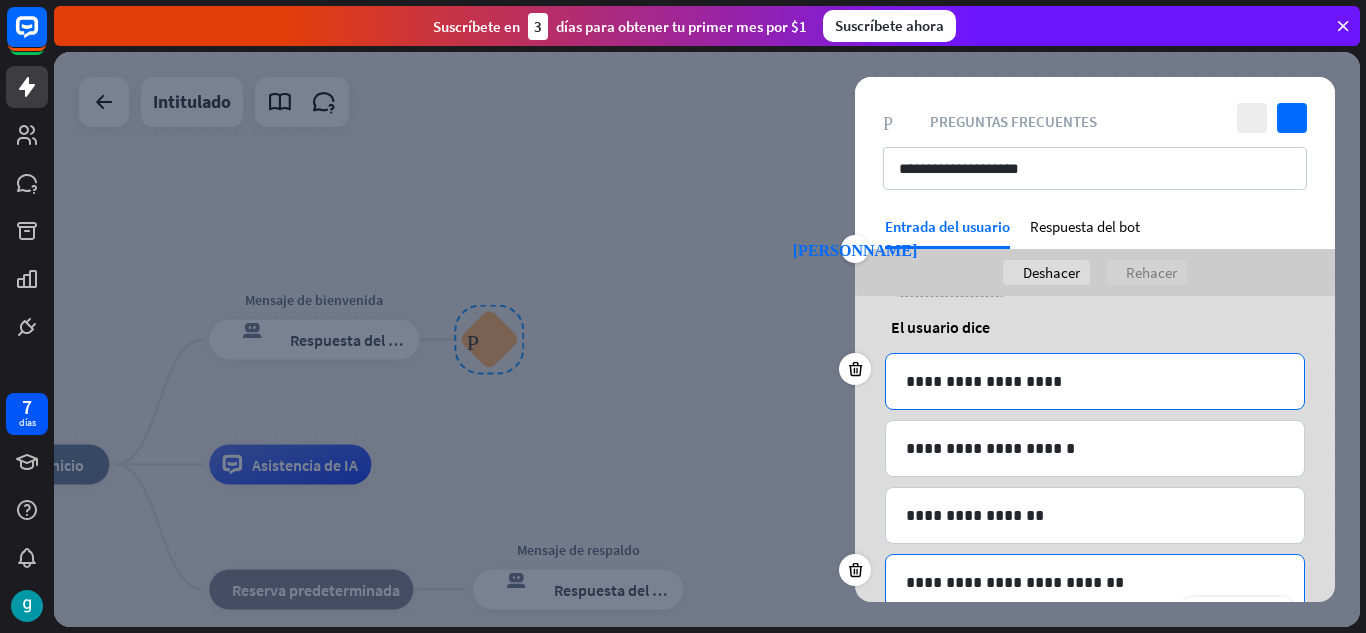 click on "**********" at bounding box center (1095, 381) 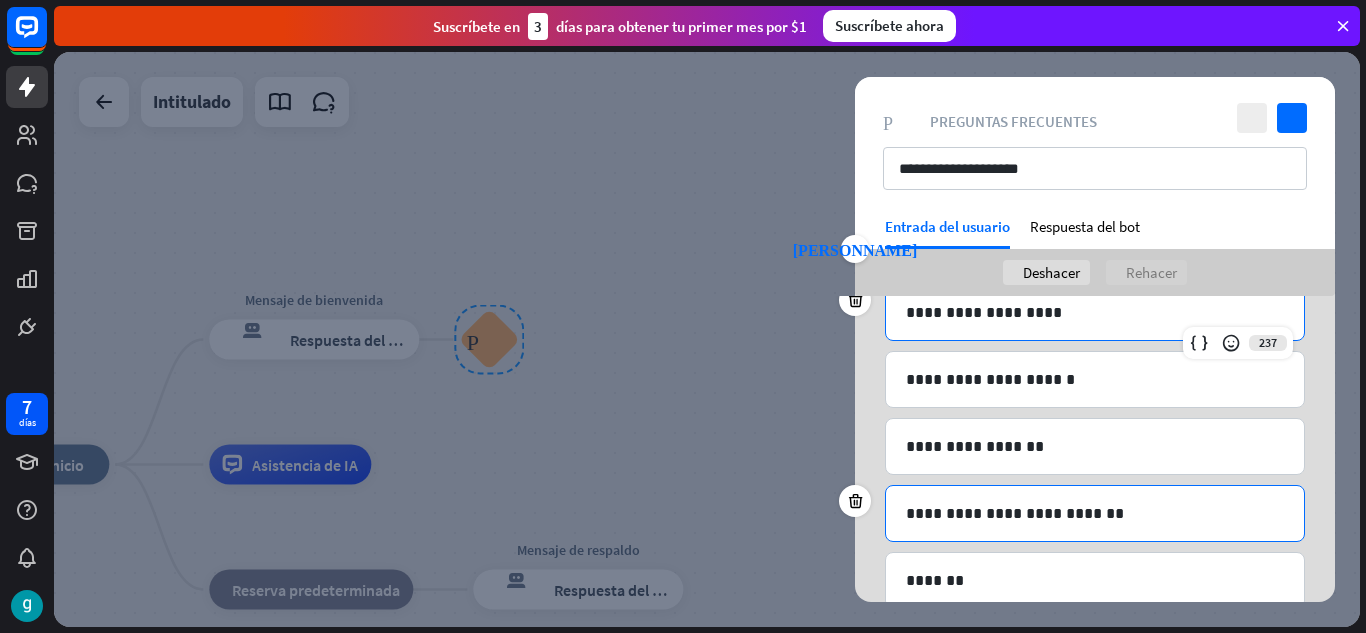 scroll, scrollTop: 200, scrollLeft: 0, axis: vertical 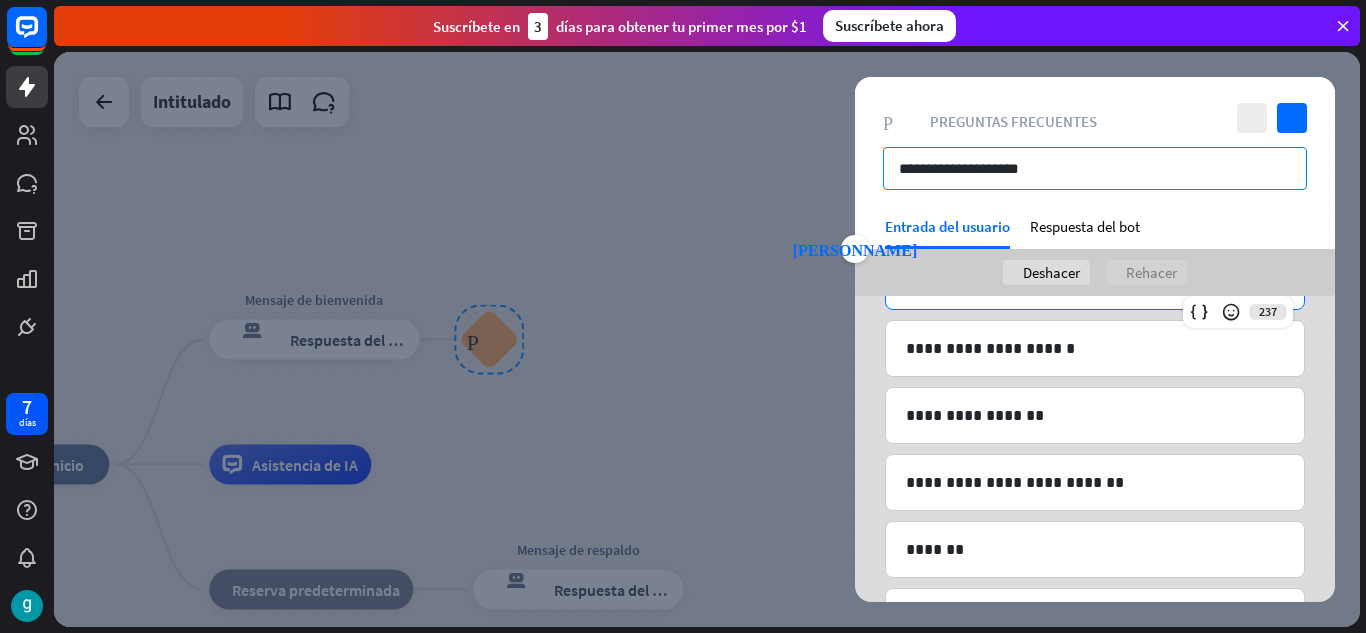 click on "**********" at bounding box center (1095, 168) 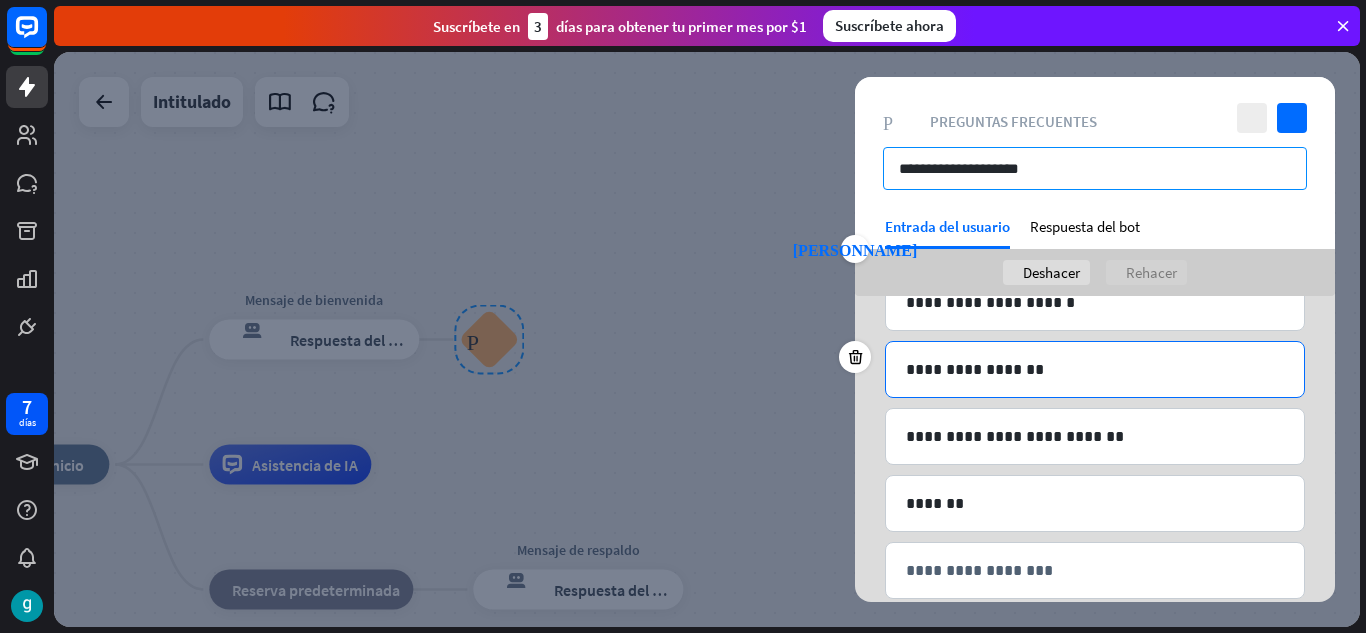 scroll, scrollTop: 283, scrollLeft: 0, axis: vertical 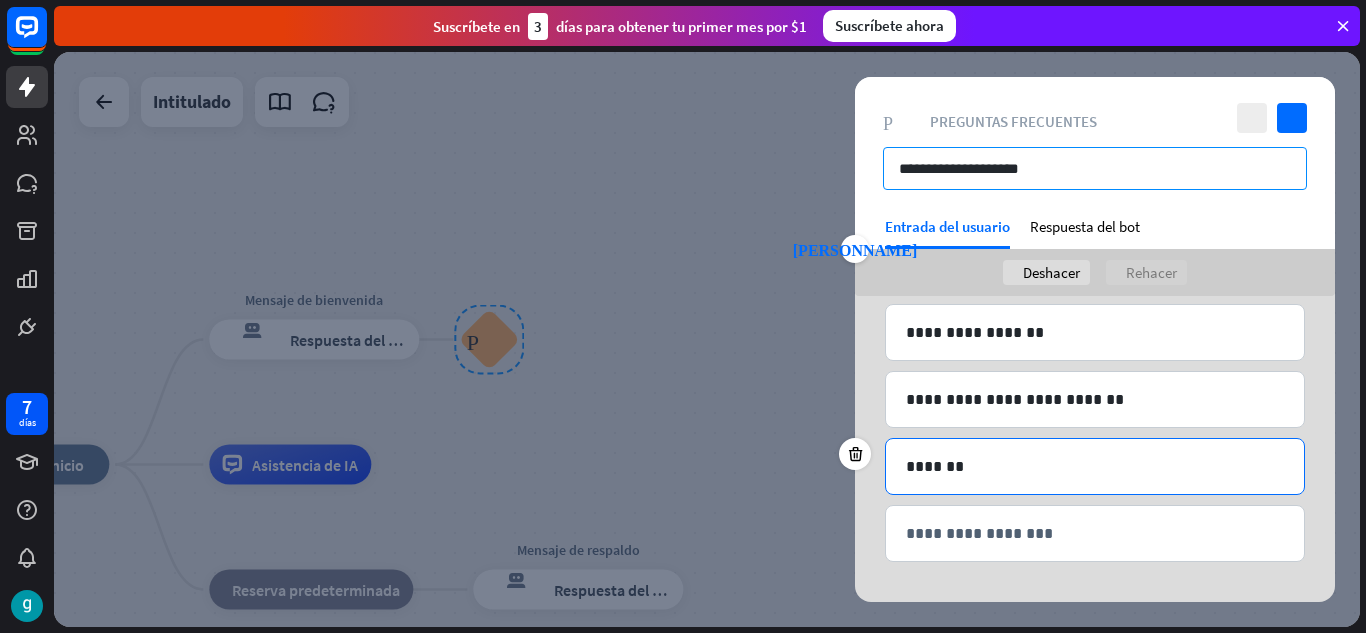 type on "**********" 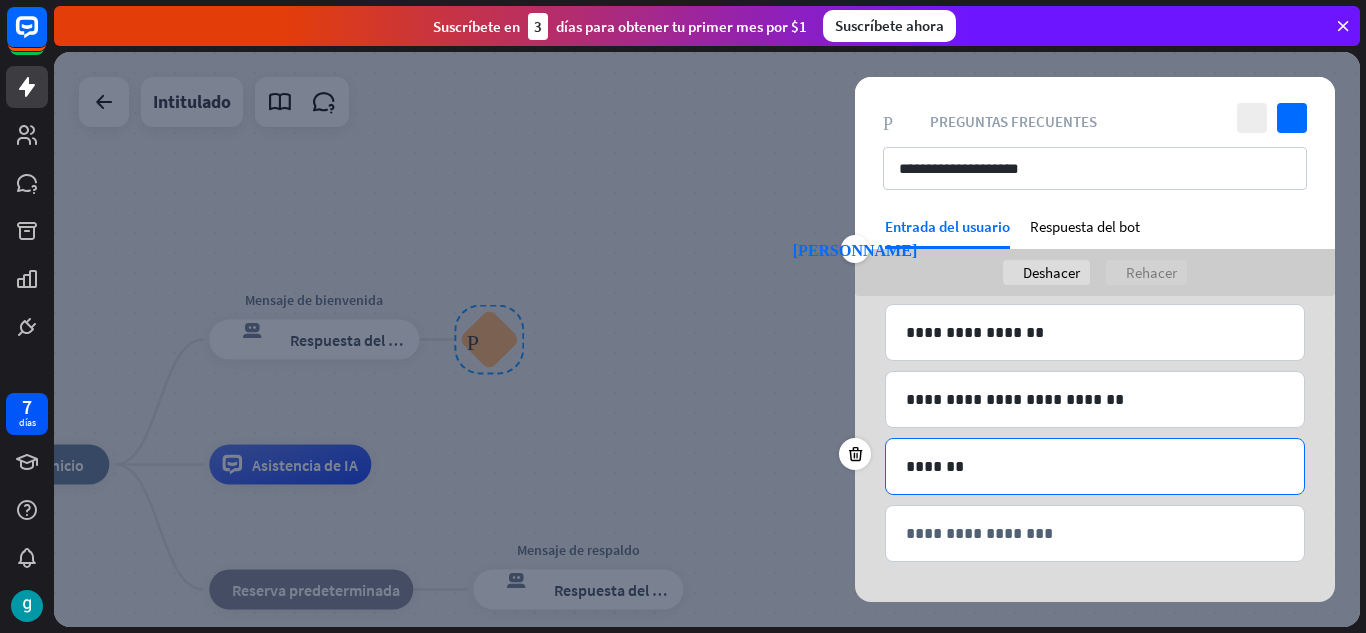 click on "*******" at bounding box center [1095, 466] 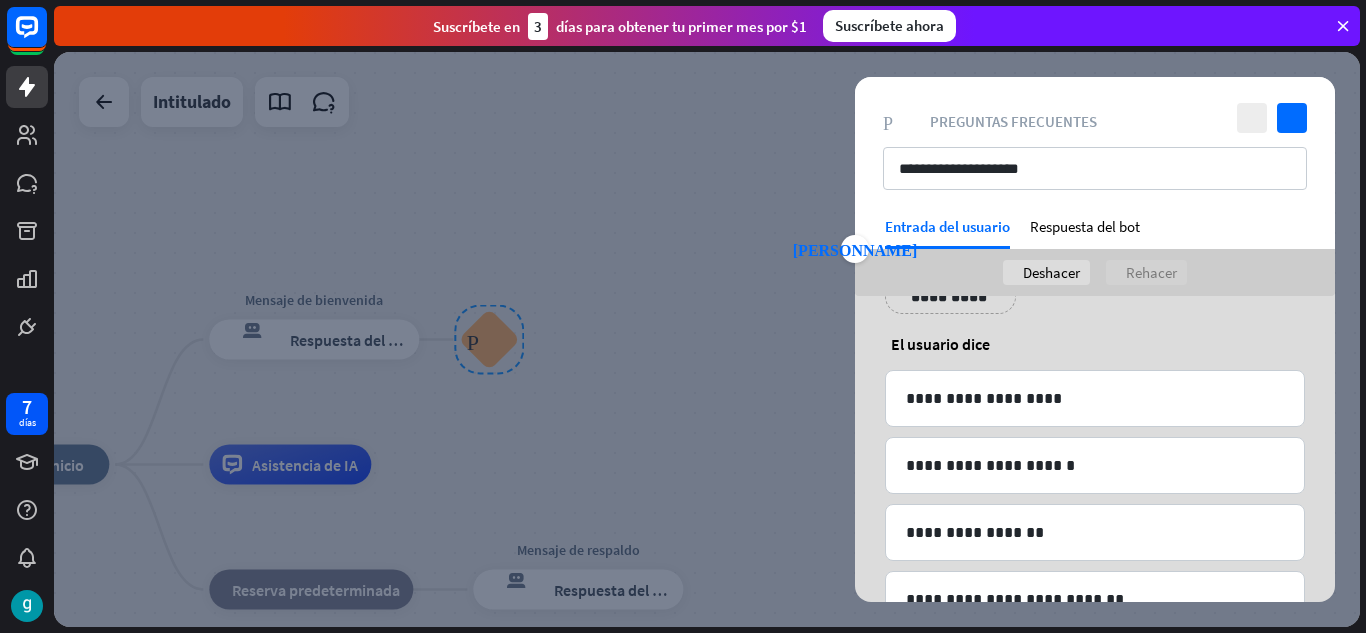 scroll, scrollTop: 0, scrollLeft: 0, axis: both 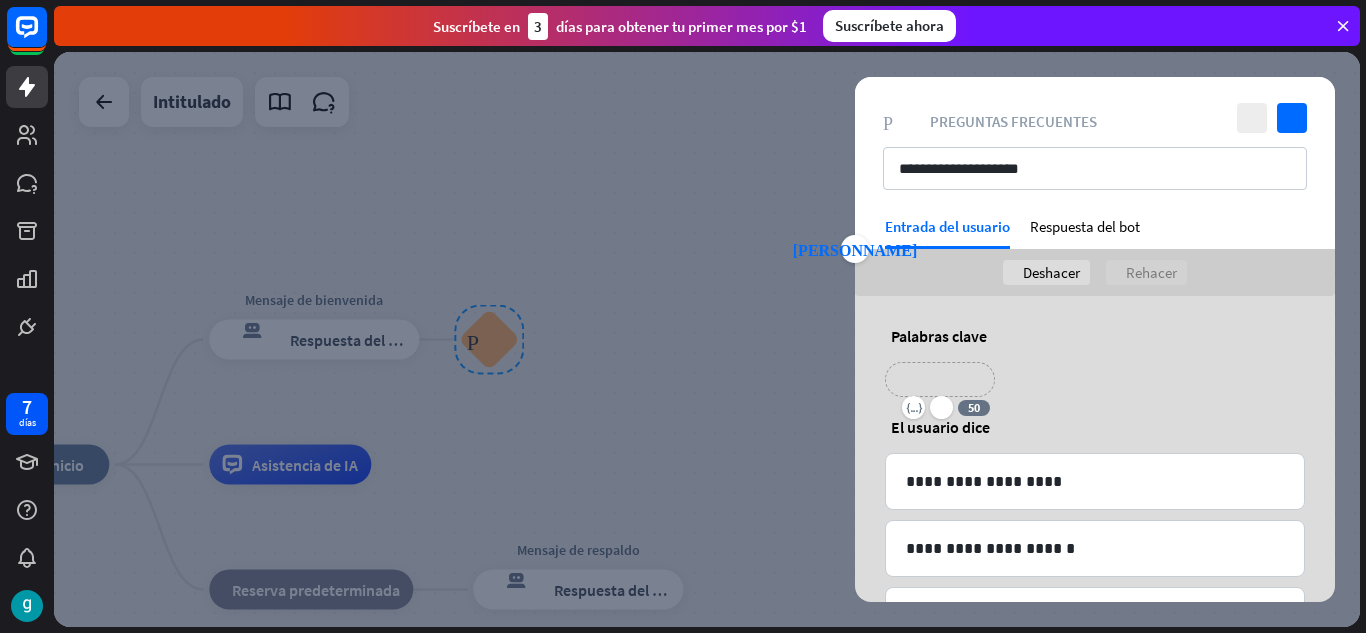 click on "**********" at bounding box center (940, 379) 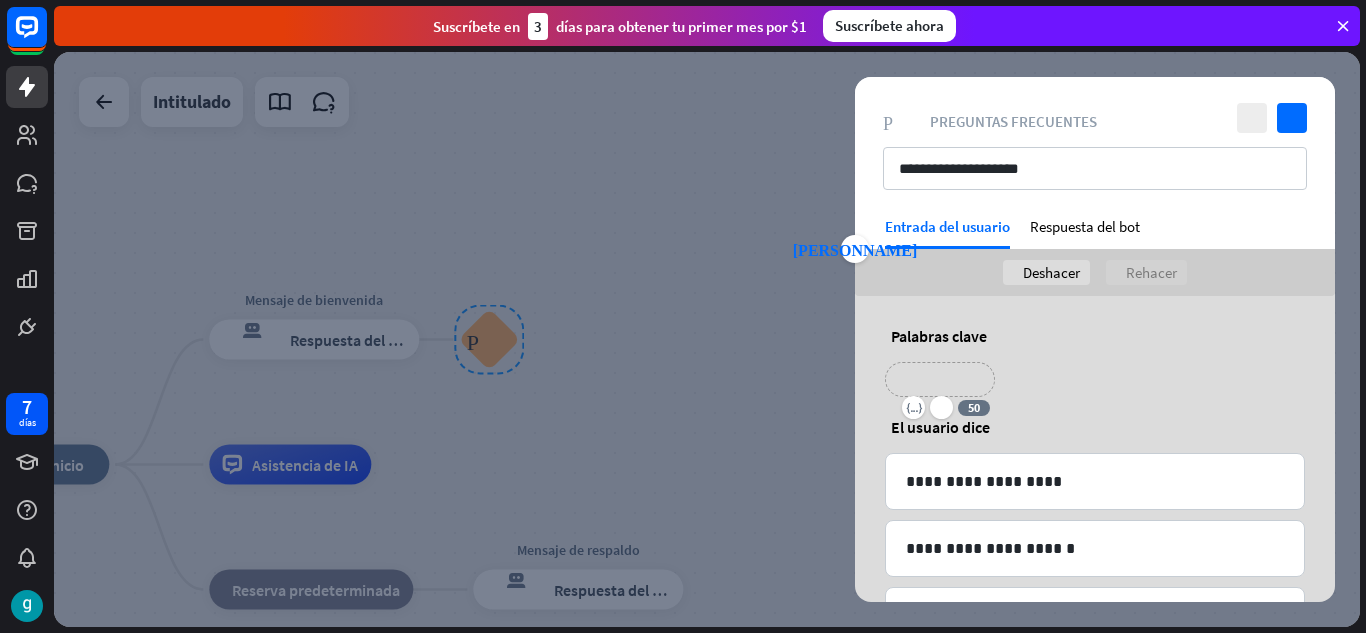 click on "**********" at bounding box center (940, 379) 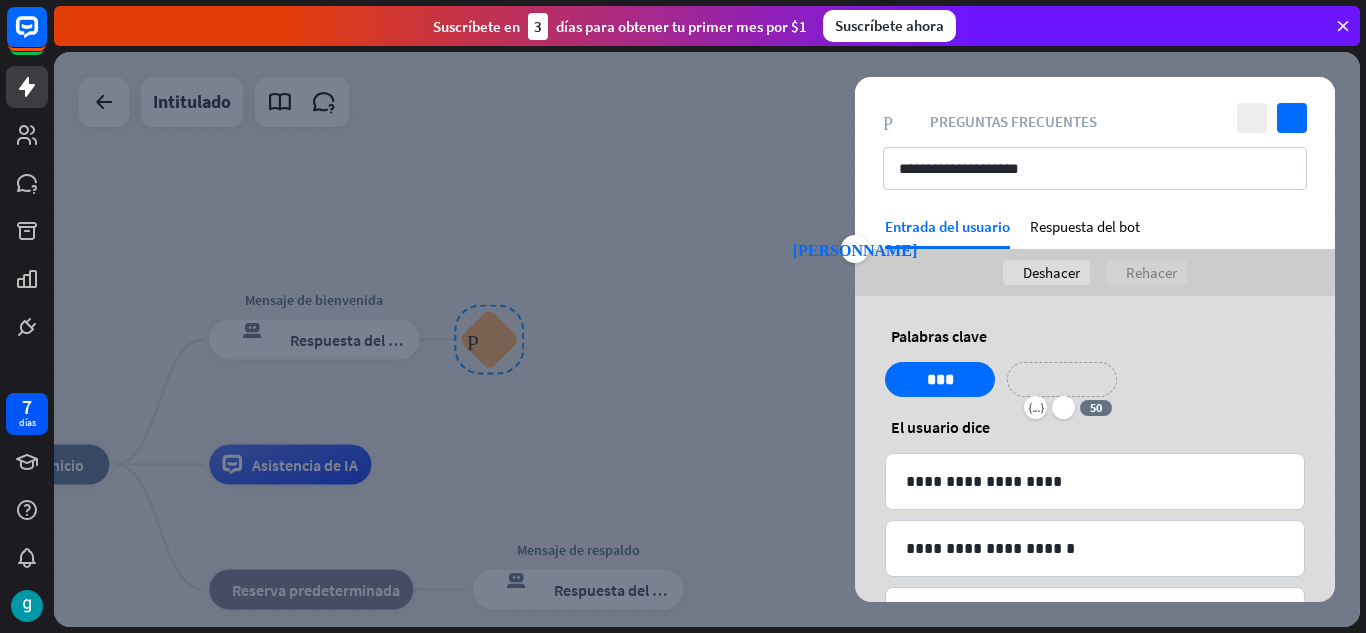 click on "**********" at bounding box center (1062, 379) 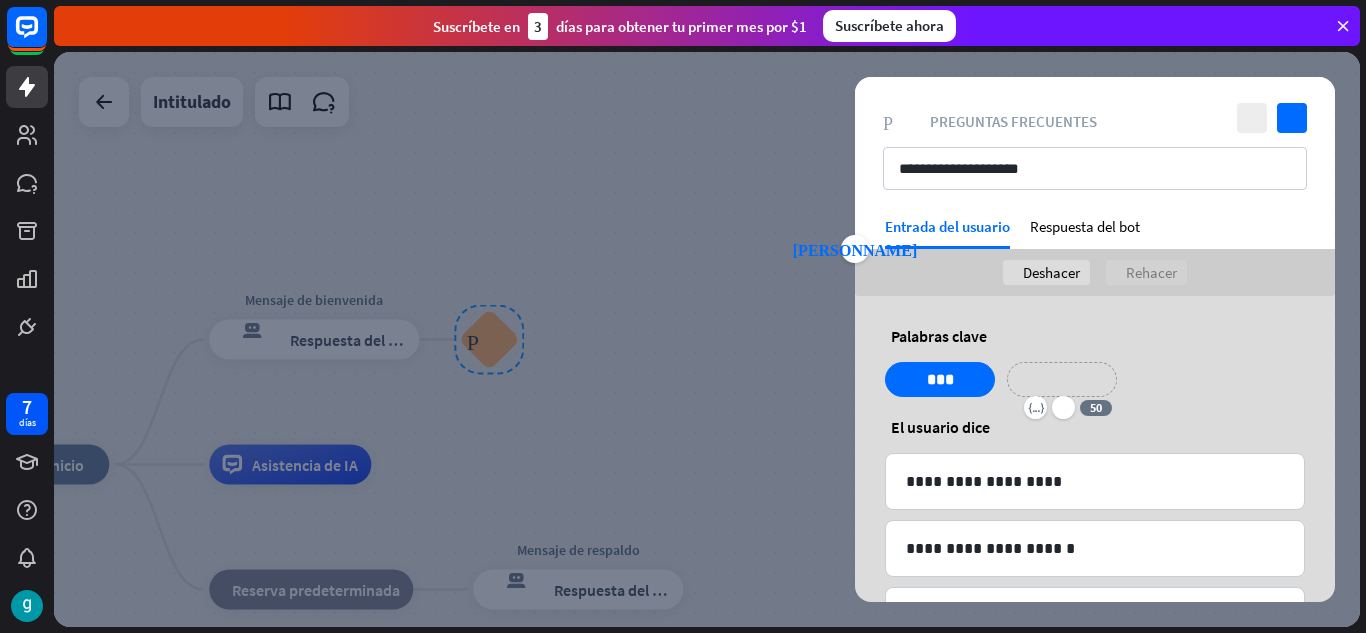 type 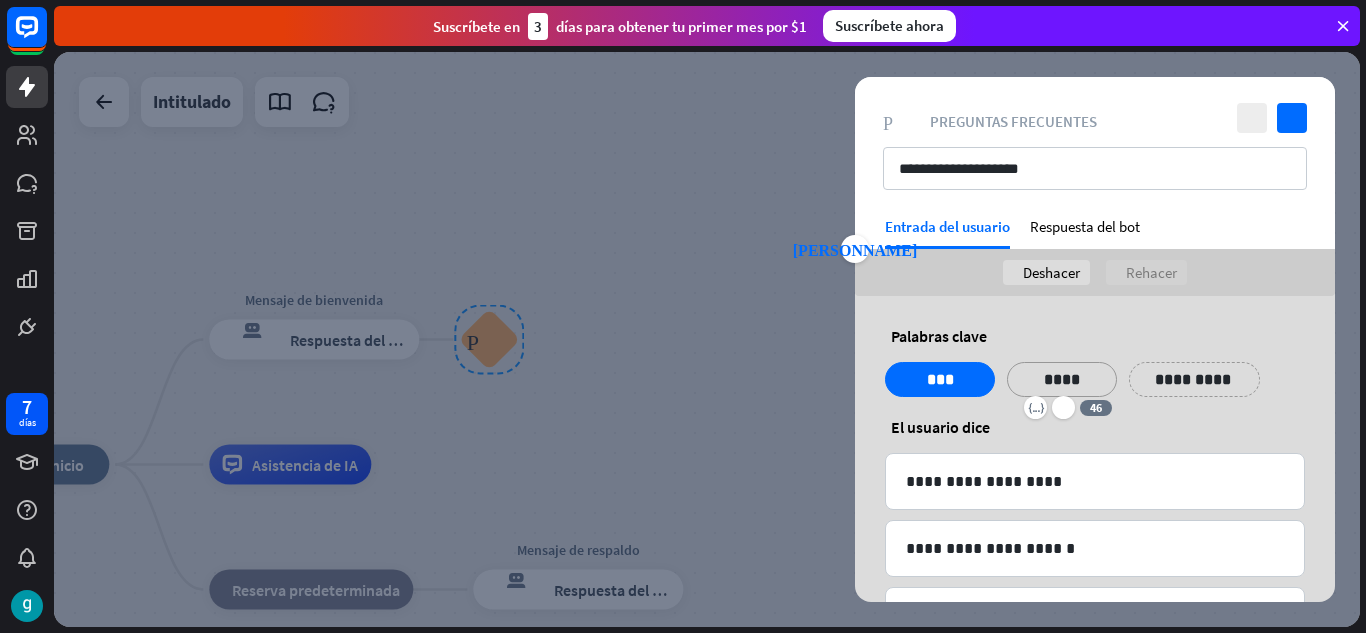 click on "**********" at bounding box center (1194, 379) 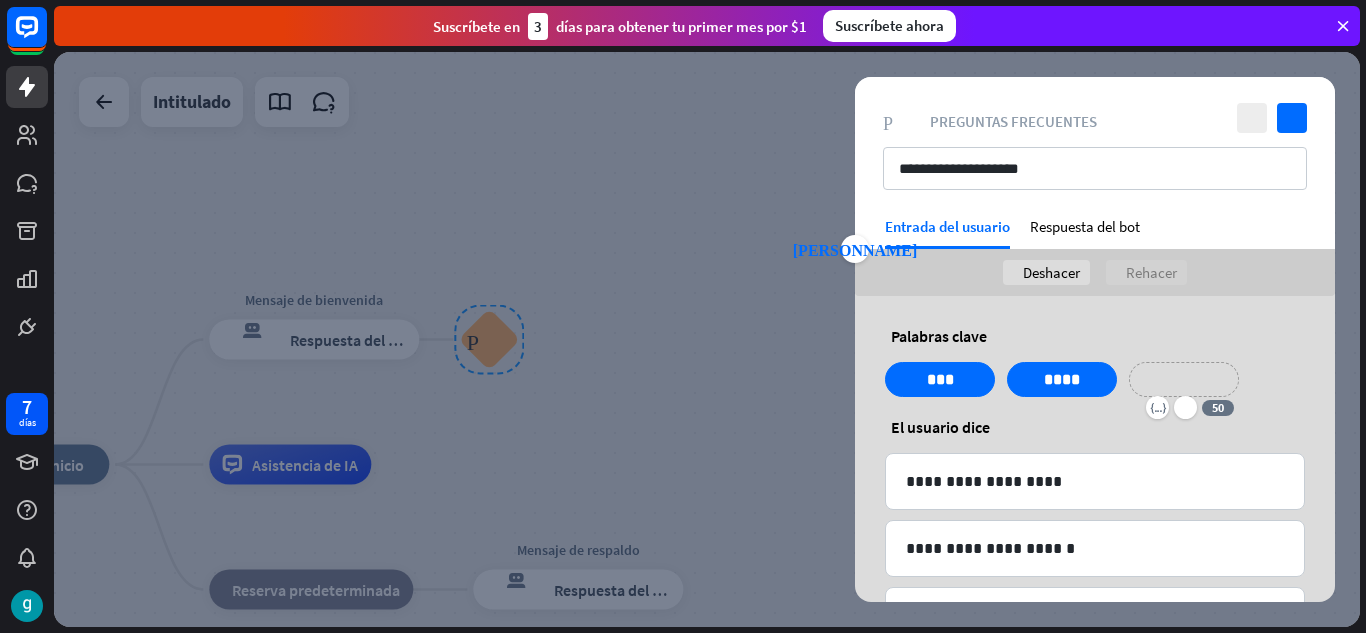 type 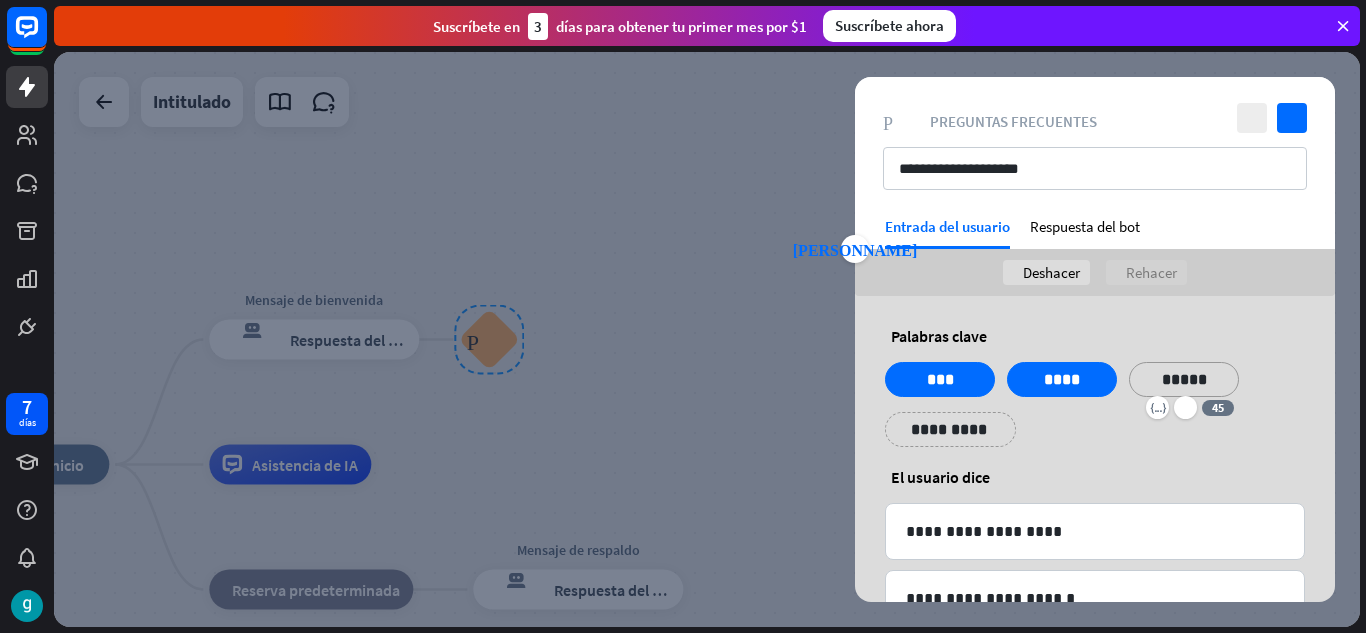 click on "**********" at bounding box center [950, 429] 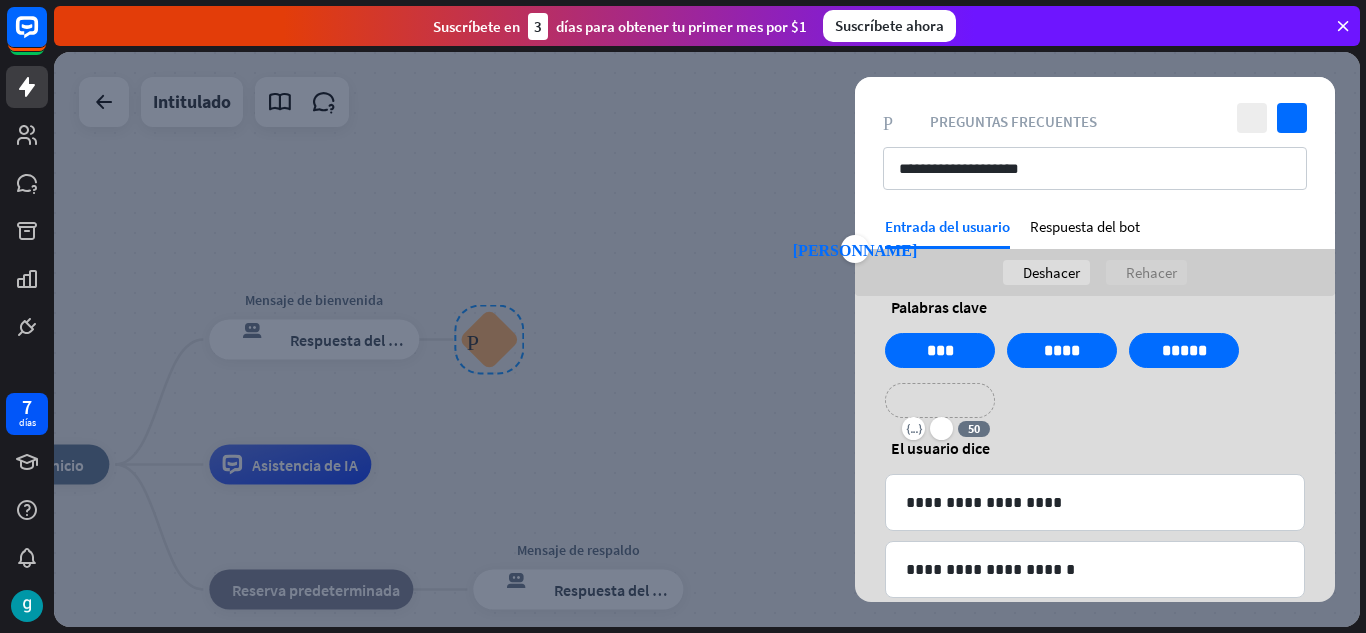 scroll, scrollTop: 0, scrollLeft: 0, axis: both 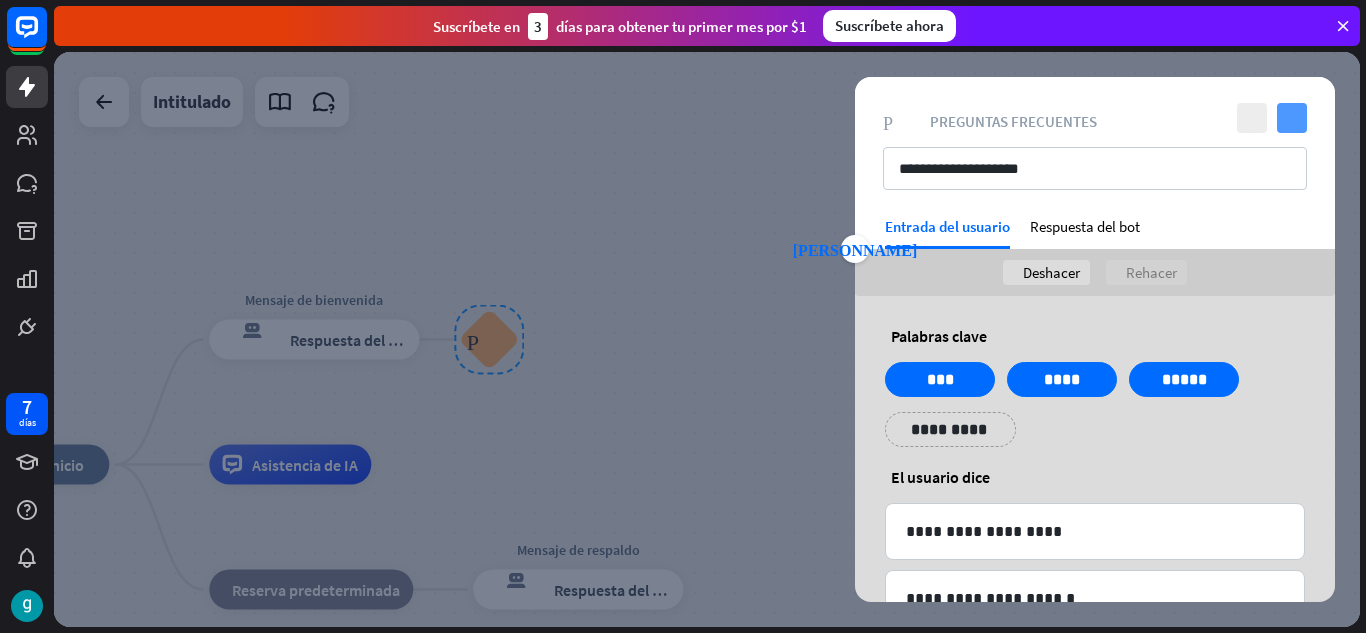 click on "controlar" at bounding box center (1292, 118) 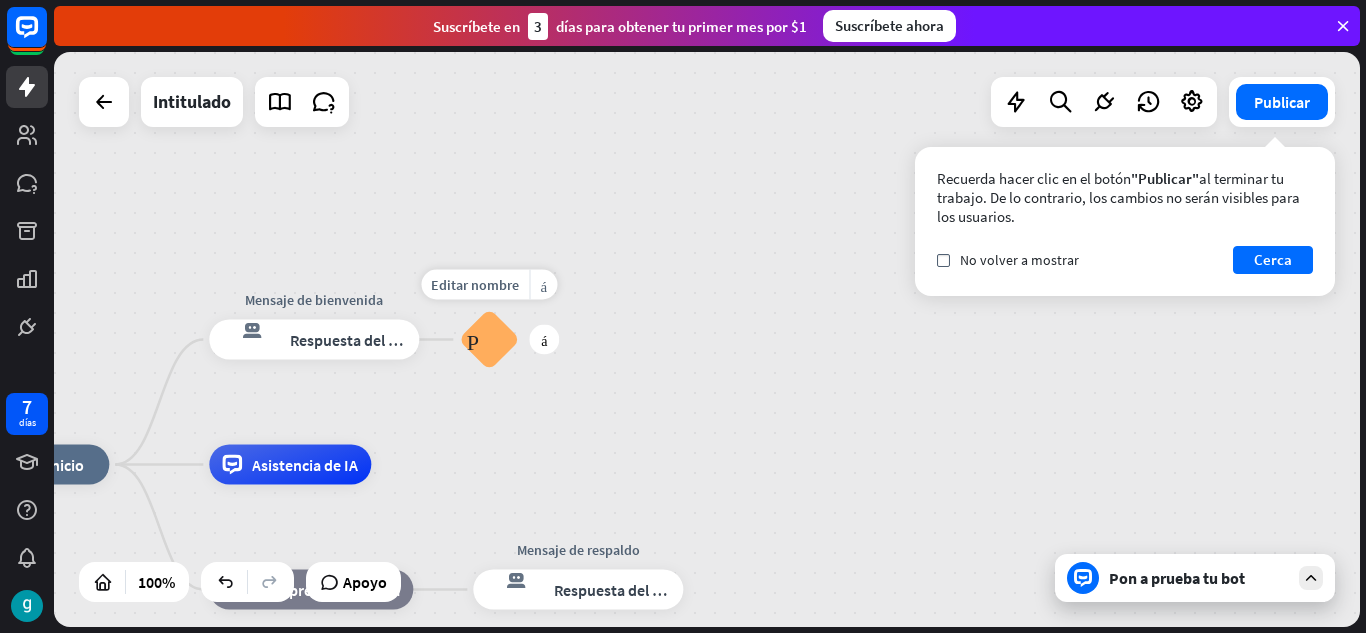 click on "Preguntas frecuentes sobre bloques" at bounding box center [489, 340] 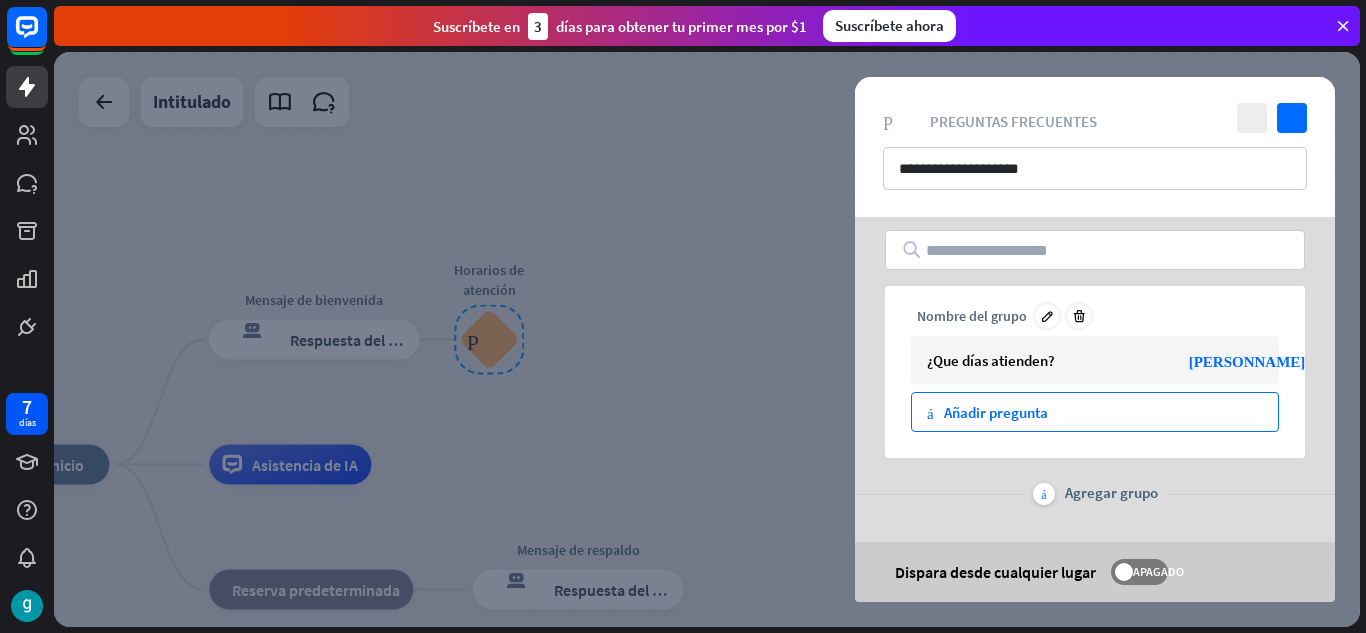 scroll, scrollTop: 13, scrollLeft: 0, axis: vertical 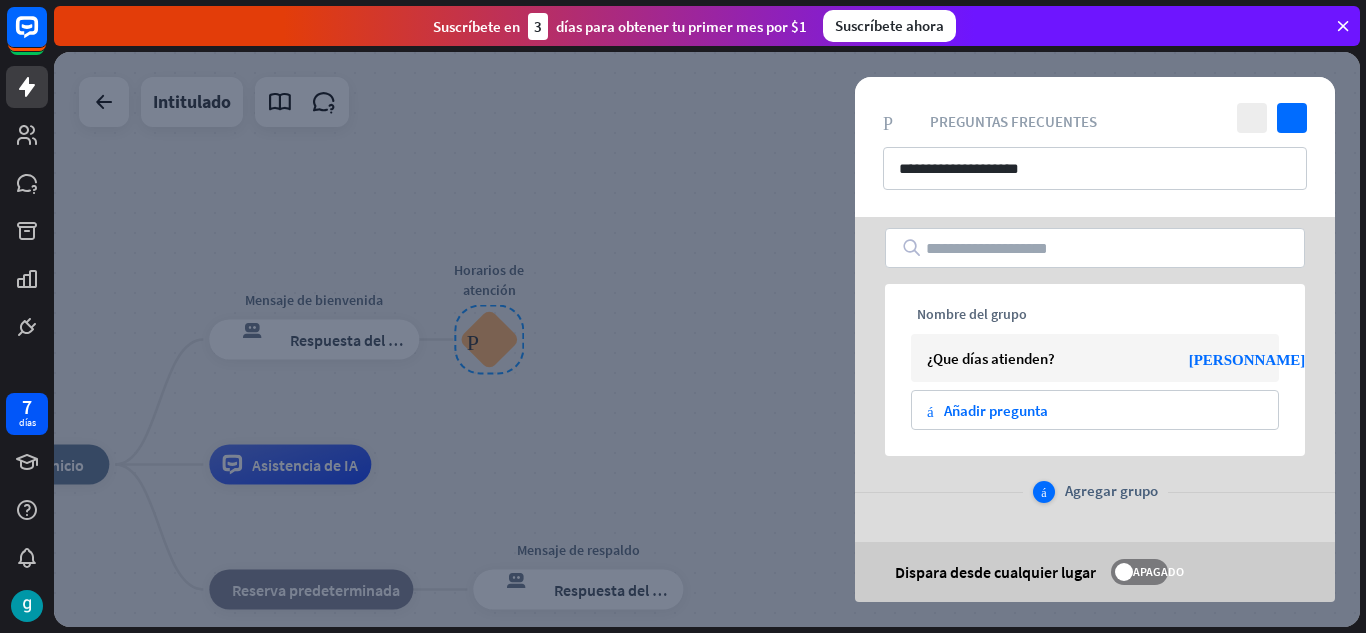 click on "Agregar grupo" at bounding box center [1111, 490] 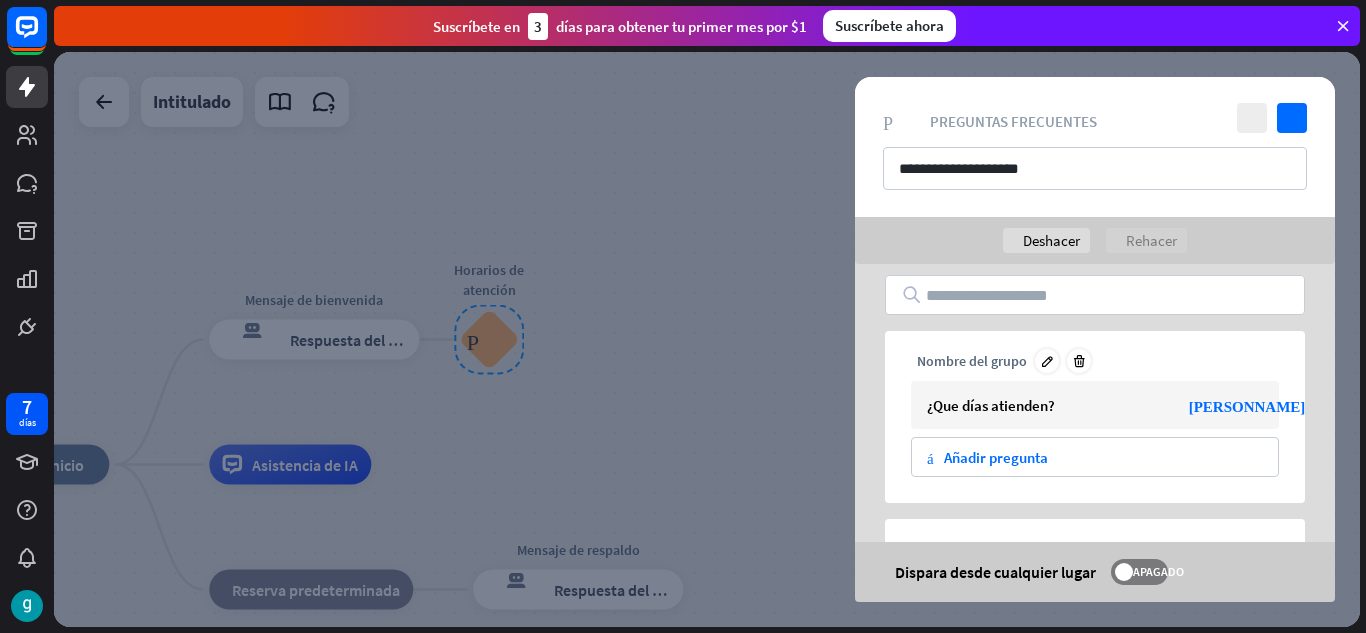 scroll, scrollTop: 192, scrollLeft: 0, axis: vertical 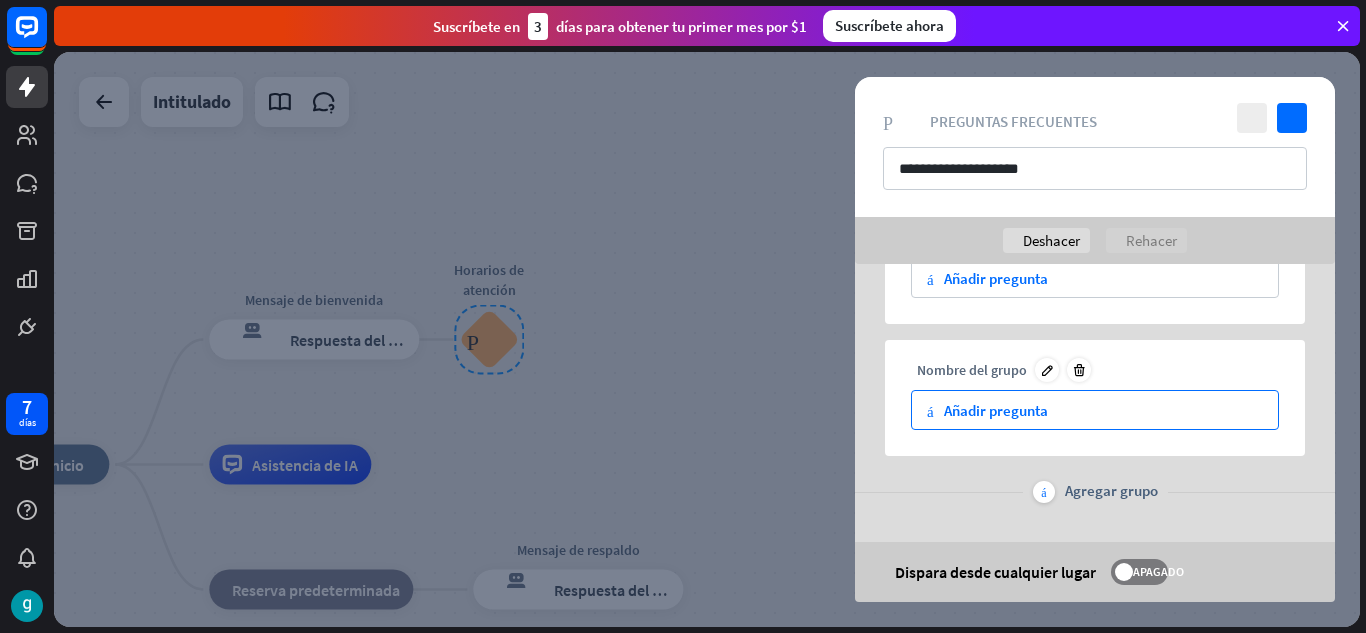 click on "Añadir pregunta" at bounding box center [996, 410] 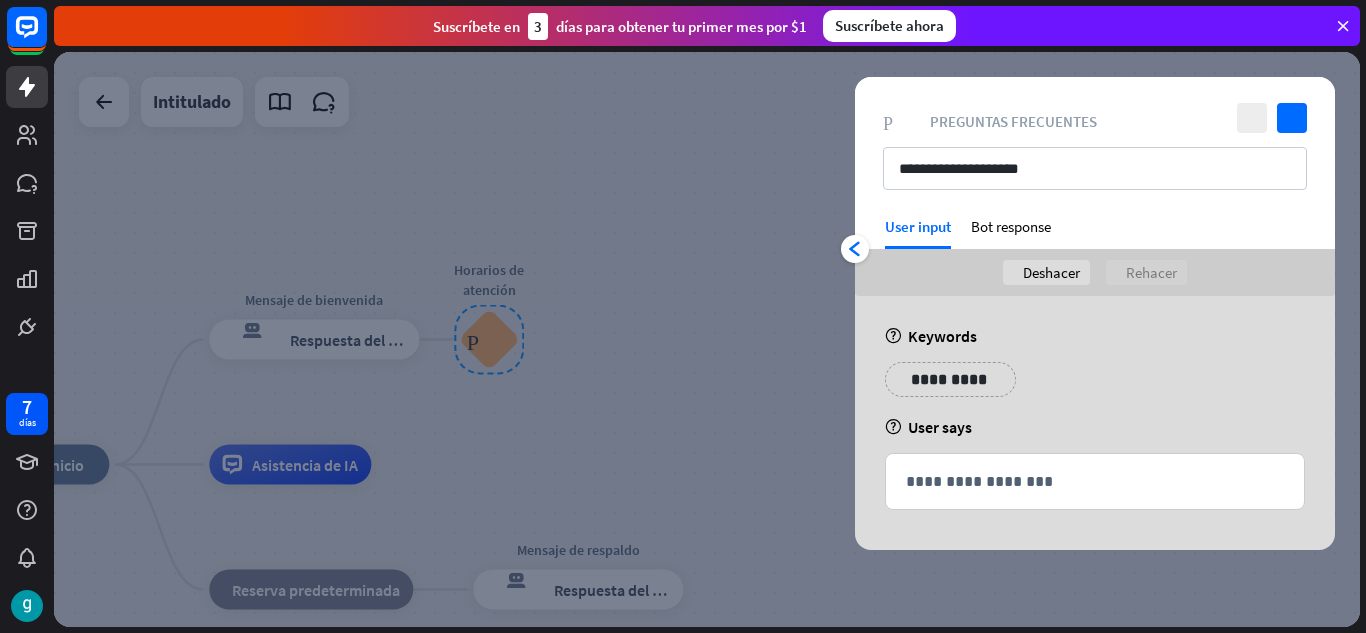 scroll, scrollTop: 0, scrollLeft: 0, axis: both 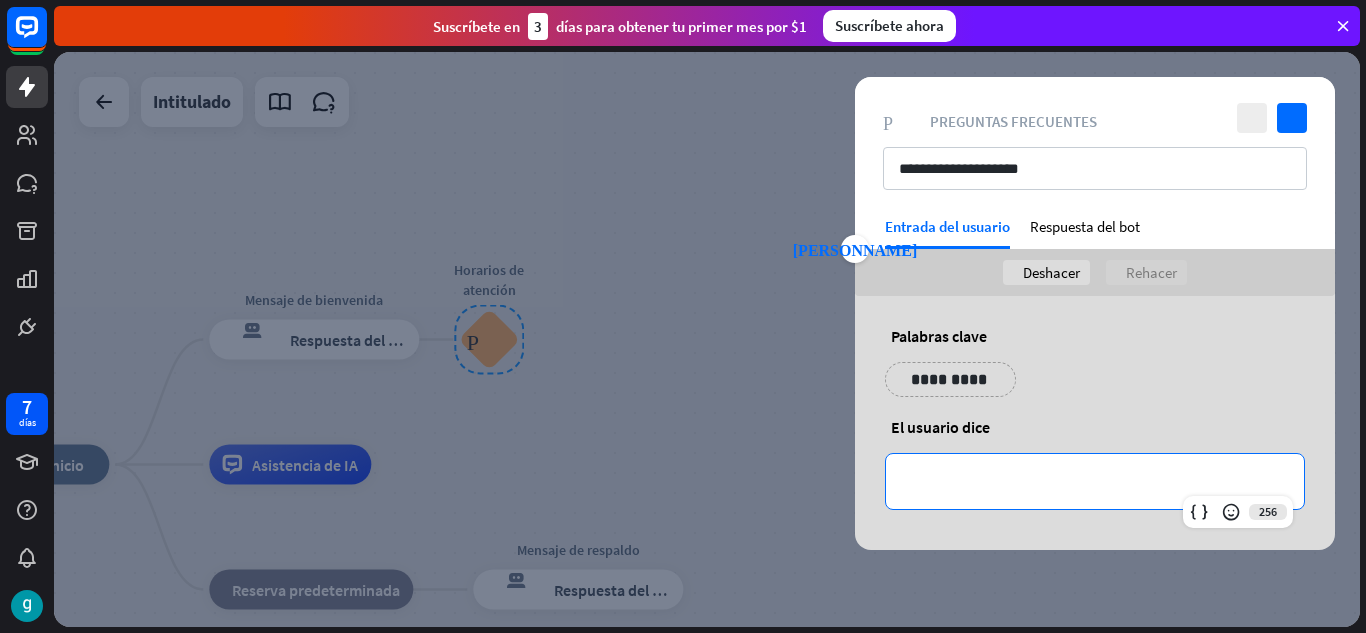 click on "**********" at bounding box center [1095, 481] 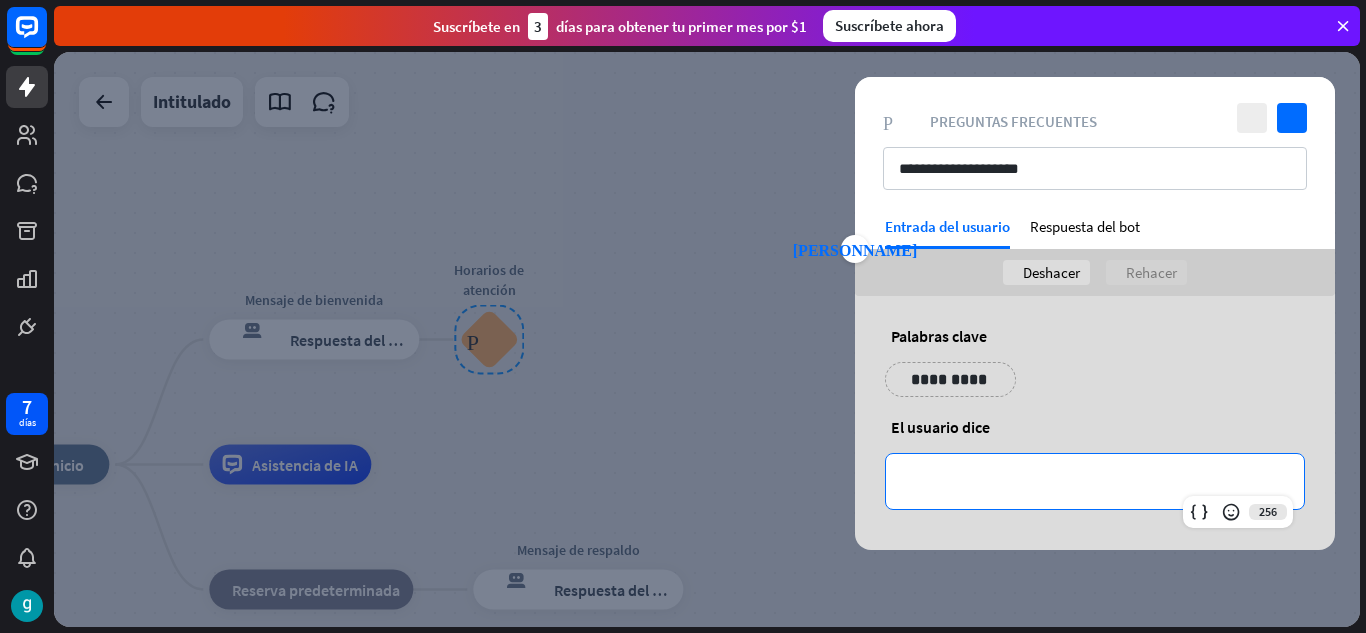 drag, startPoint x: 942, startPoint y: 465, endPoint x: 953, endPoint y: 459, distance: 12.529964 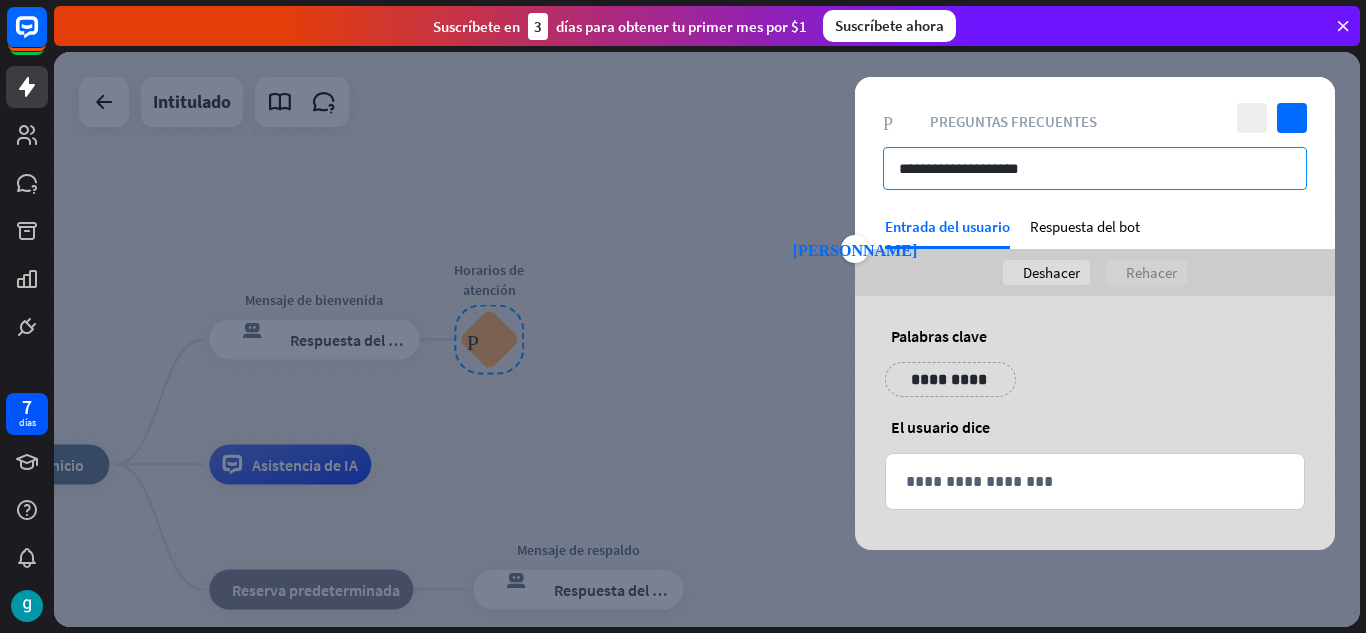 click on "**********" at bounding box center (1095, 168) 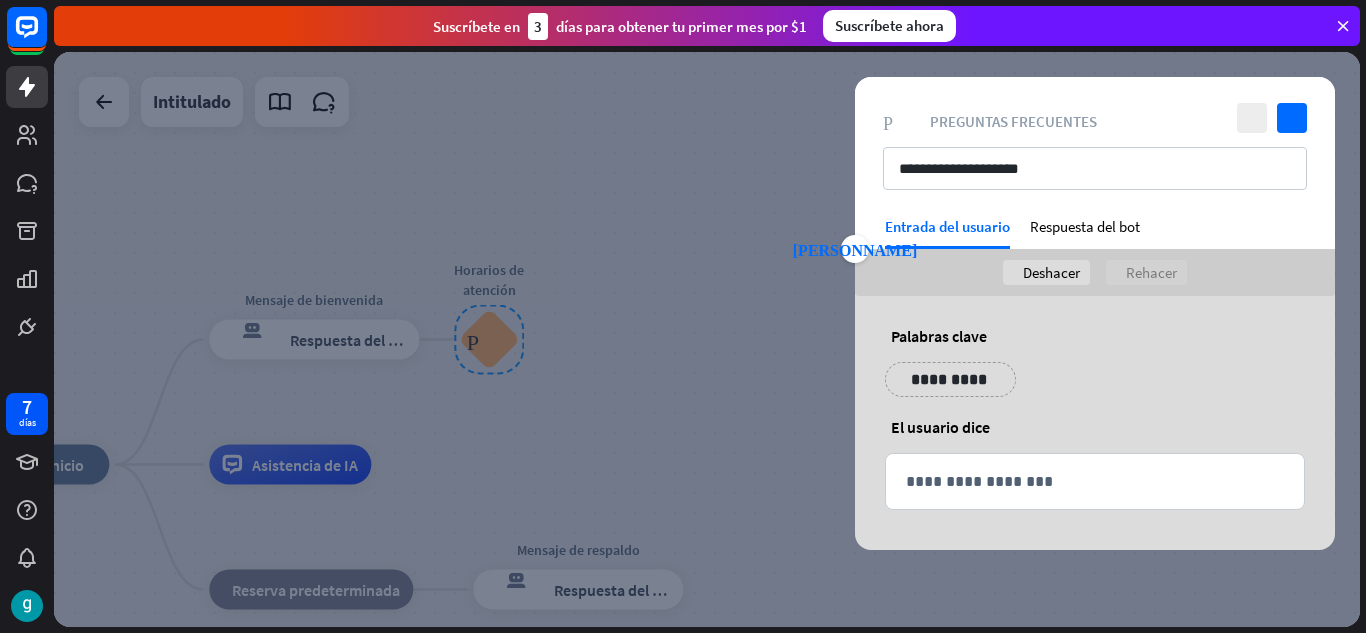 click on "**********" at bounding box center (1095, 147) 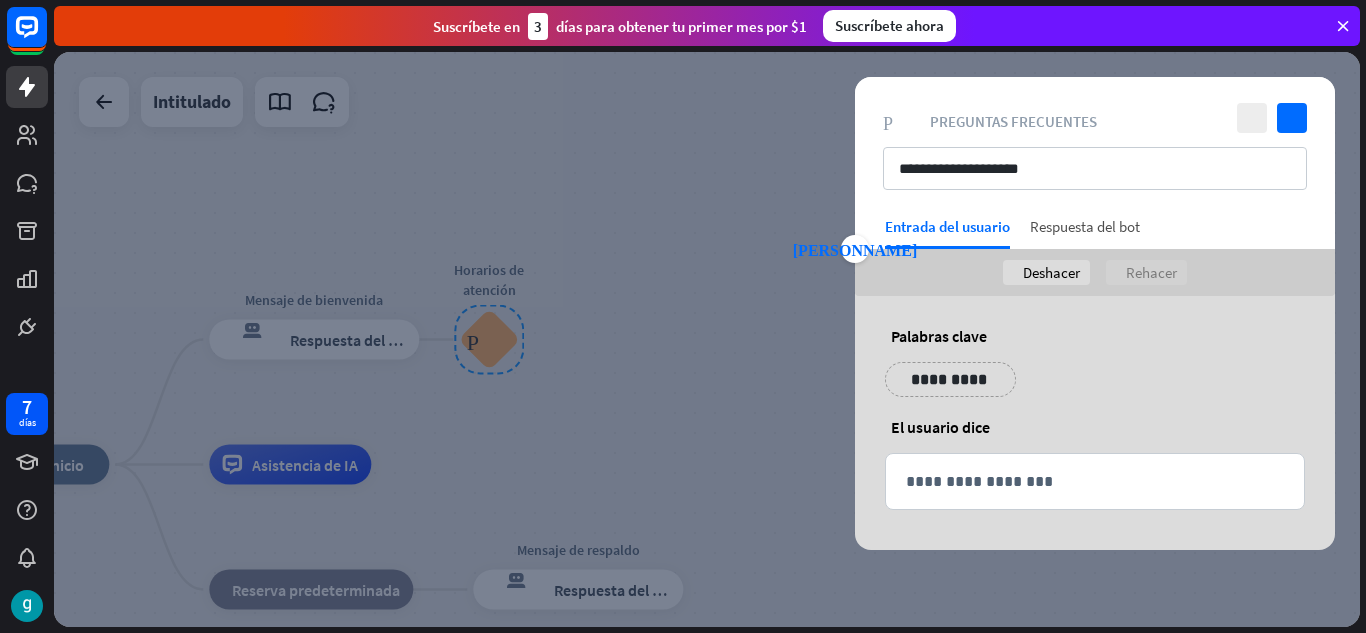 click on "Respuesta del bot" at bounding box center (1085, 226) 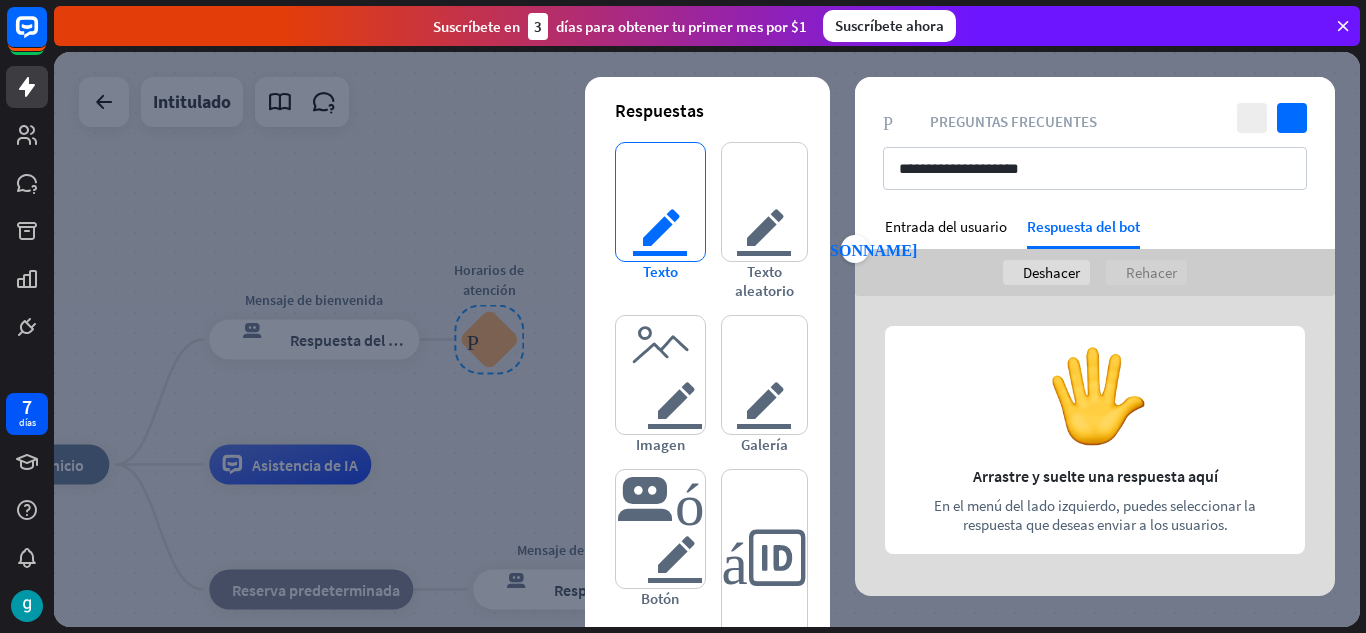 click on "texto del editor" at bounding box center [660, 202] 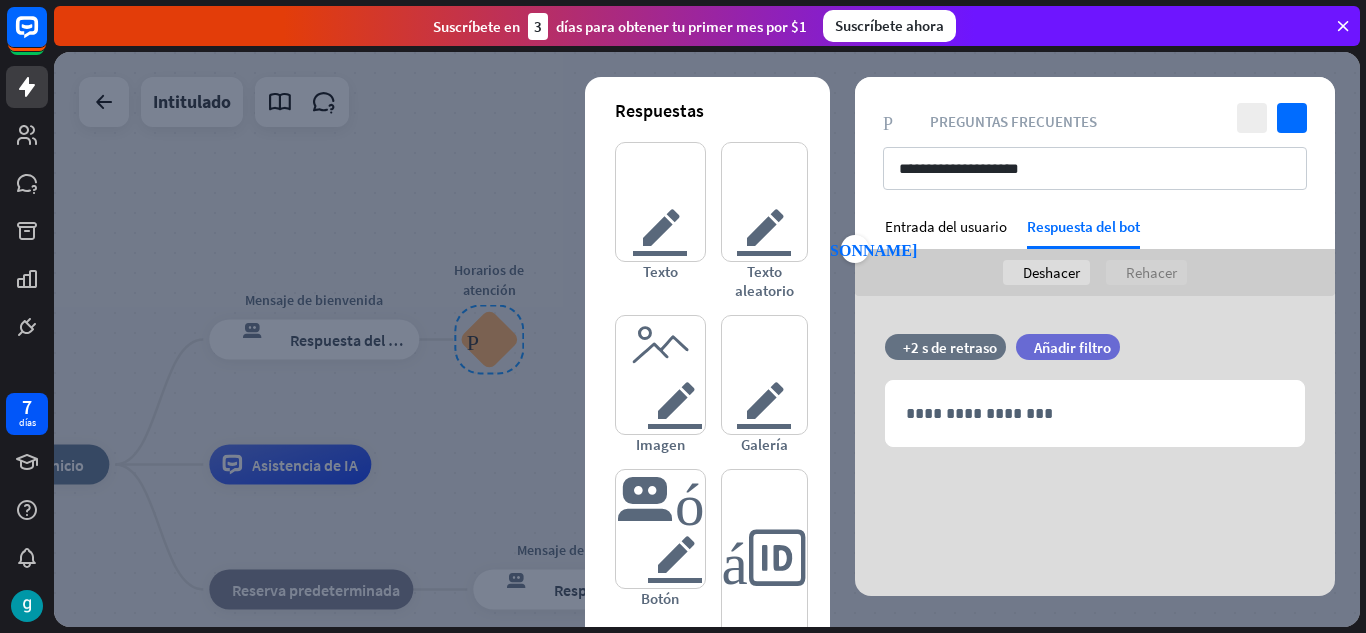 click on "**********" at bounding box center [1095, 147] 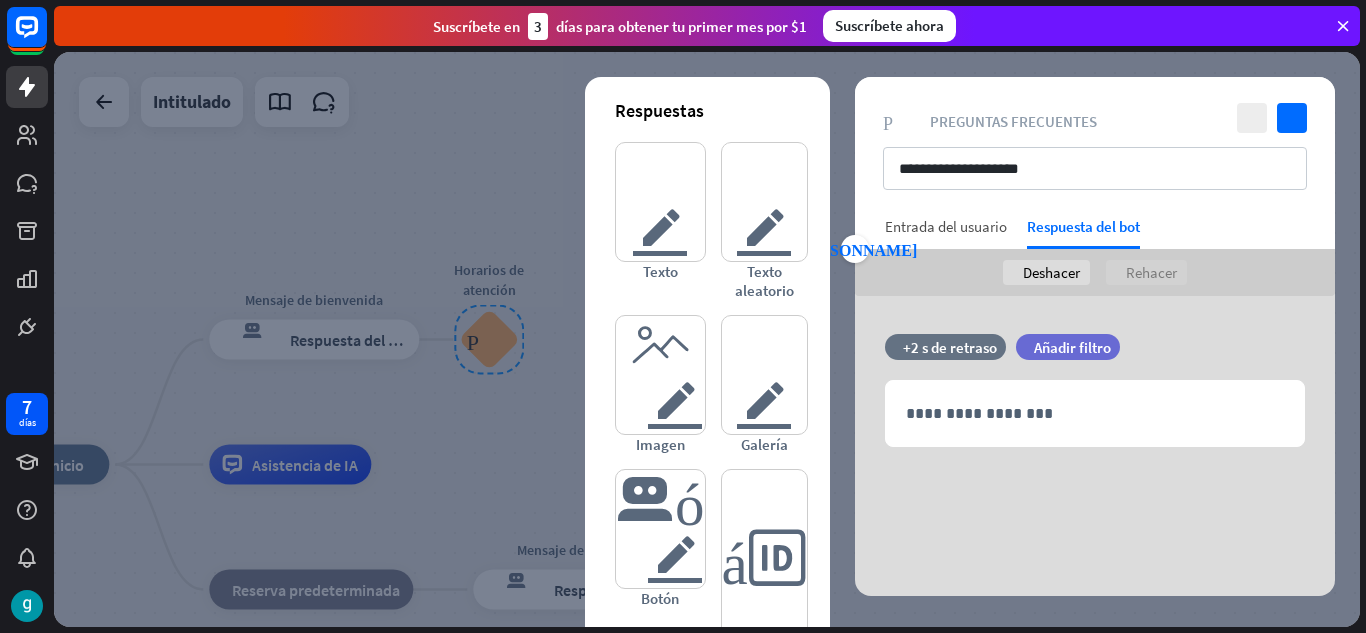 click on "Entrada del usuario" at bounding box center (946, 226) 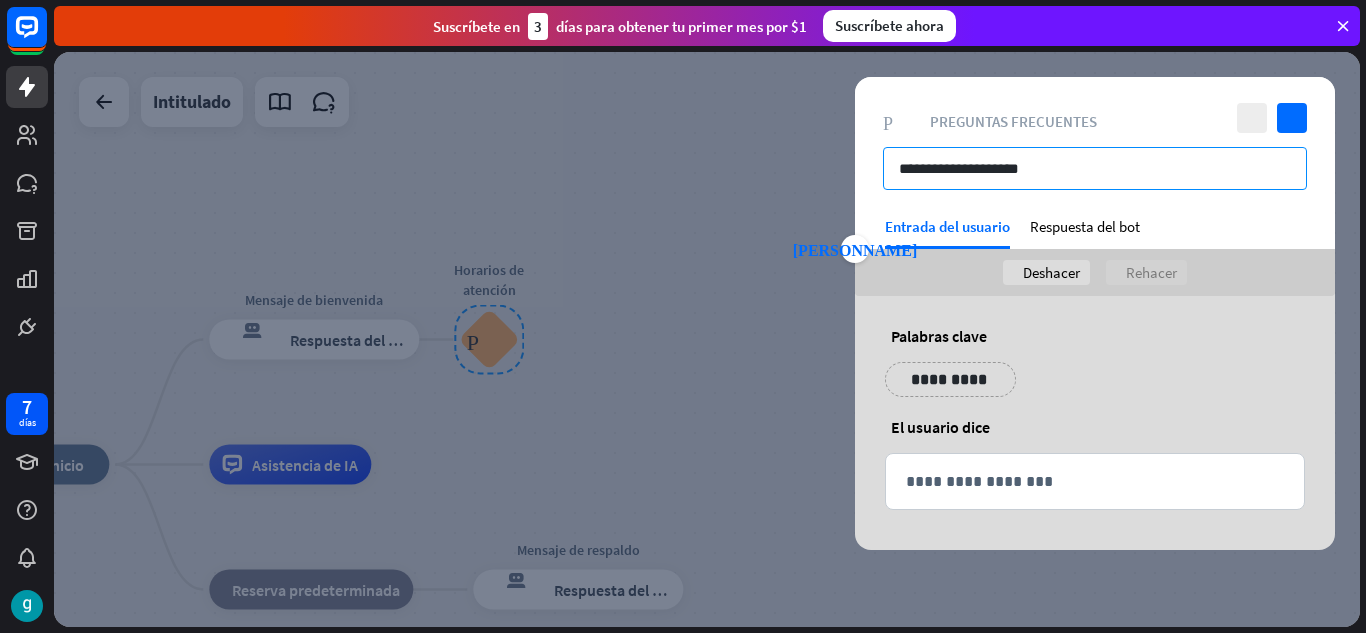 click on "**********" at bounding box center (1095, 168) 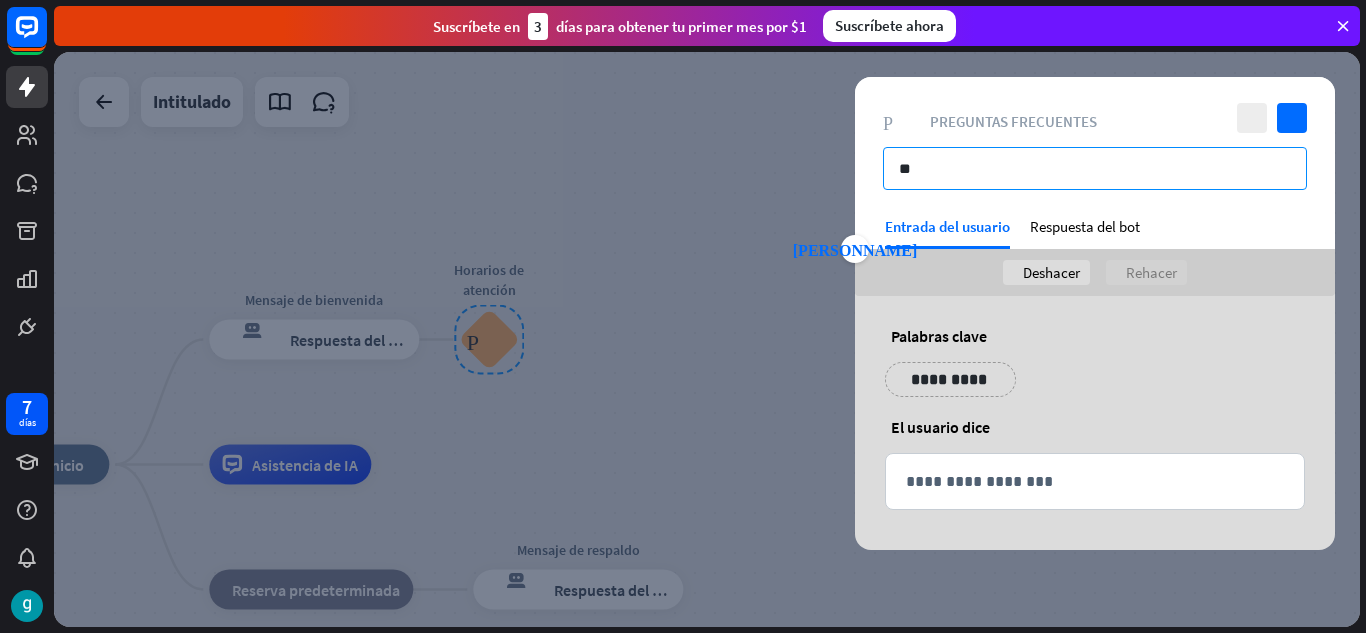 type on "*" 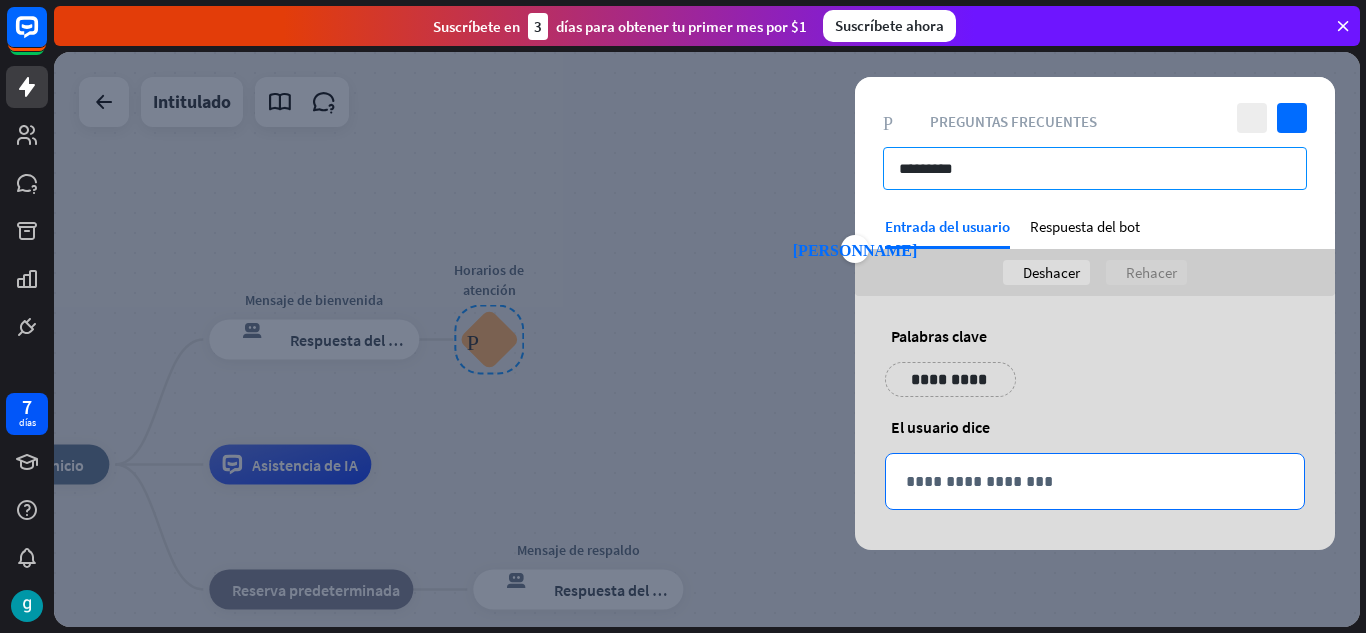 type on "*********" 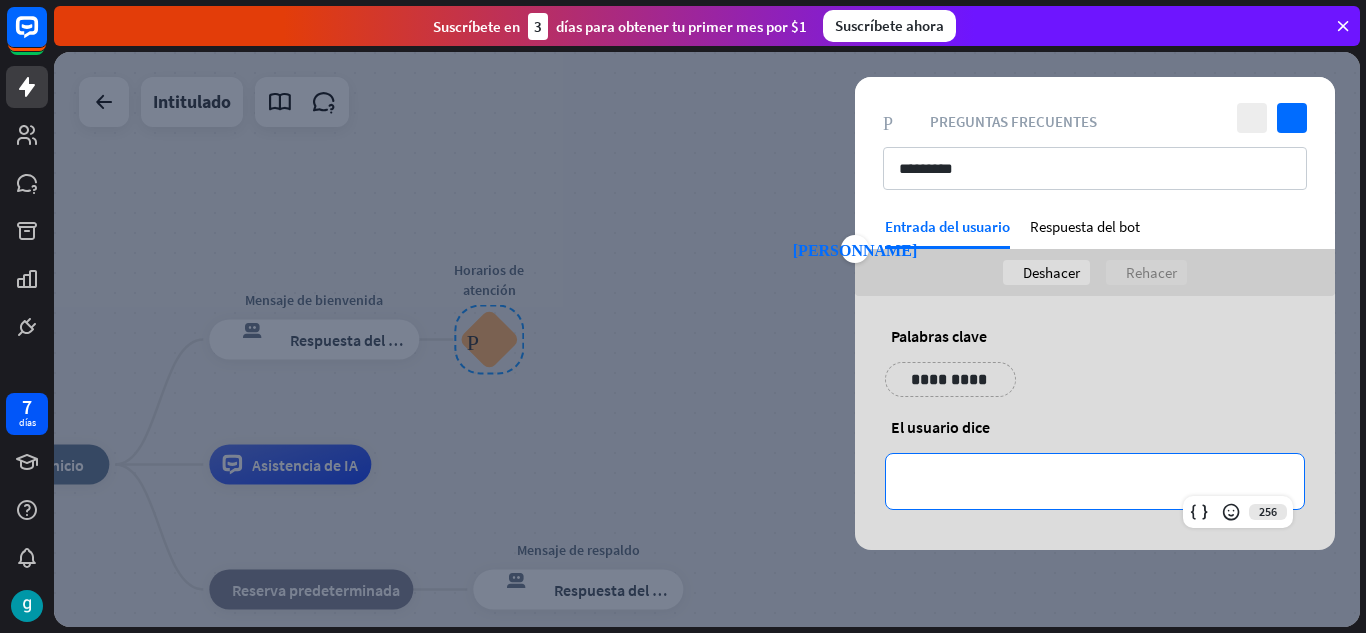 click on "**********" at bounding box center [1095, 481] 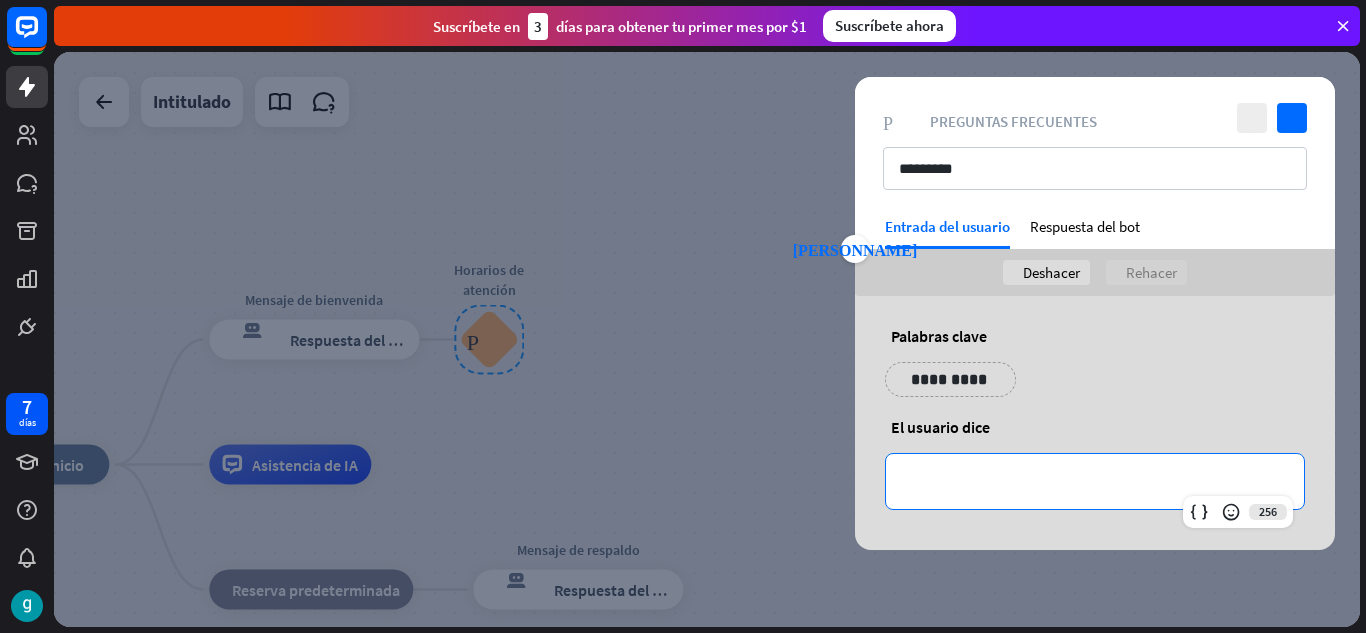 type 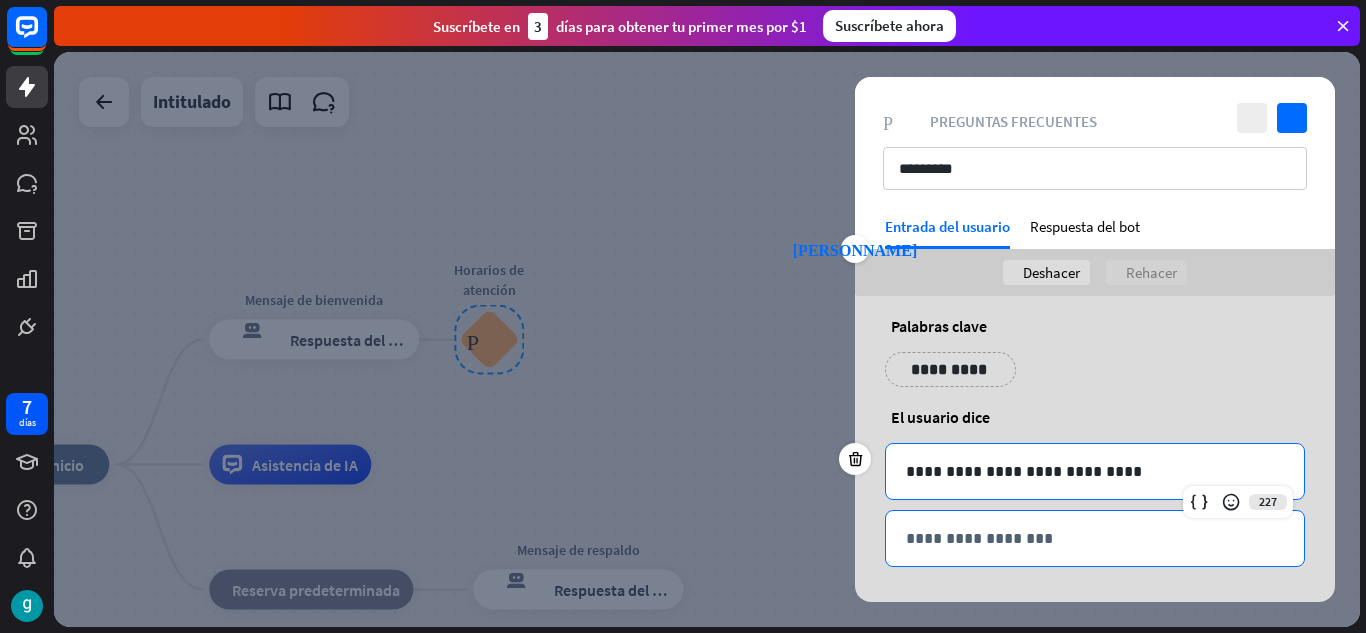 scroll, scrollTop: 15, scrollLeft: 0, axis: vertical 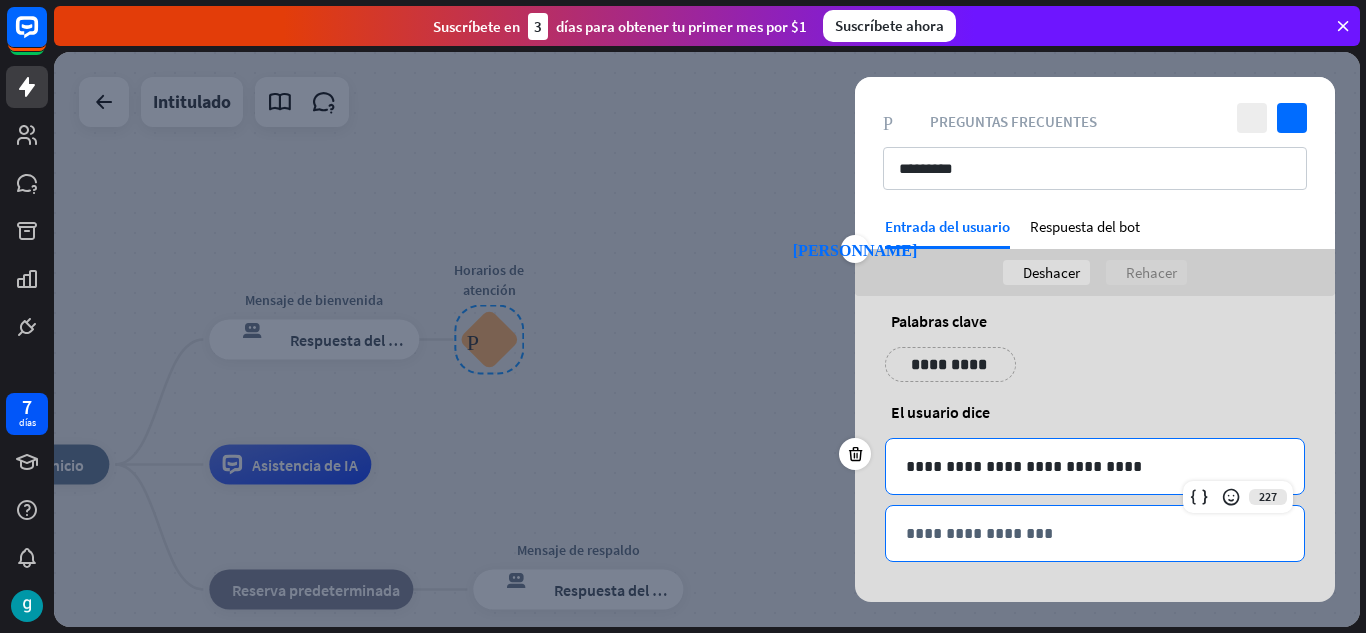 click on "**********" at bounding box center (1095, 533) 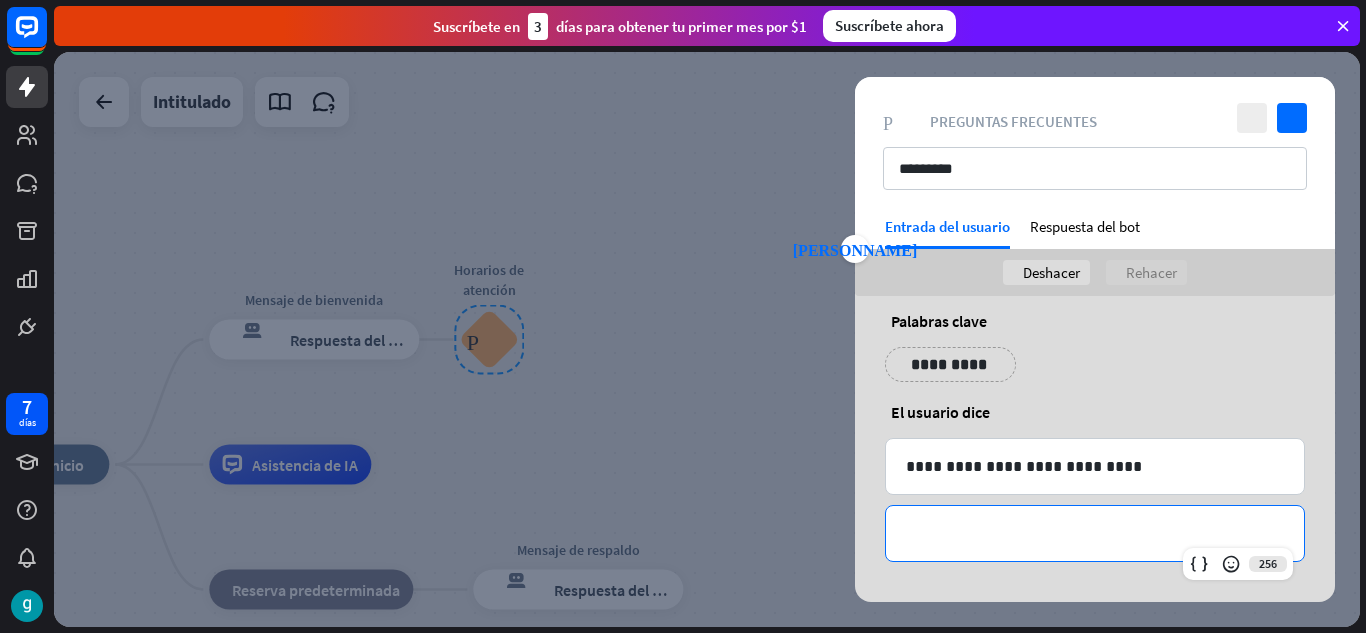 type 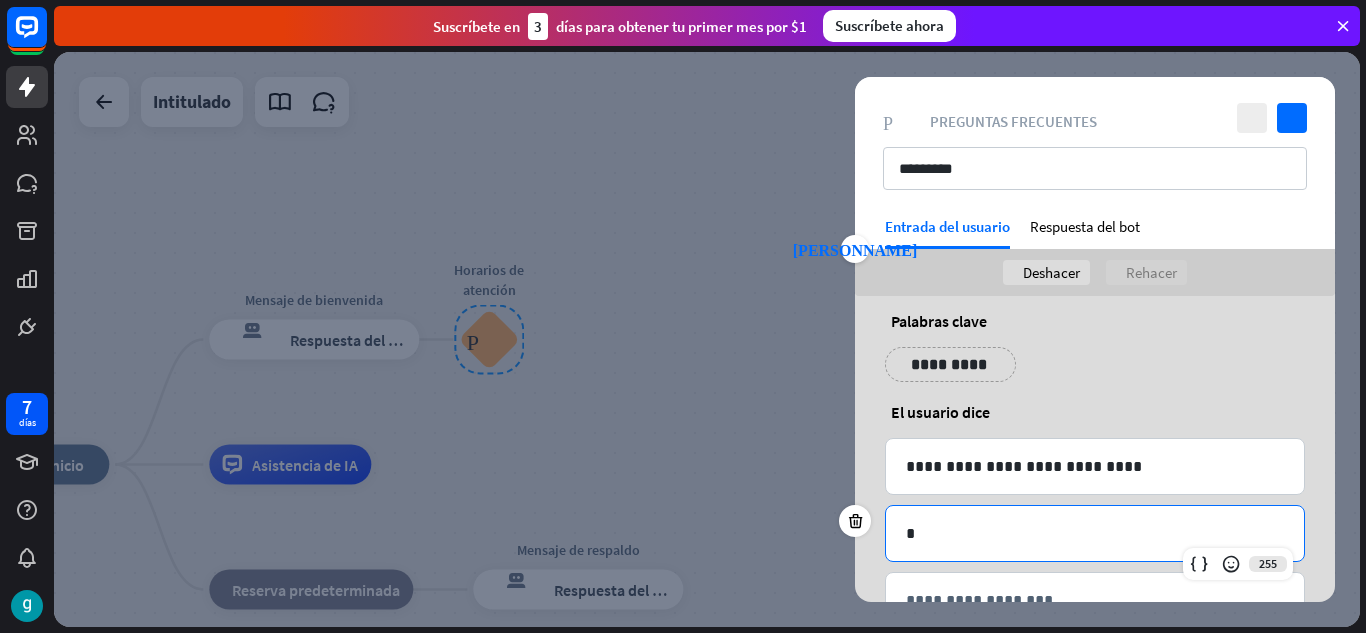 drag, startPoint x: 972, startPoint y: 559, endPoint x: 978, endPoint y: 546, distance: 14.3178215 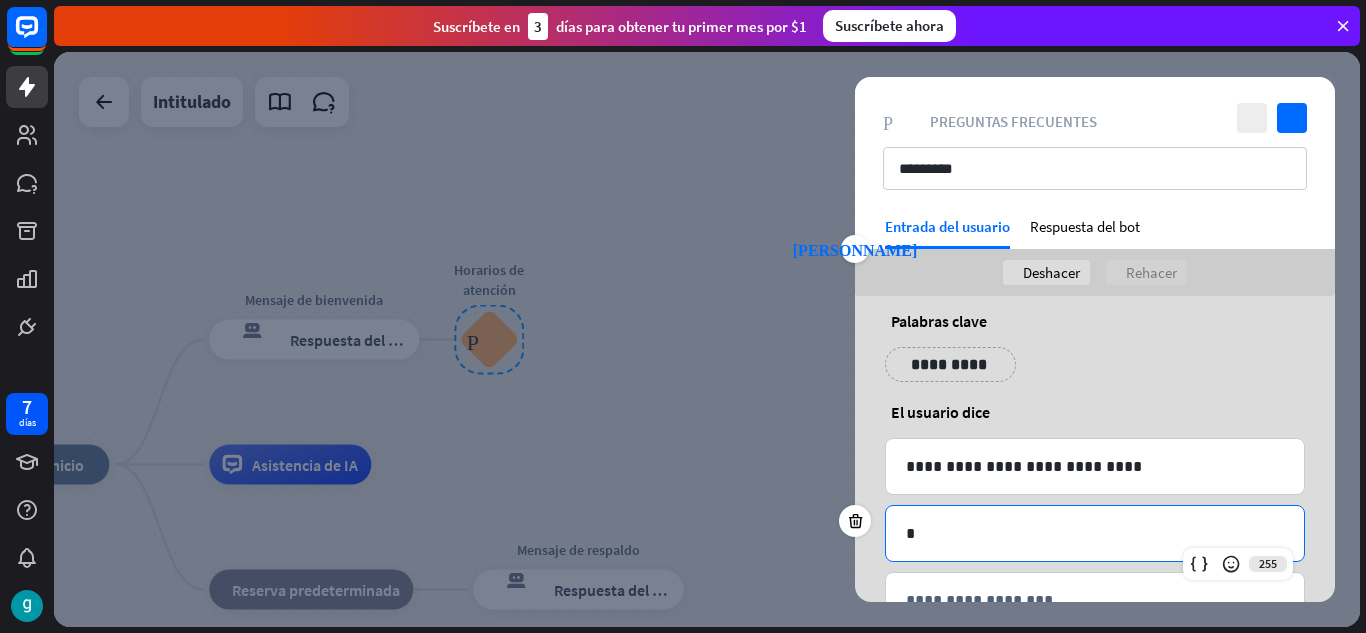 scroll, scrollTop: 0, scrollLeft: 0, axis: both 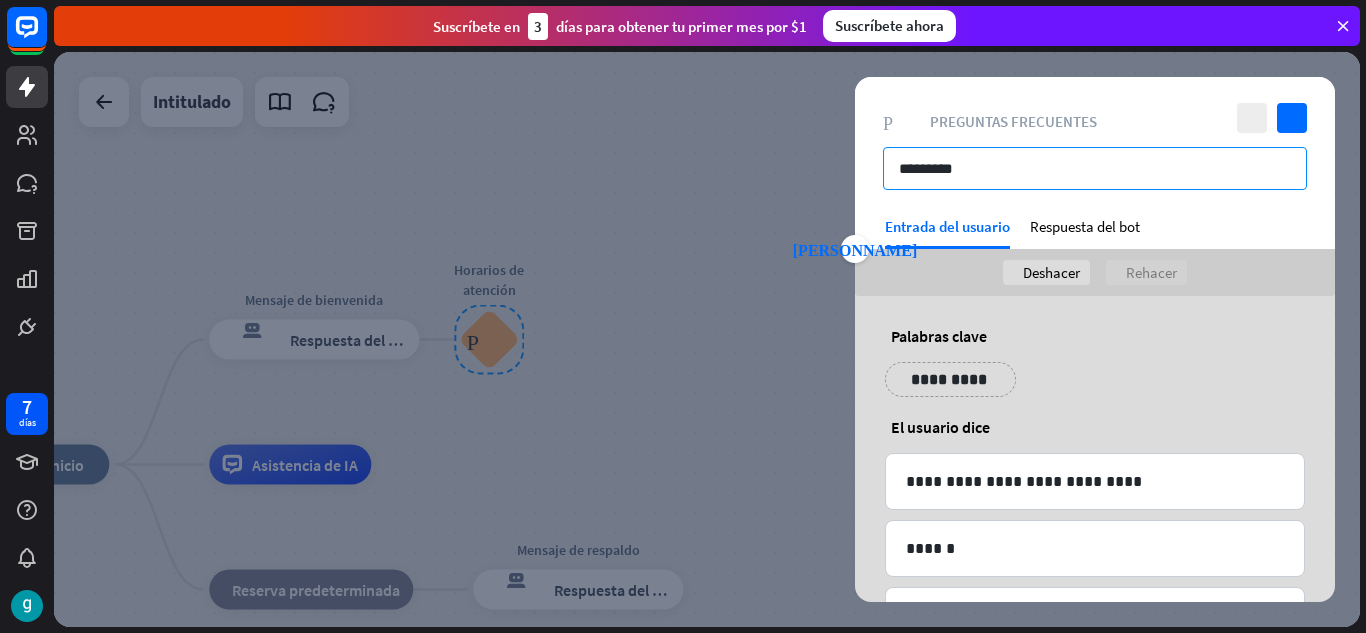 click on "*********" at bounding box center (1095, 168) 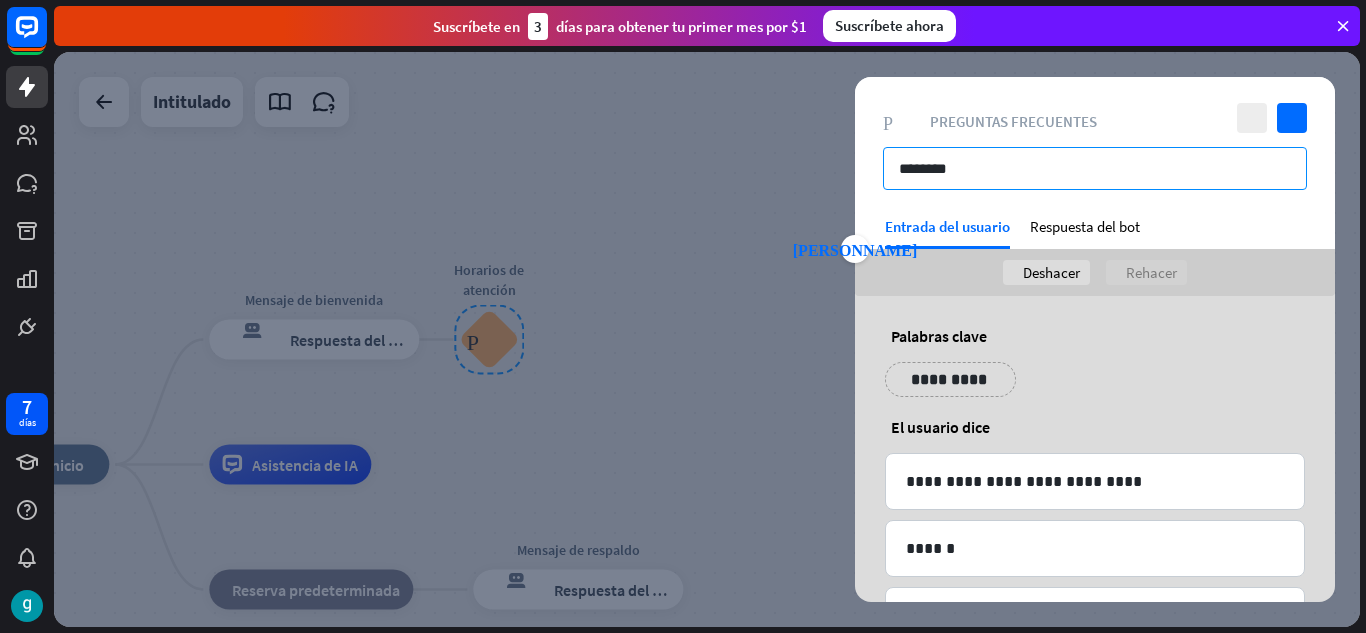 type on "*********" 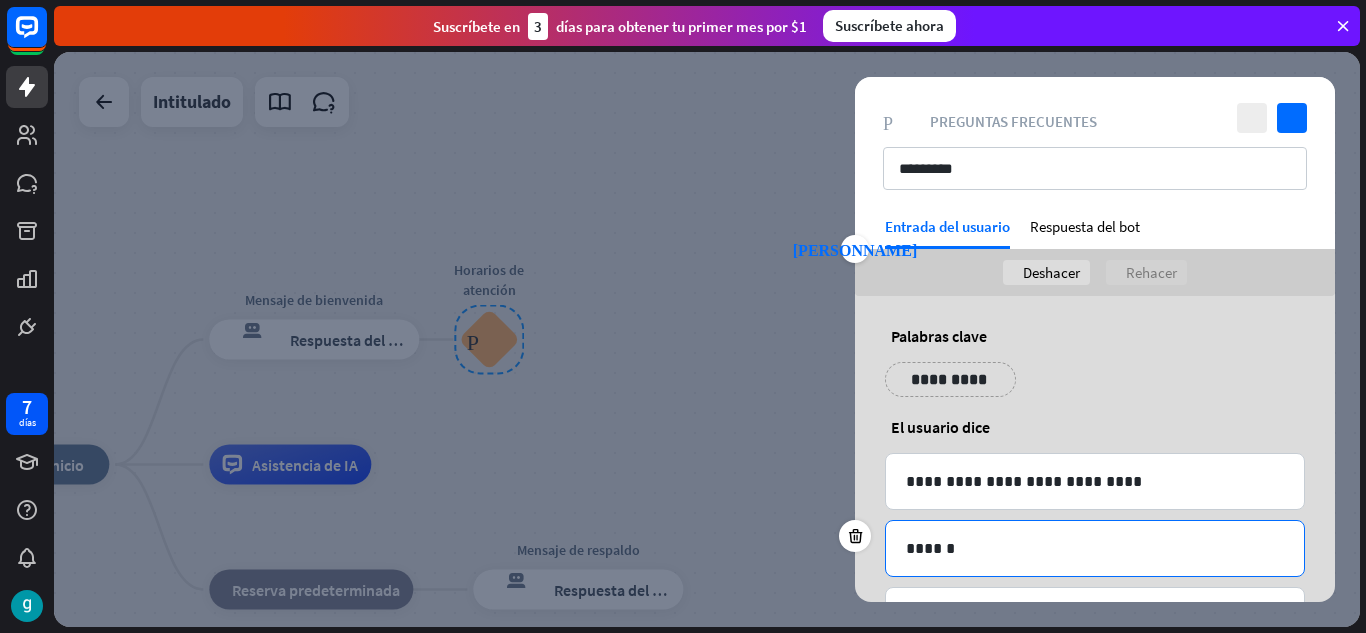 click on "******" at bounding box center (1095, 548) 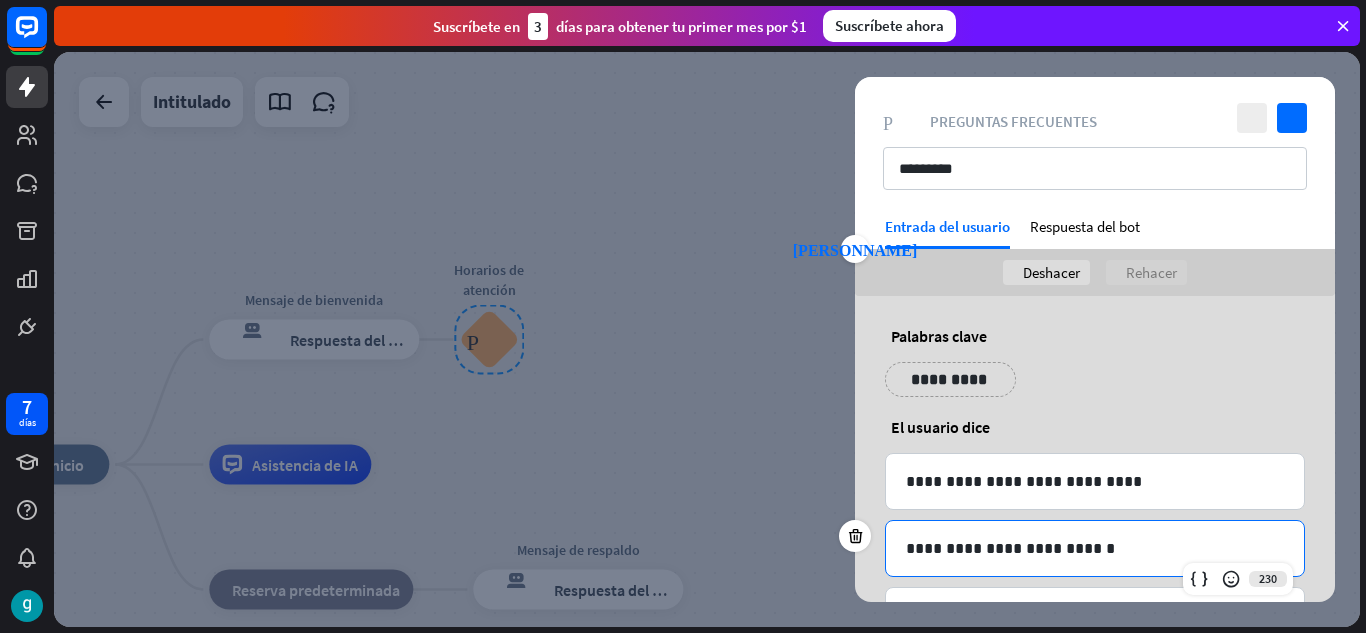 scroll, scrollTop: 82, scrollLeft: 0, axis: vertical 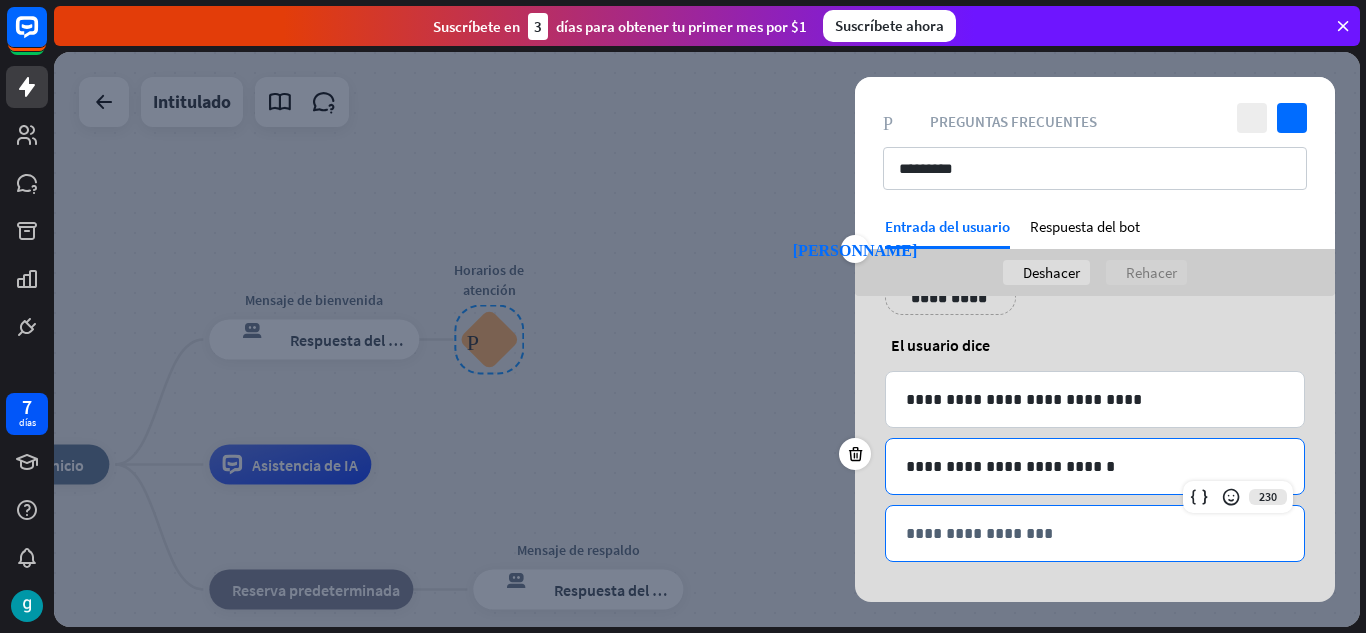 click on "**********" at bounding box center [1095, 533] 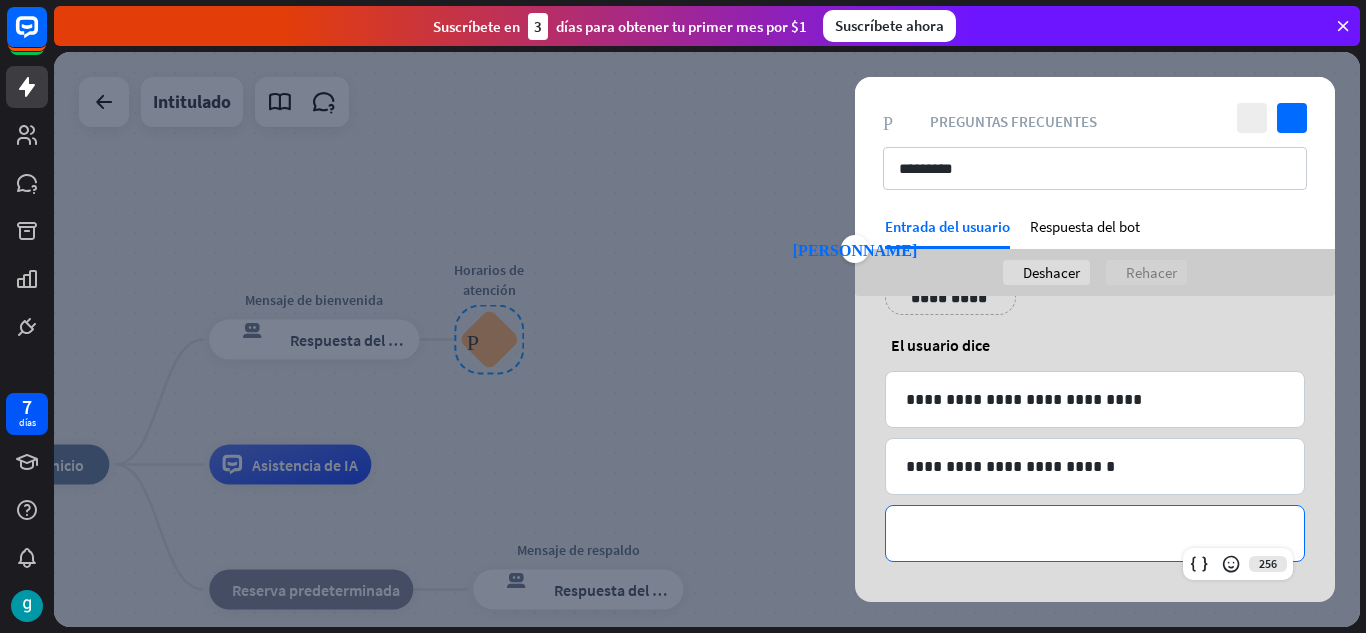 type 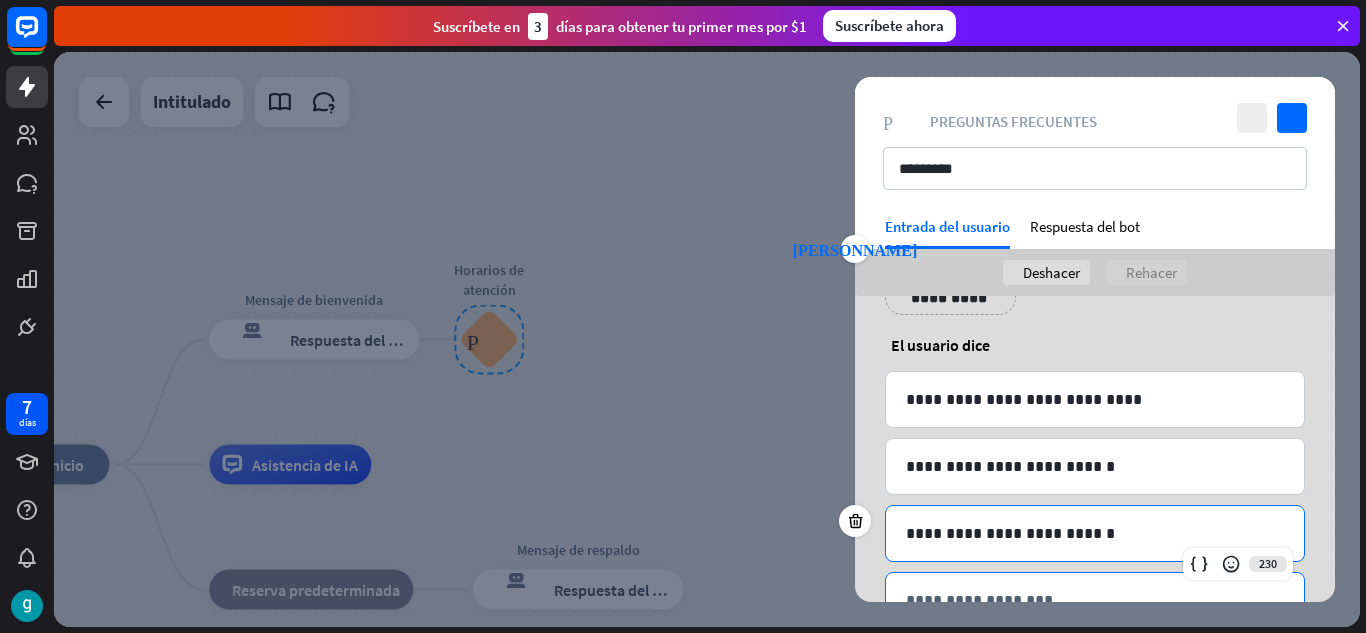 scroll, scrollTop: 149, scrollLeft: 0, axis: vertical 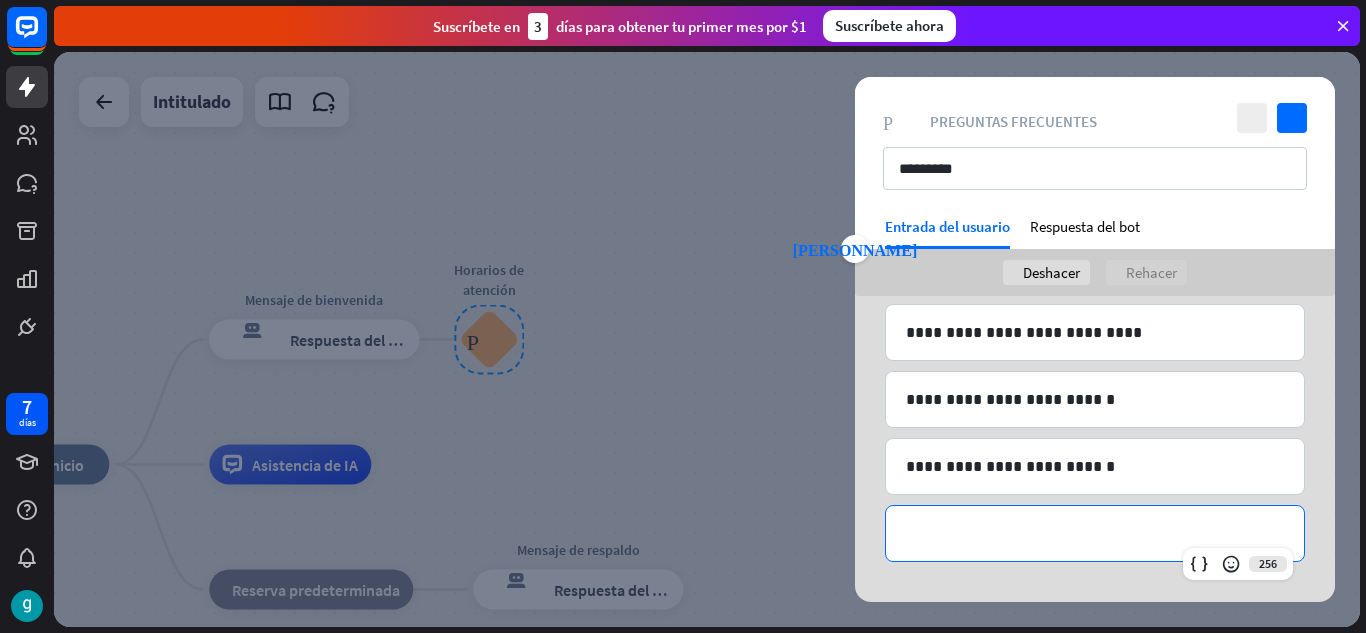 click on "**********" at bounding box center [1095, 533] 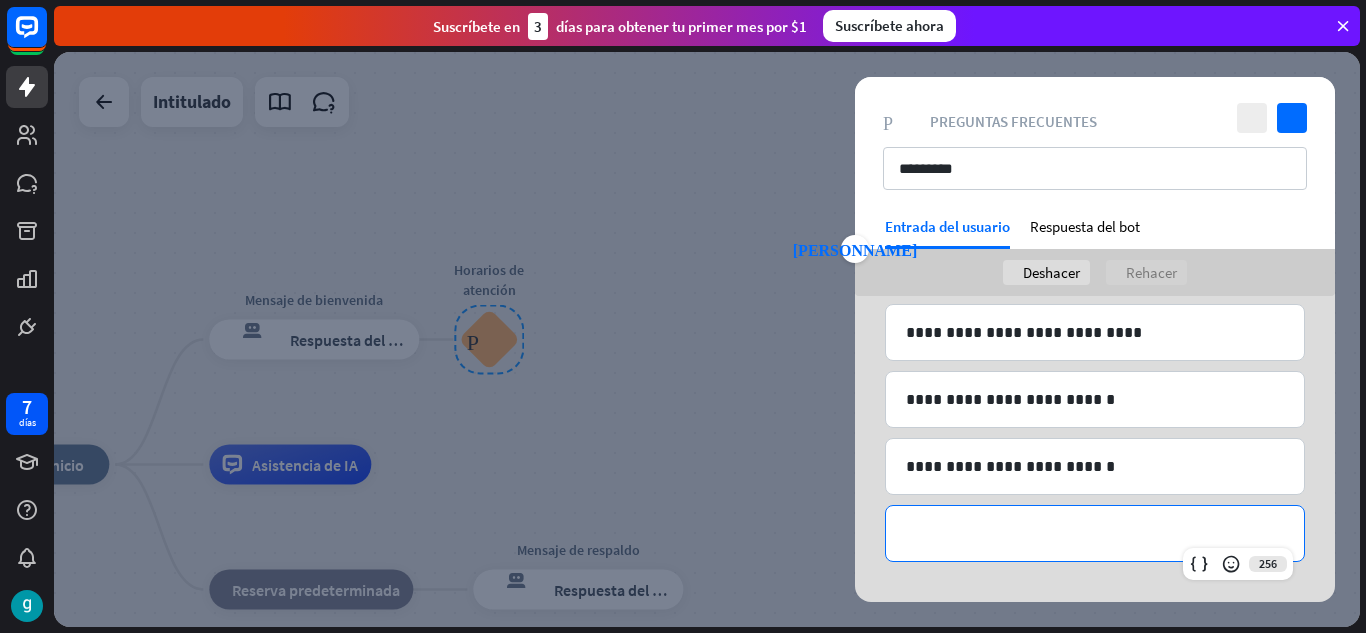 type 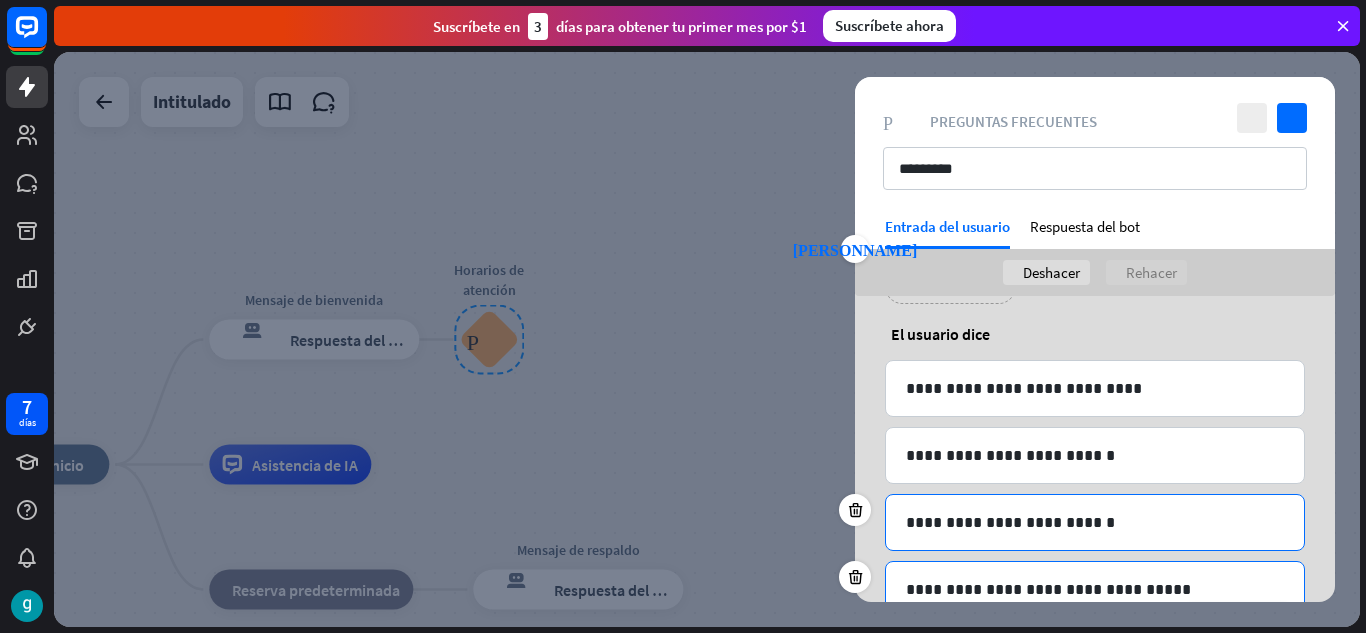 scroll, scrollTop: 216, scrollLeft: 0, axis: vertical 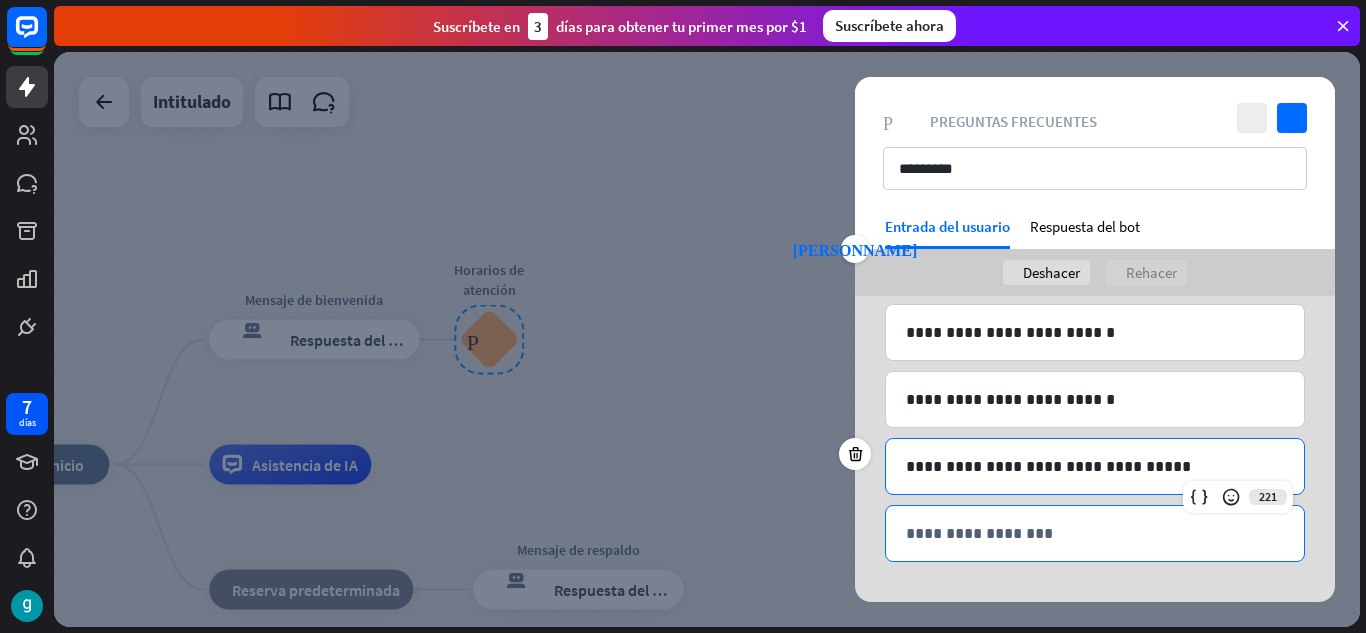 click on "**********" at bounding box center (1095, 533) 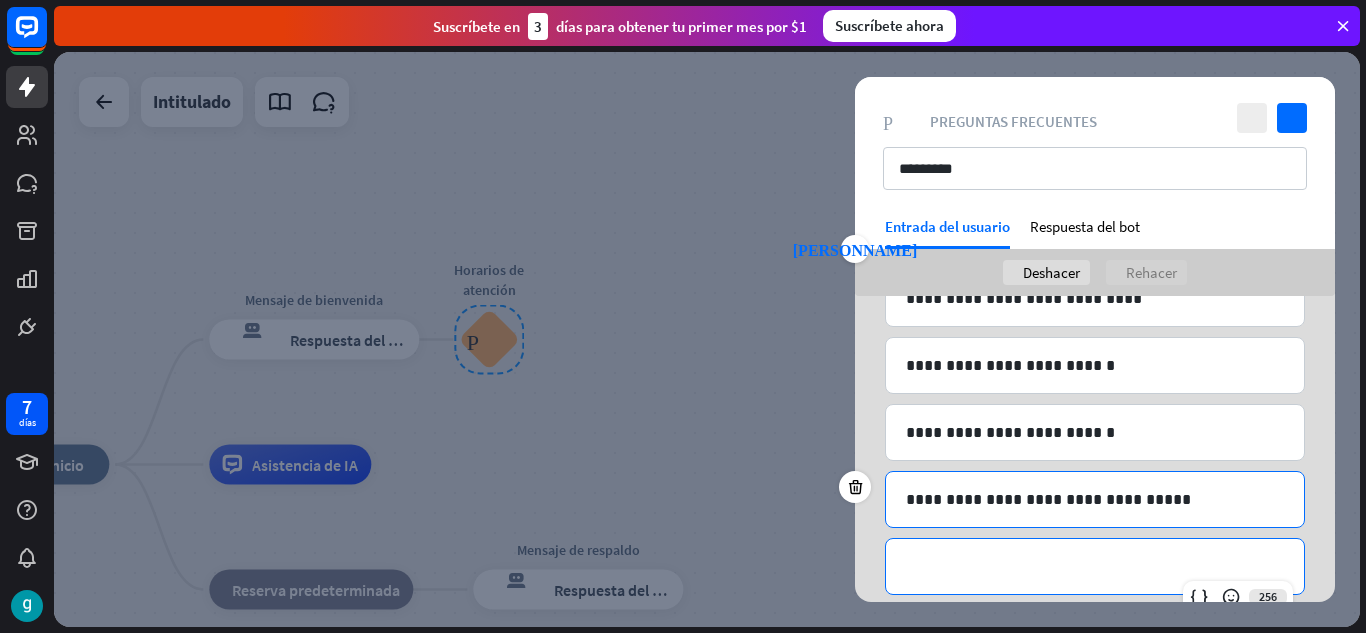 scroll, scrollTop: 216, scrollLeft: 0, axis: vertical 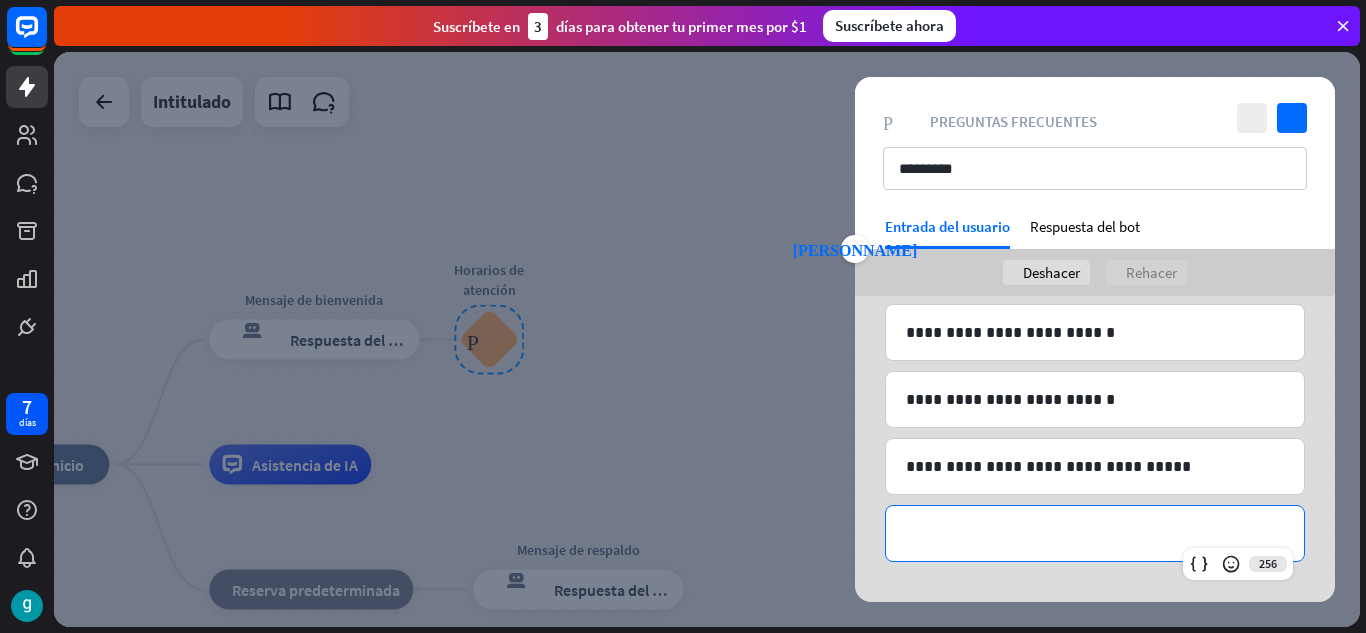 drag, startPoint x: 1030, startPoint y: 554, endPoint x: 1036, endPoint y: 541, distance: 14.3178215 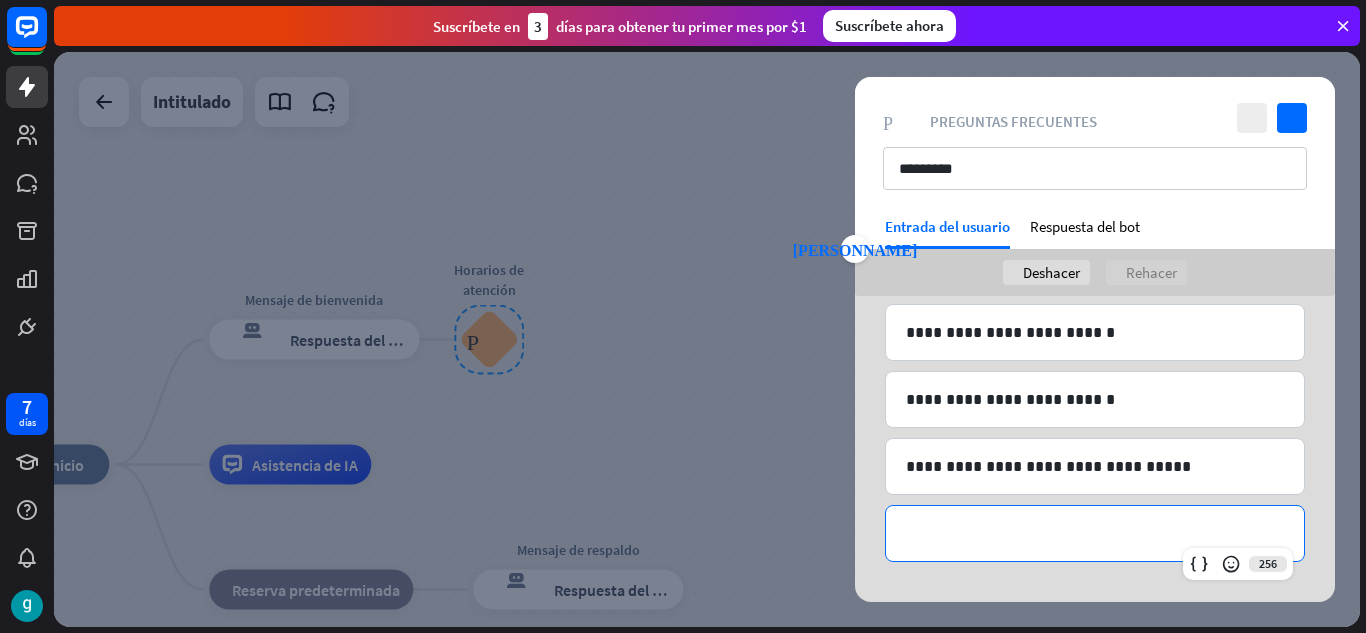 type 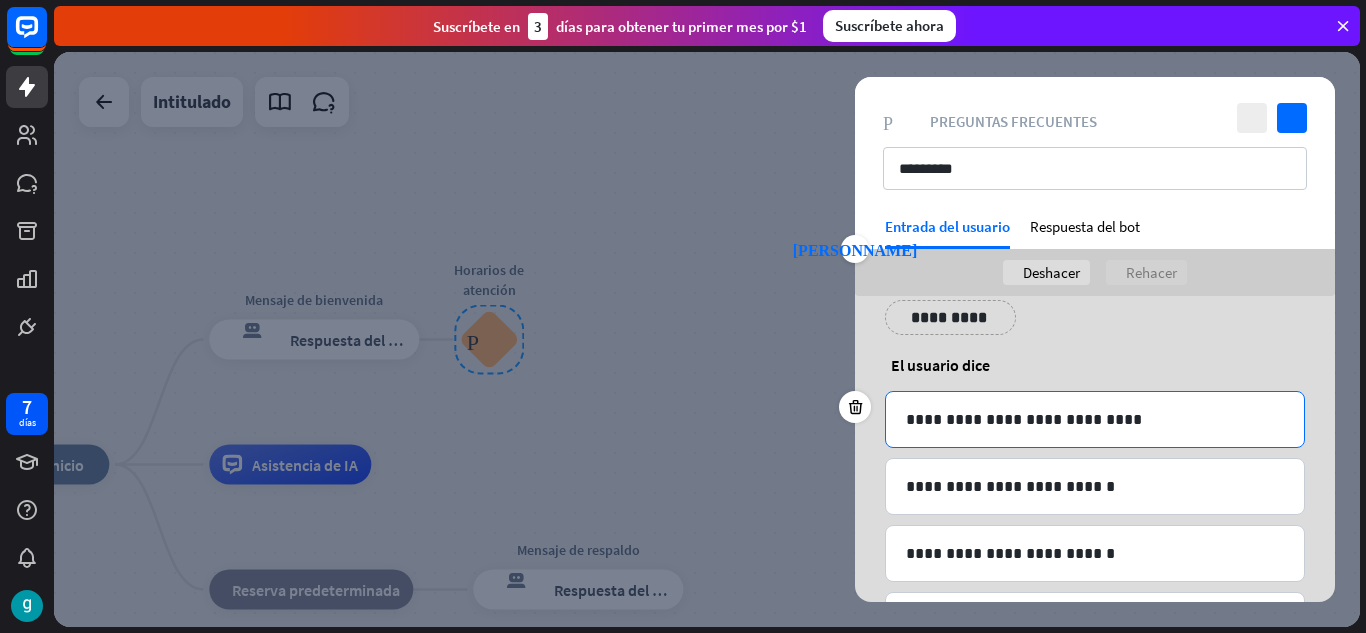 scroll, scrollTop: 0, scrollLeft: 0, axis: both 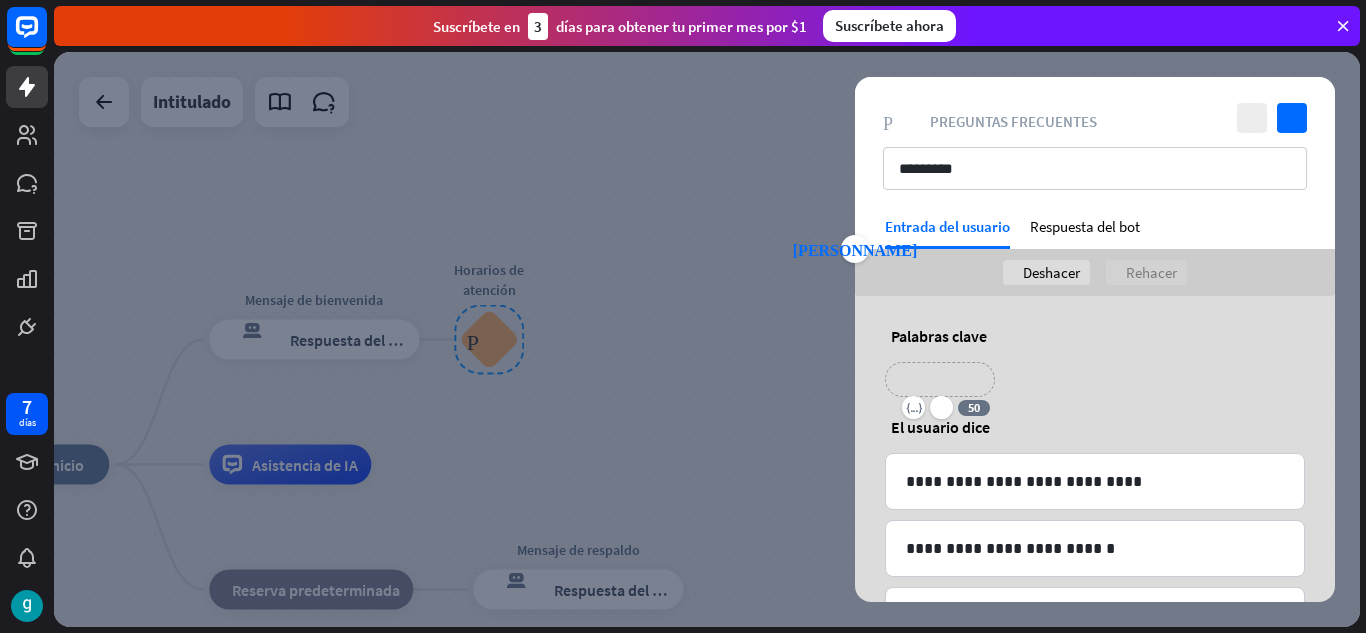click on "**********" at bounding box center (940, 379) 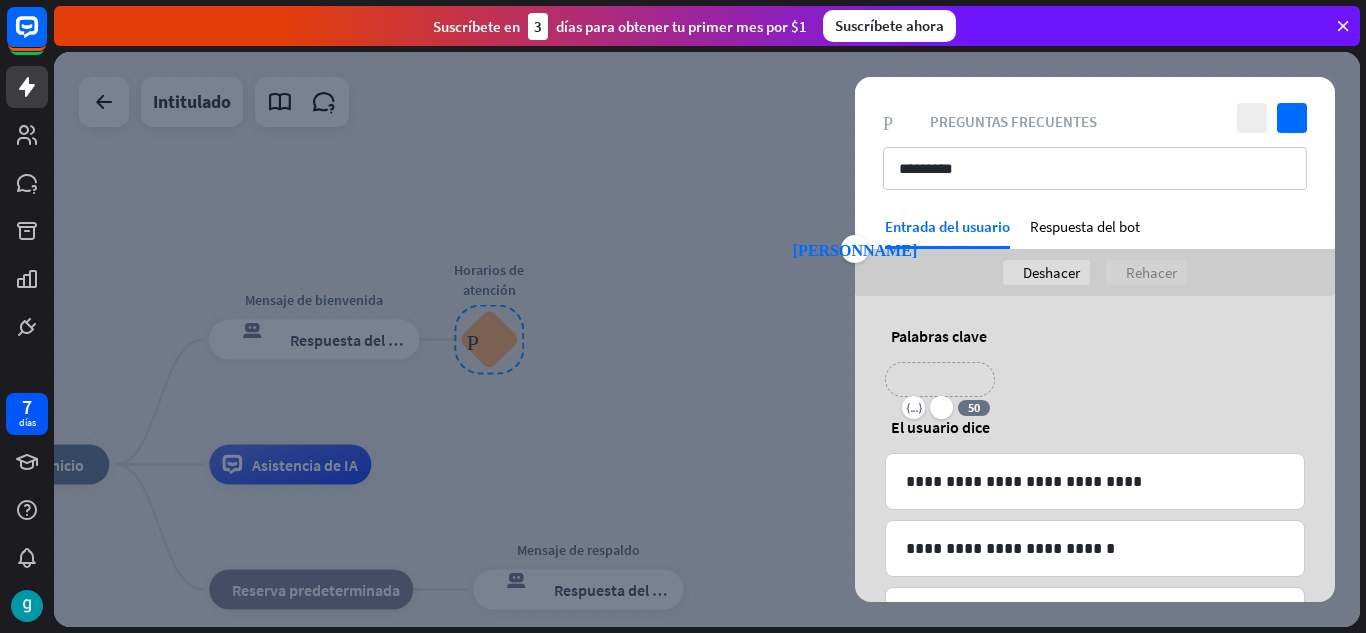 type 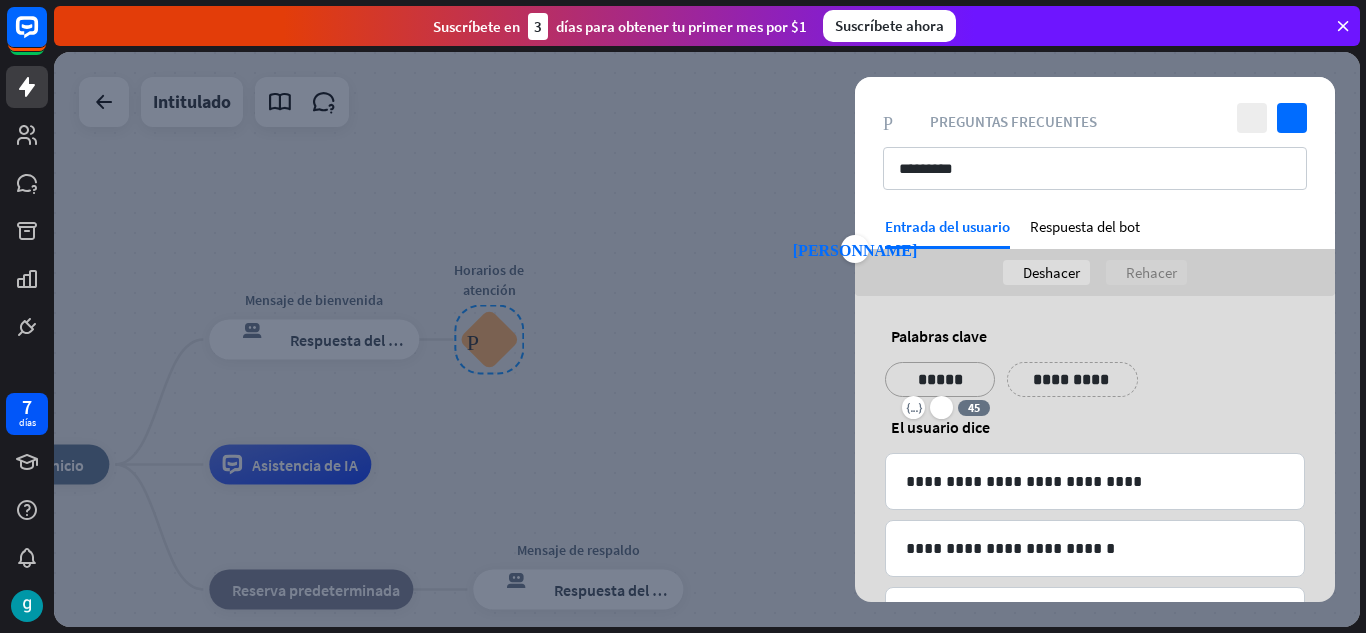 click on "**********" at bounding box center (1072, 379) 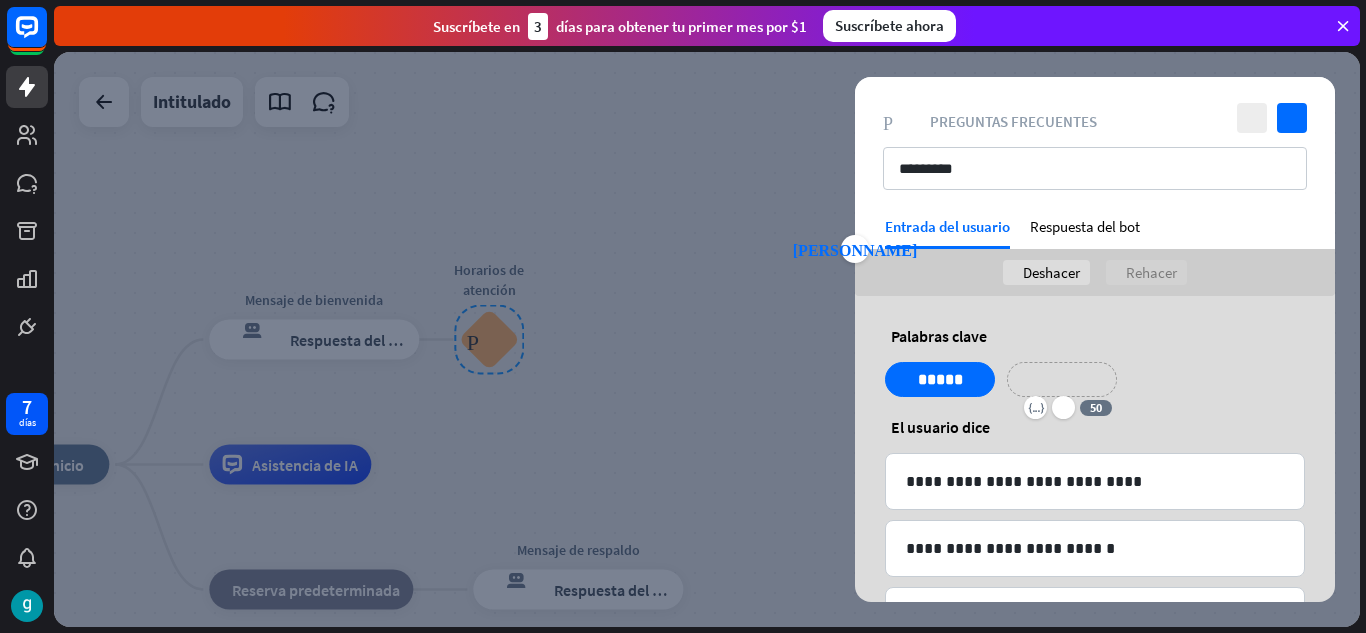 type 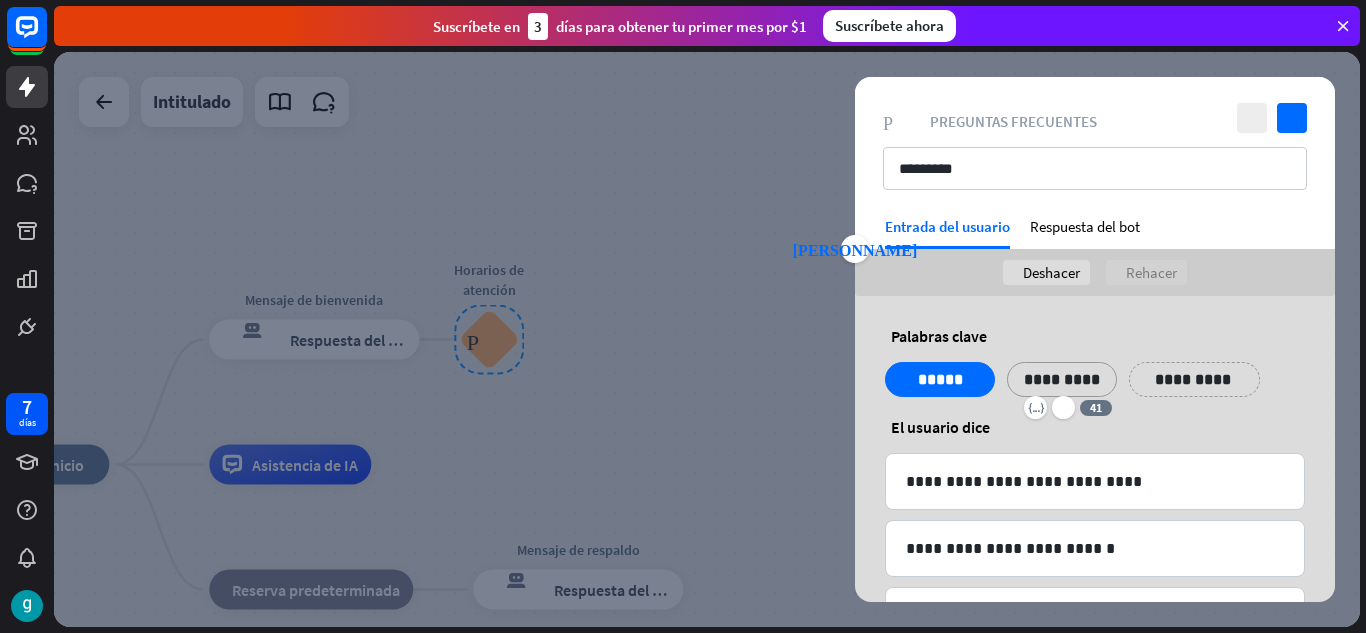 click on "**********" at bounding box center (1194, 379) 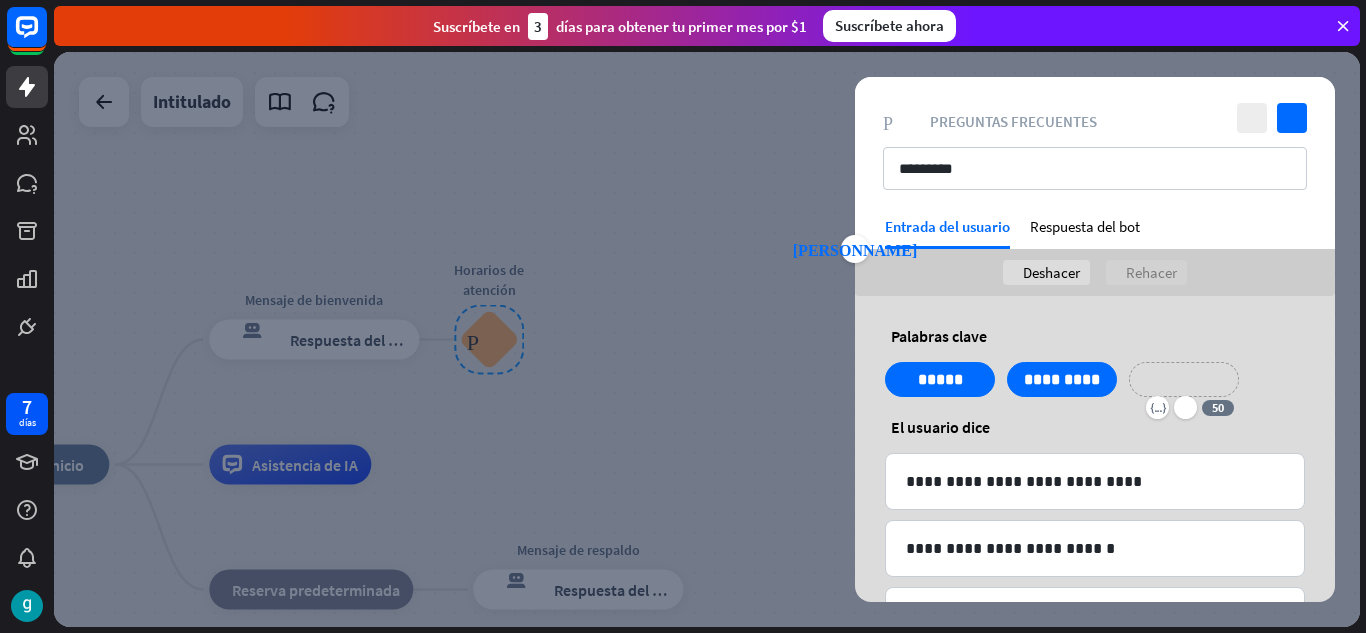 type 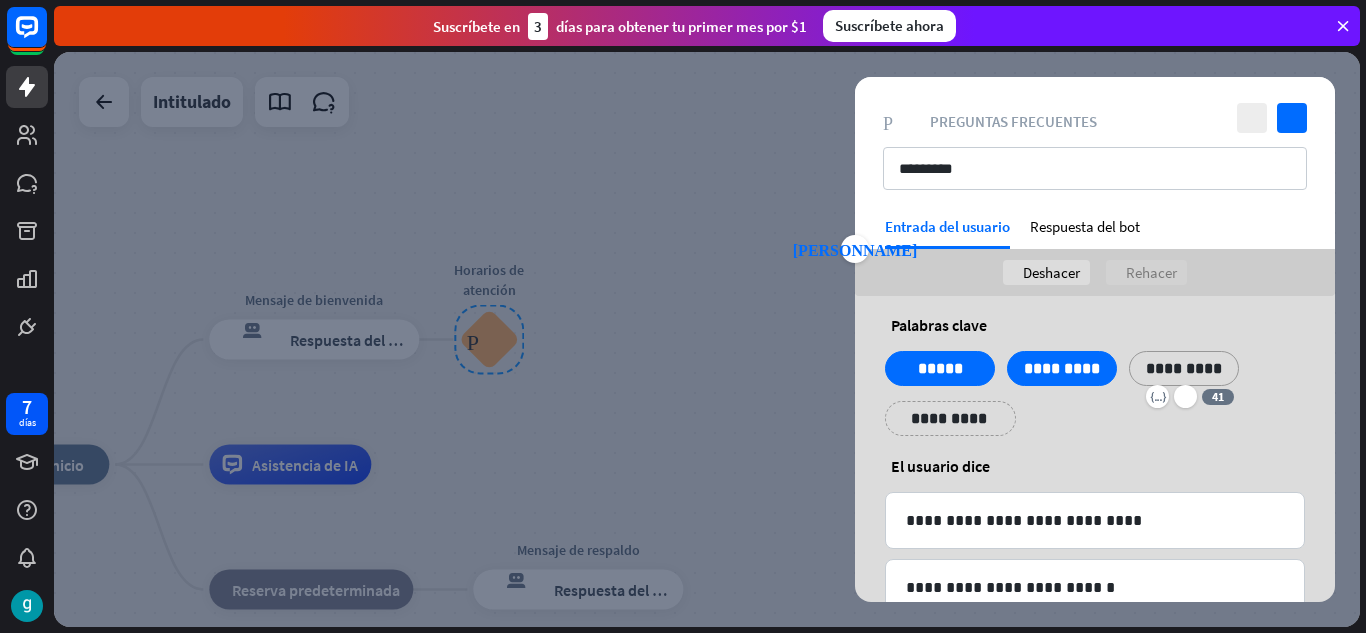 scroll, scrollTop: 0, scrollLeft: 0, axis: both 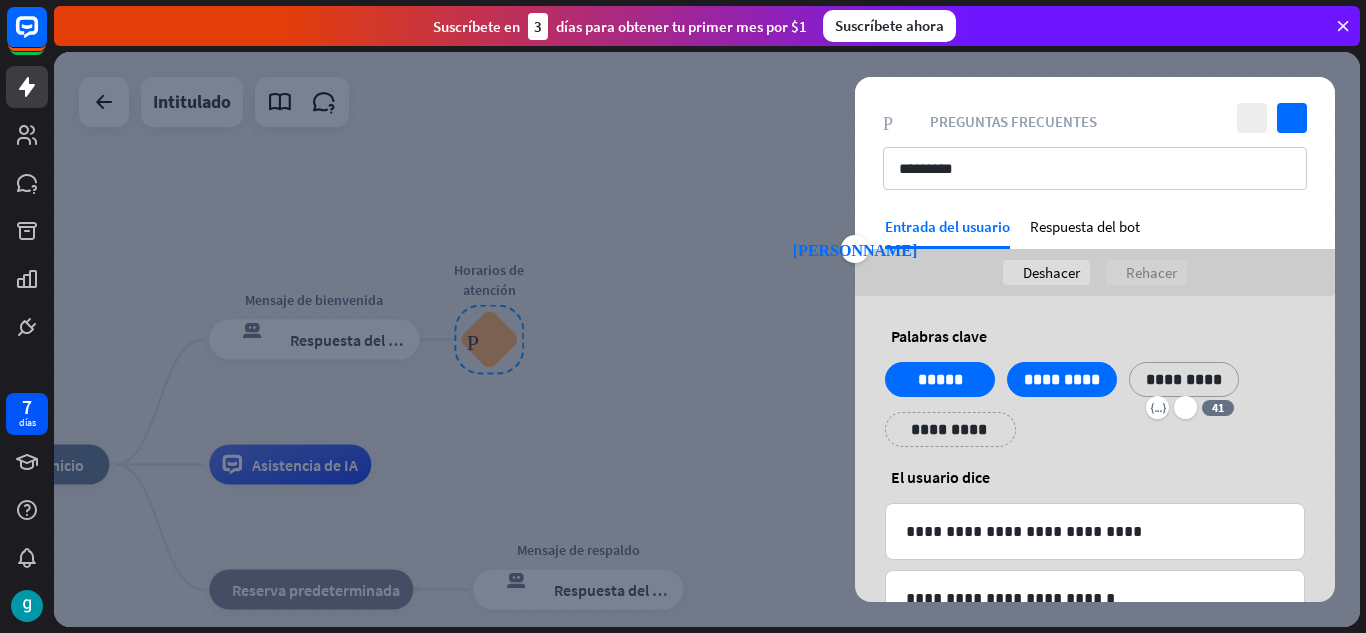 click on "**********" at bounding box center [1095, 412] 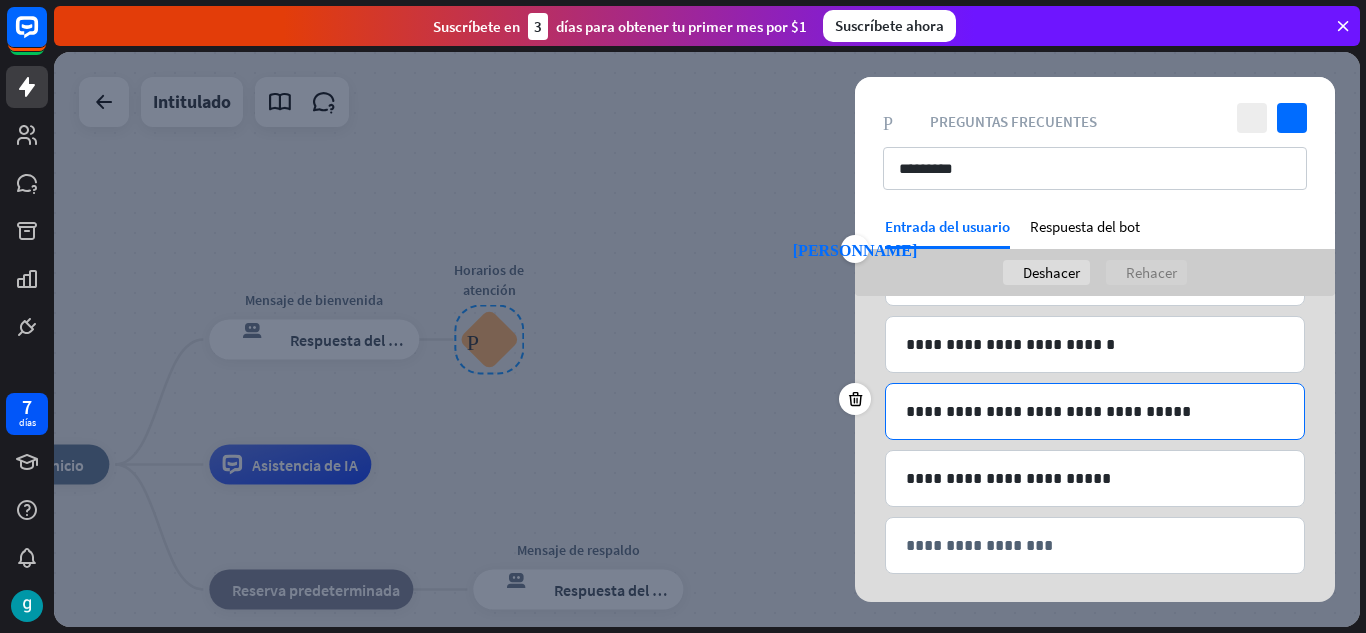 scroll, scrollTop: 333, scrollLeft: 0, axis: vertical 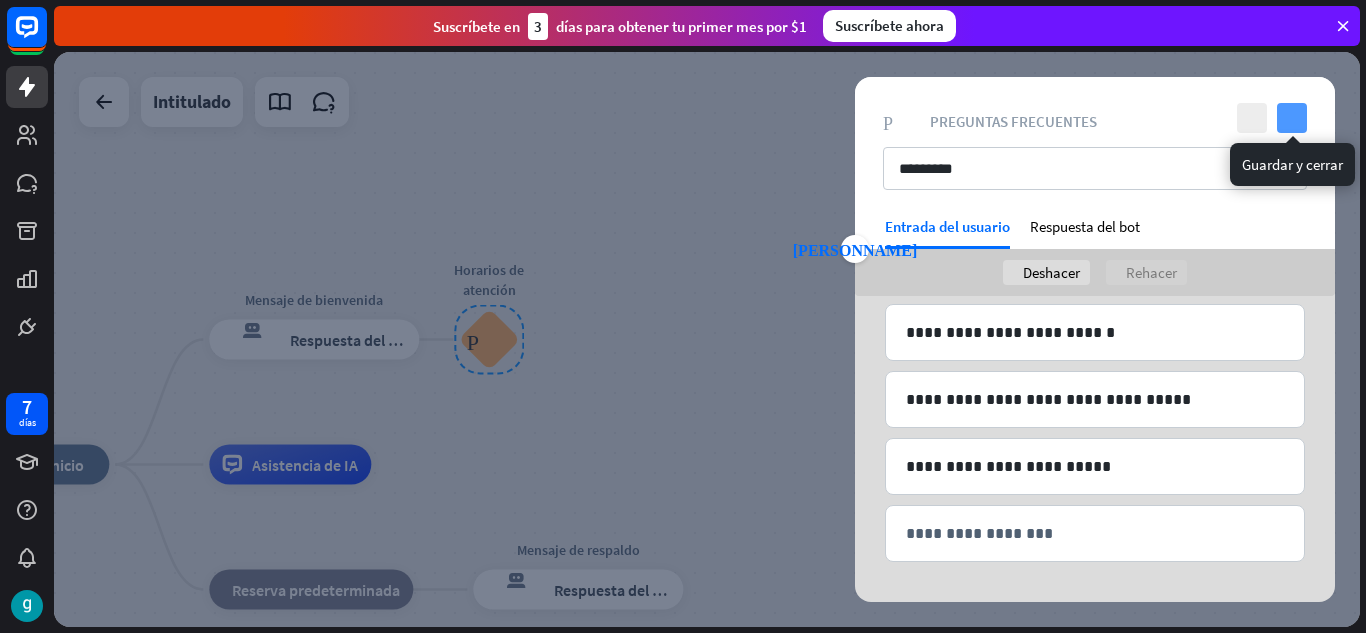 click on "controlar" at bounding box center (1292, 118) 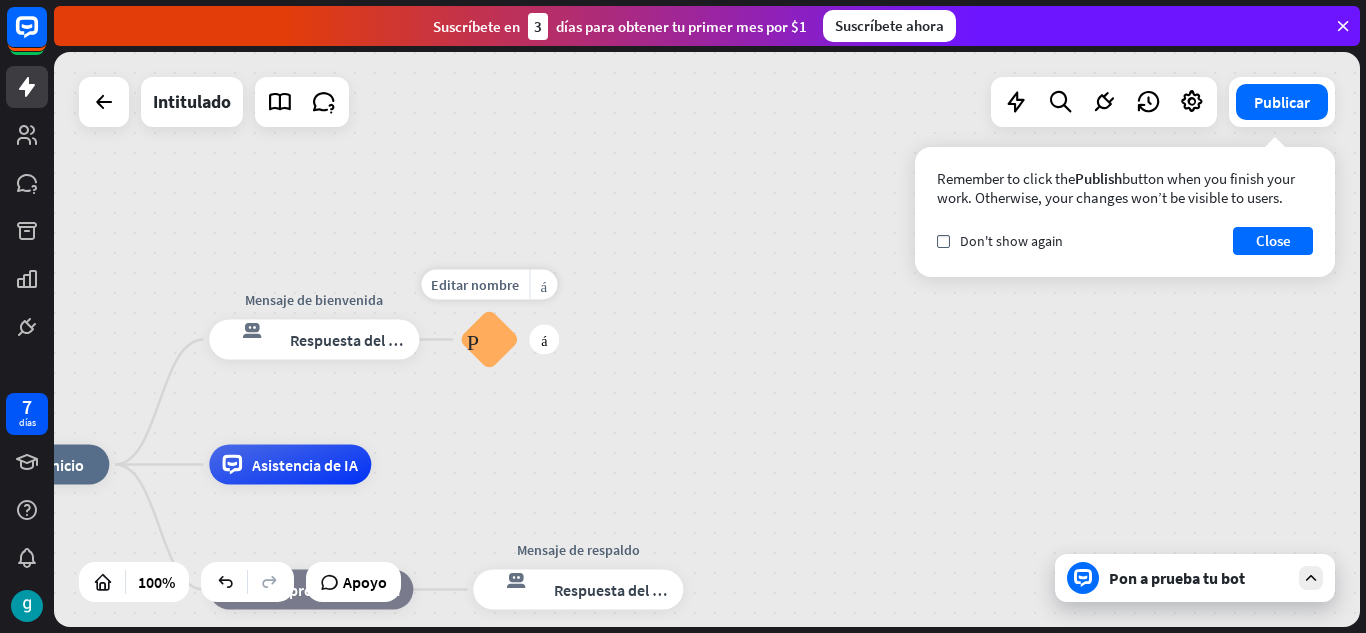 click on "Preguntas frecuentes sobre bloques" at bounding box center (489, 340) 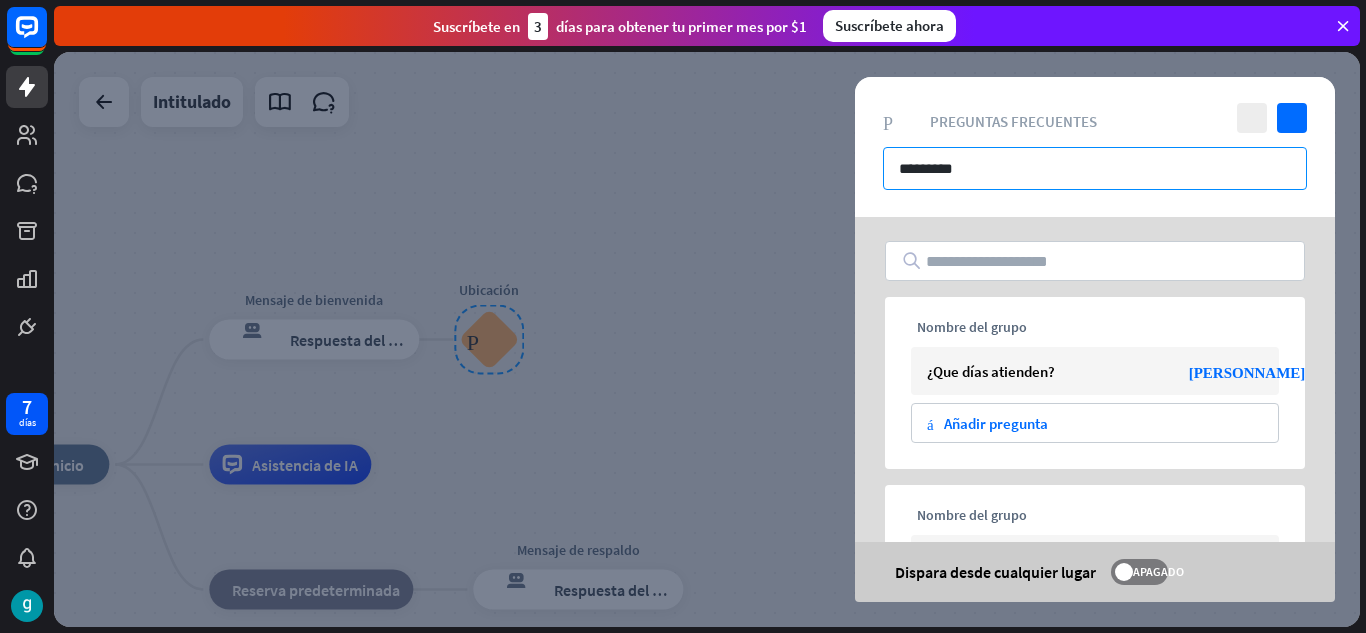 click on "*********" at bounding box center [1095, 168] 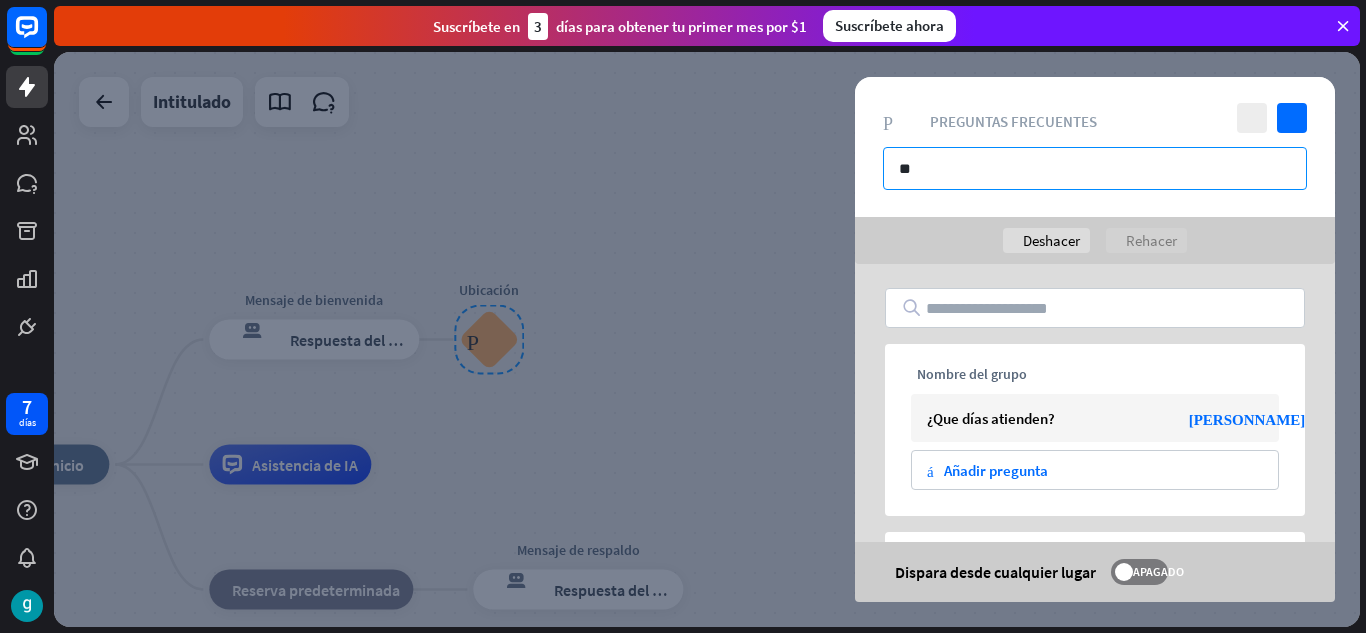 type on "*" 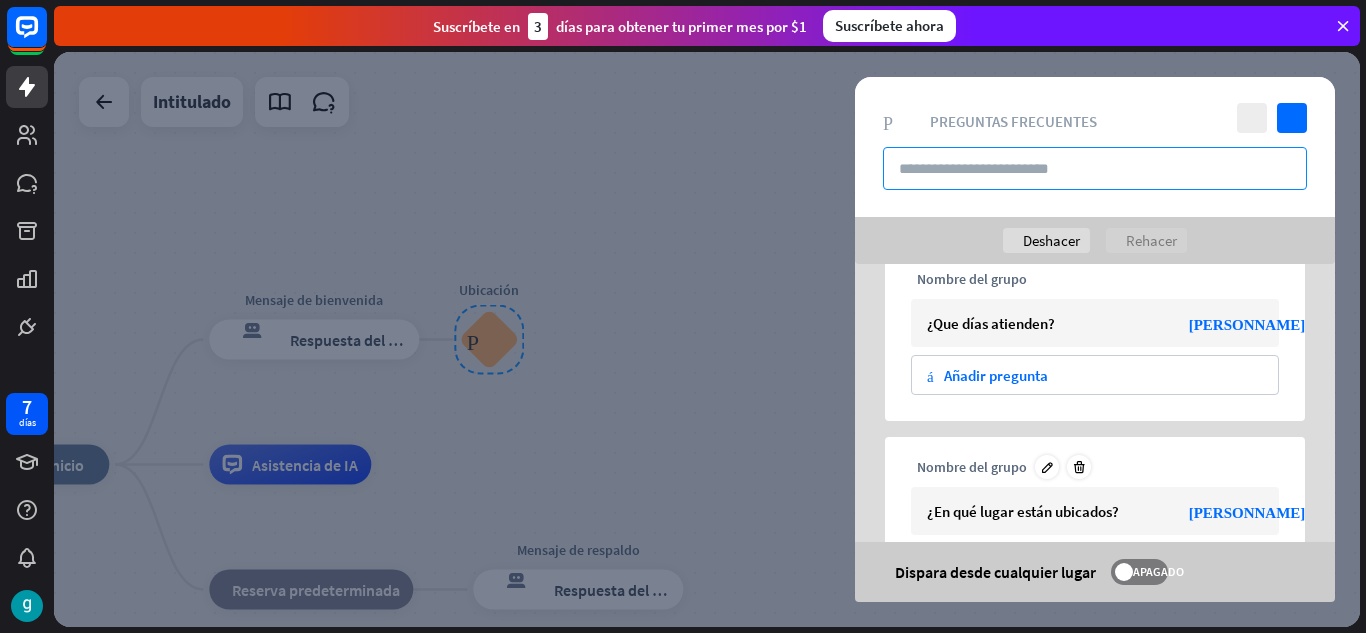 scroll, scrollTop: 248, scrollLeft: 0, axis: vertical 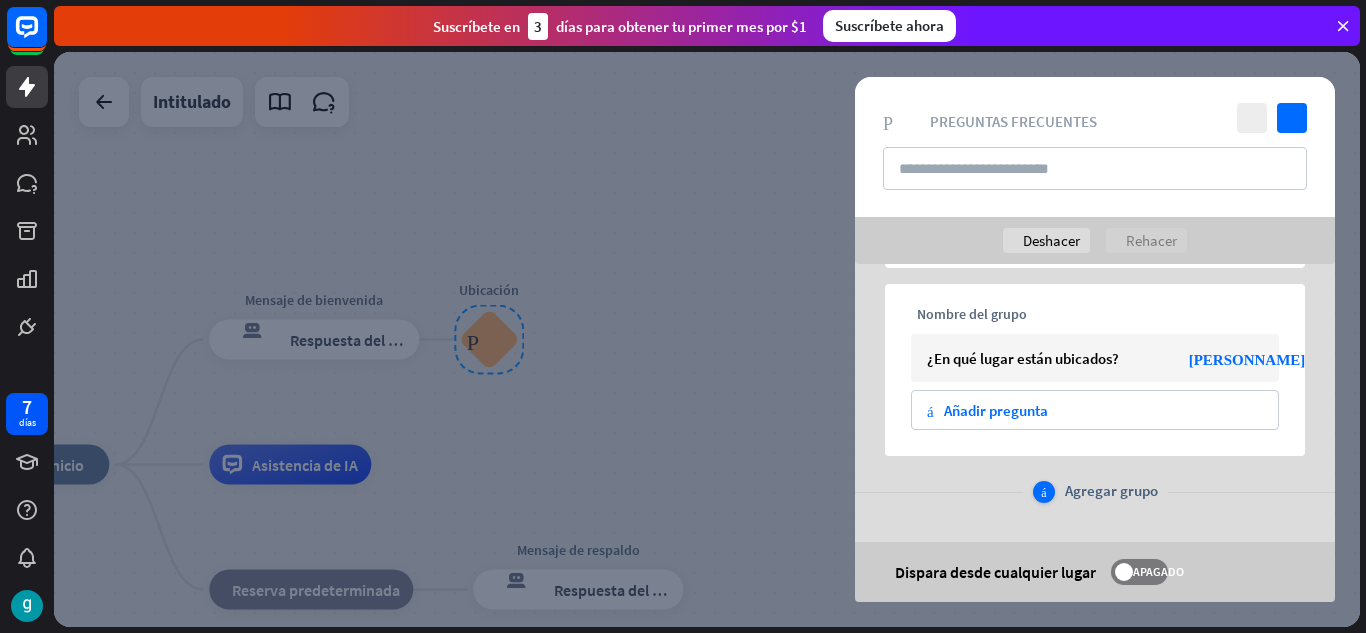 click on "Agregar grupo" at bounding box center [1111, 490] 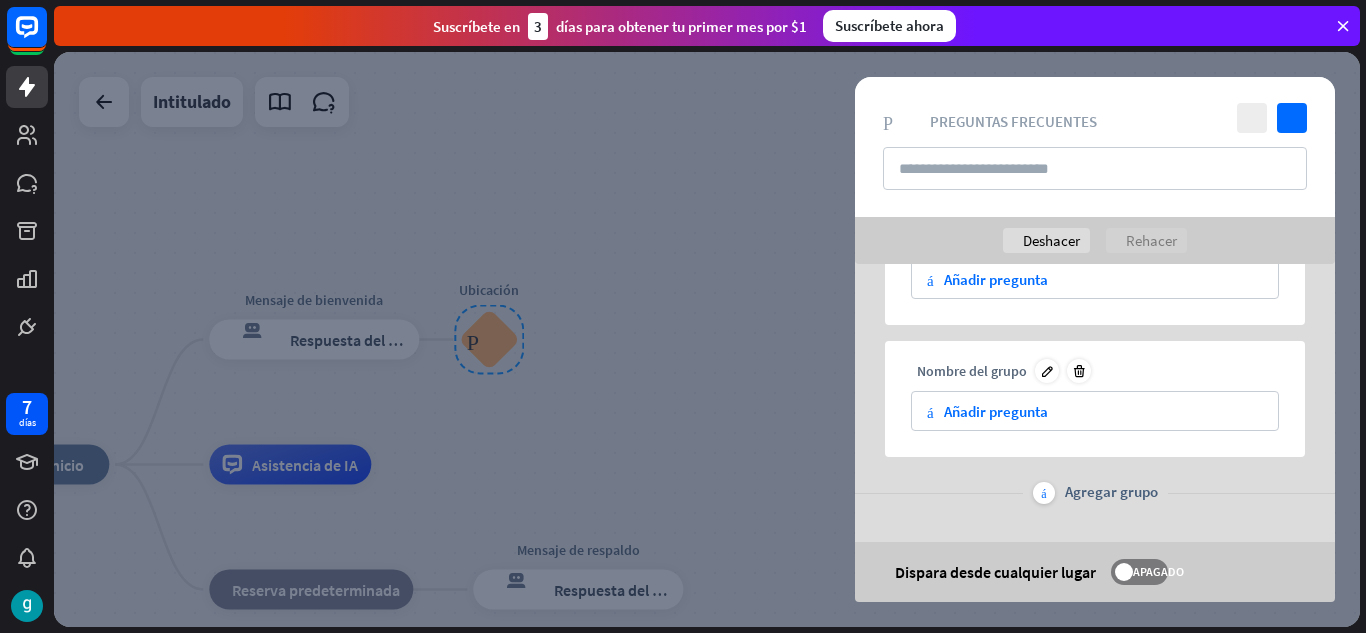 scroll, scrollTop: 380, scrollLeft: 0, axis: vertical 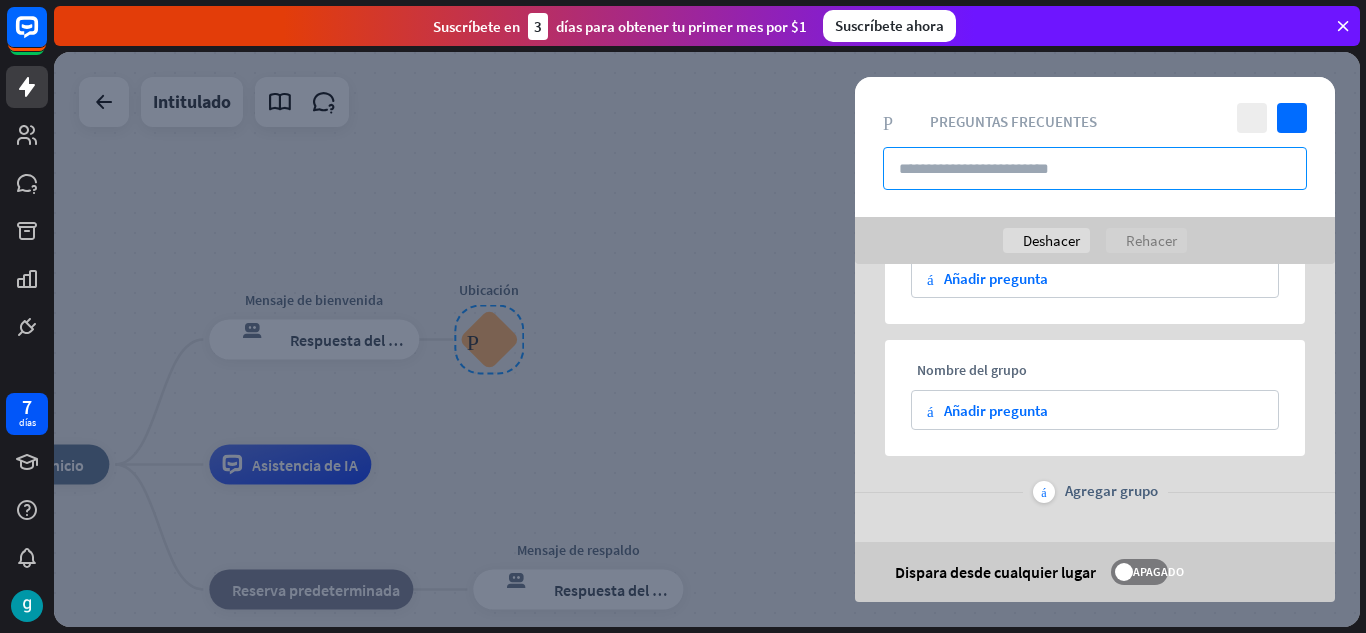click at bounding box center [1095, 168] 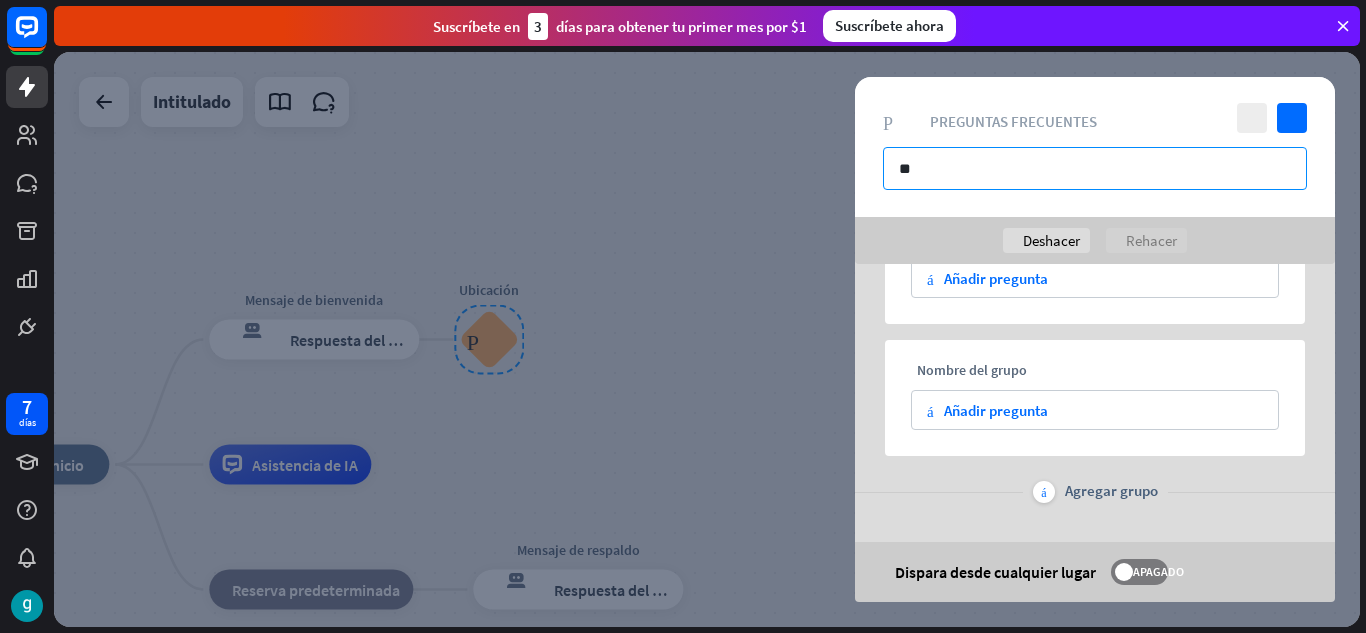 type on "*" 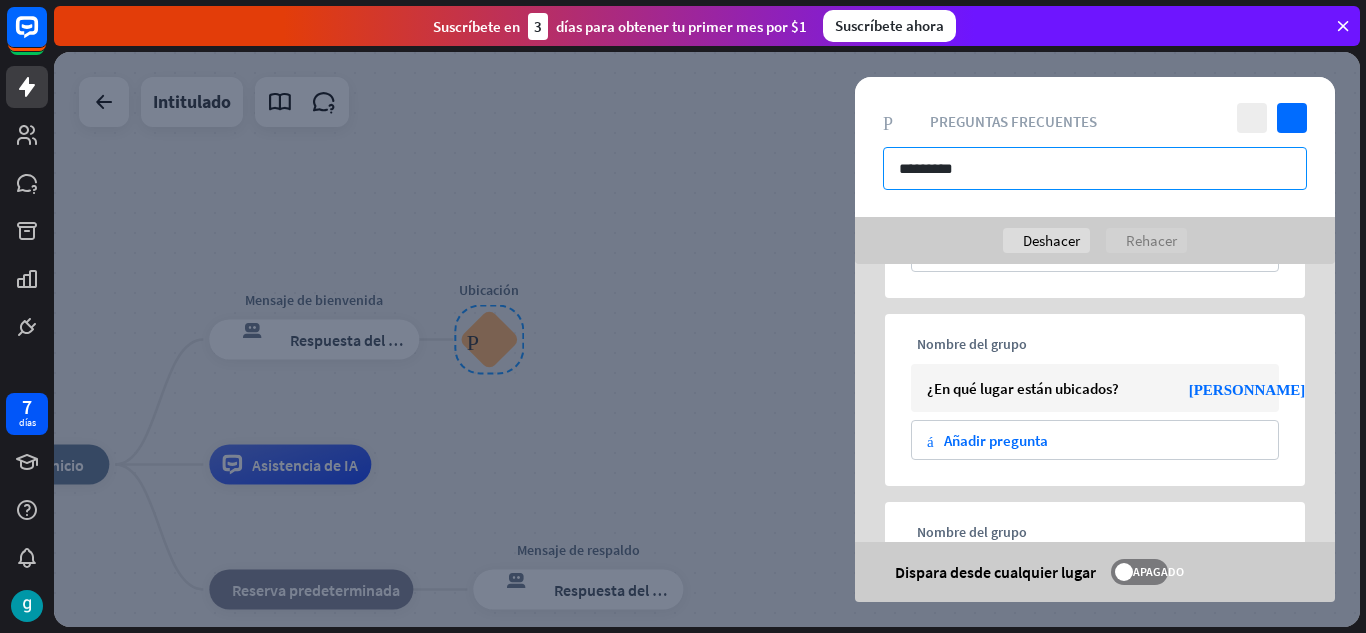 scroll, scrollTop: 380, scrollLeft: 0, axis: vertical 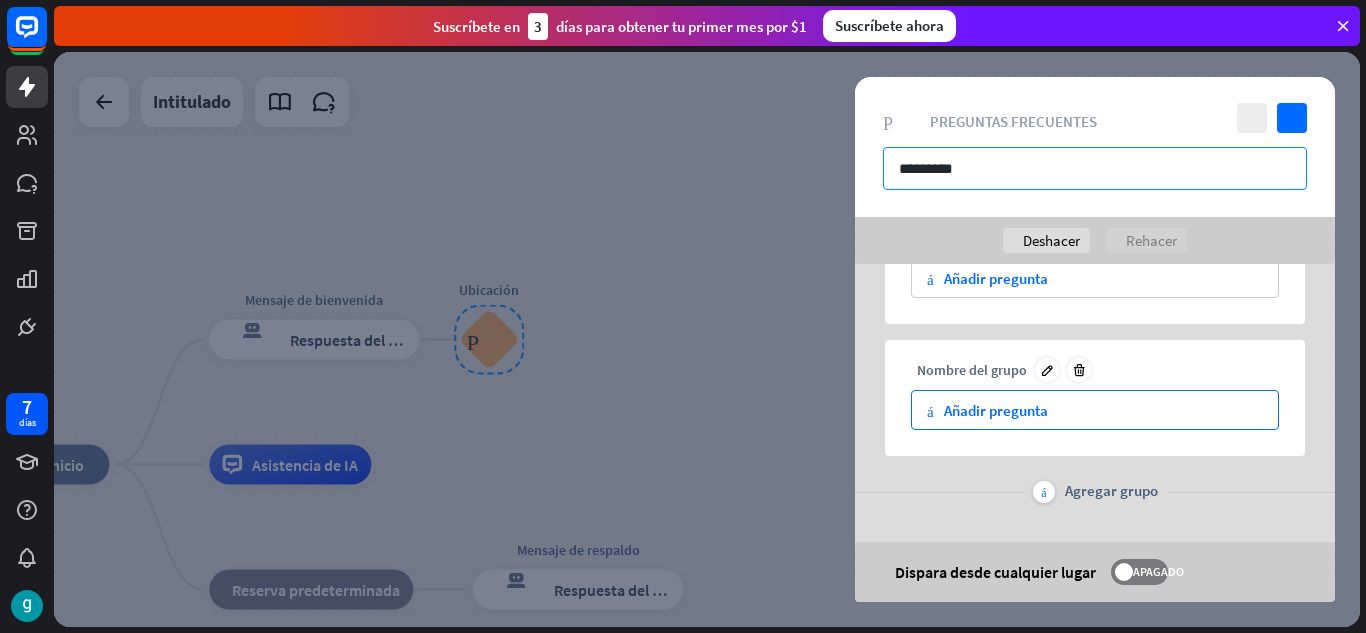 type on "*********" 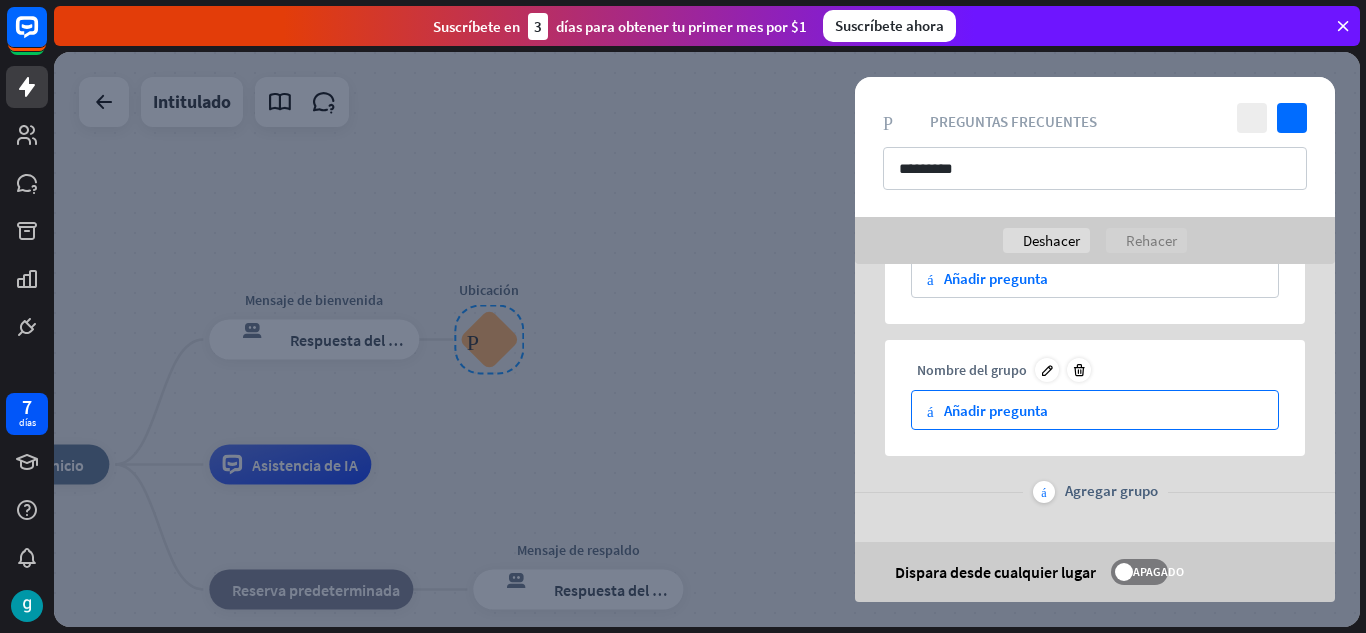 click on "más
Añadir pregunta" at bounding box center [1095, 410] 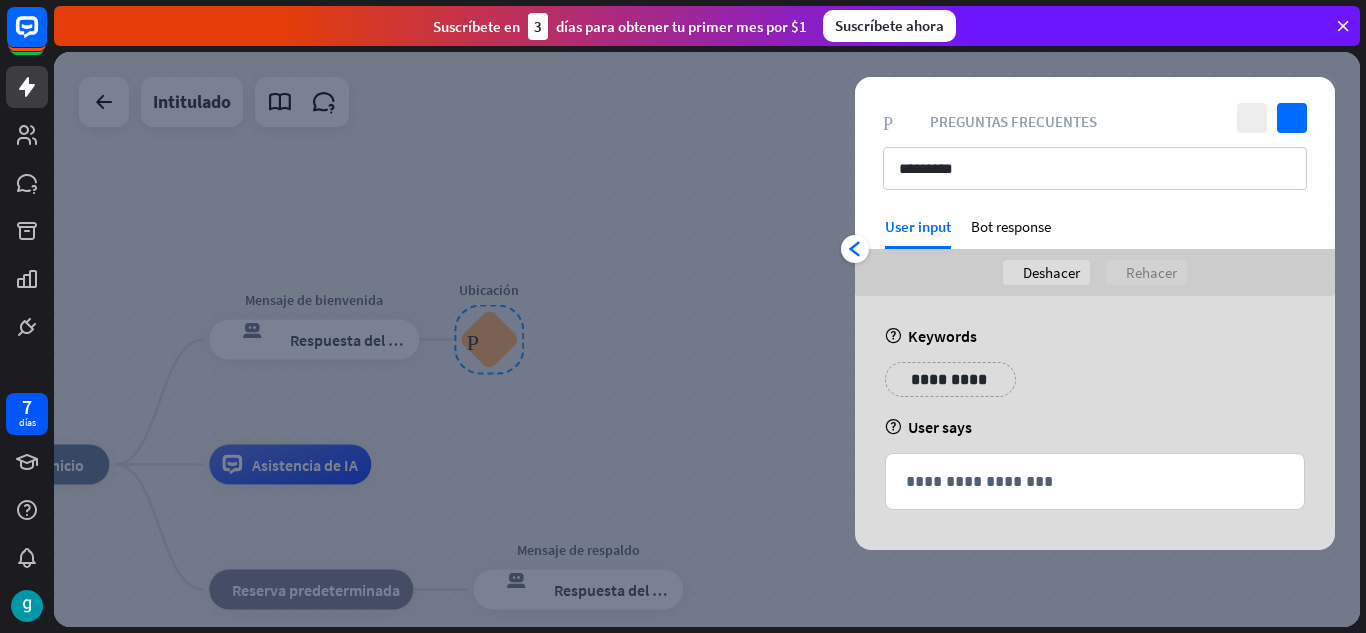 scroll, scrollTop: 0, scrollLeft: 0, axis: both 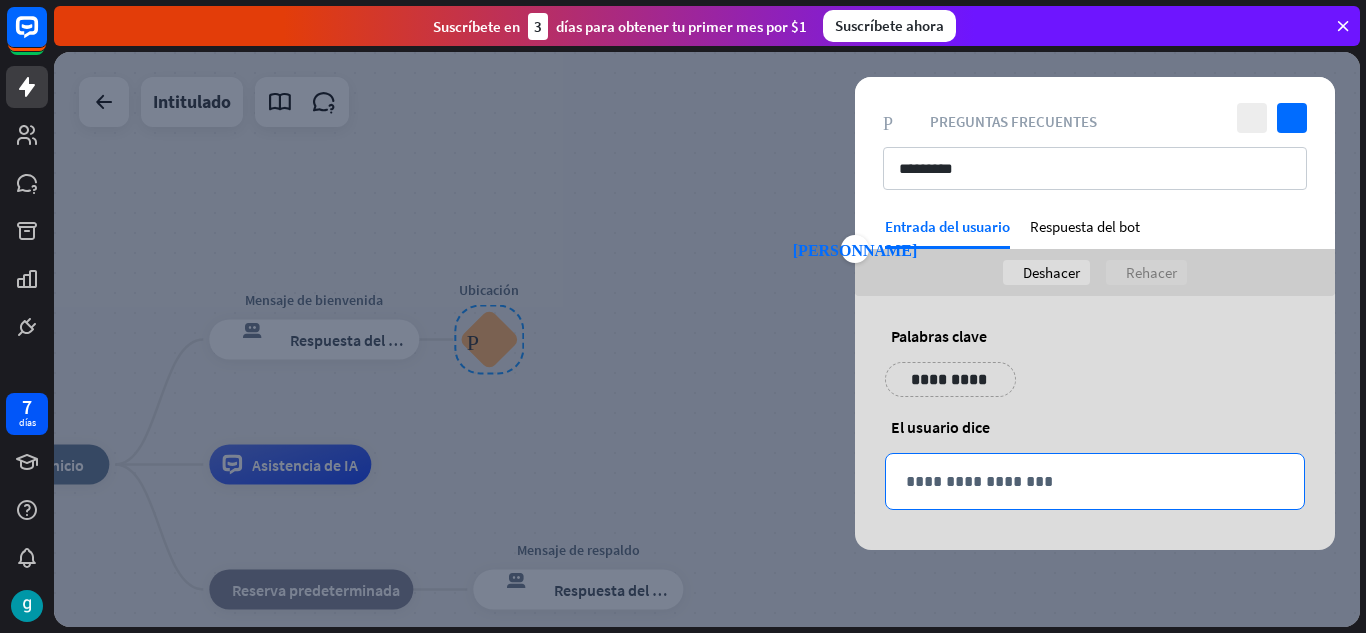click on "**********" at bounding box center [1095, 481] 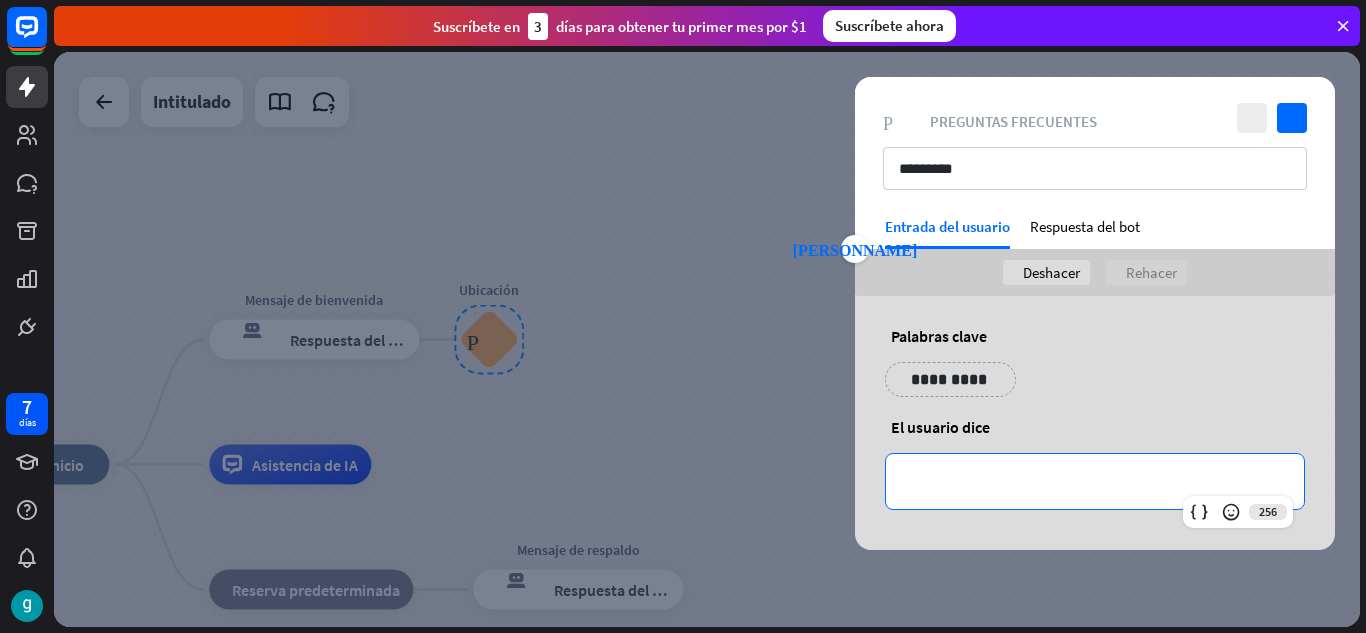 type 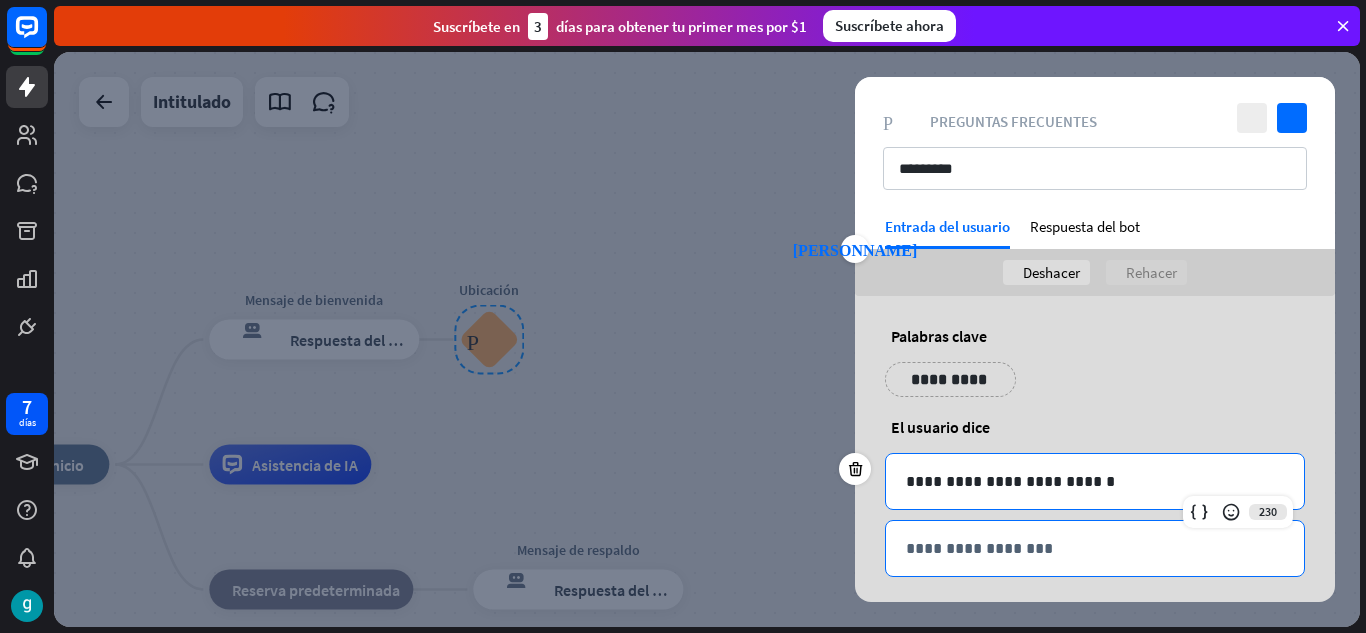 click on "**********" at bounding box center (1095, 548) 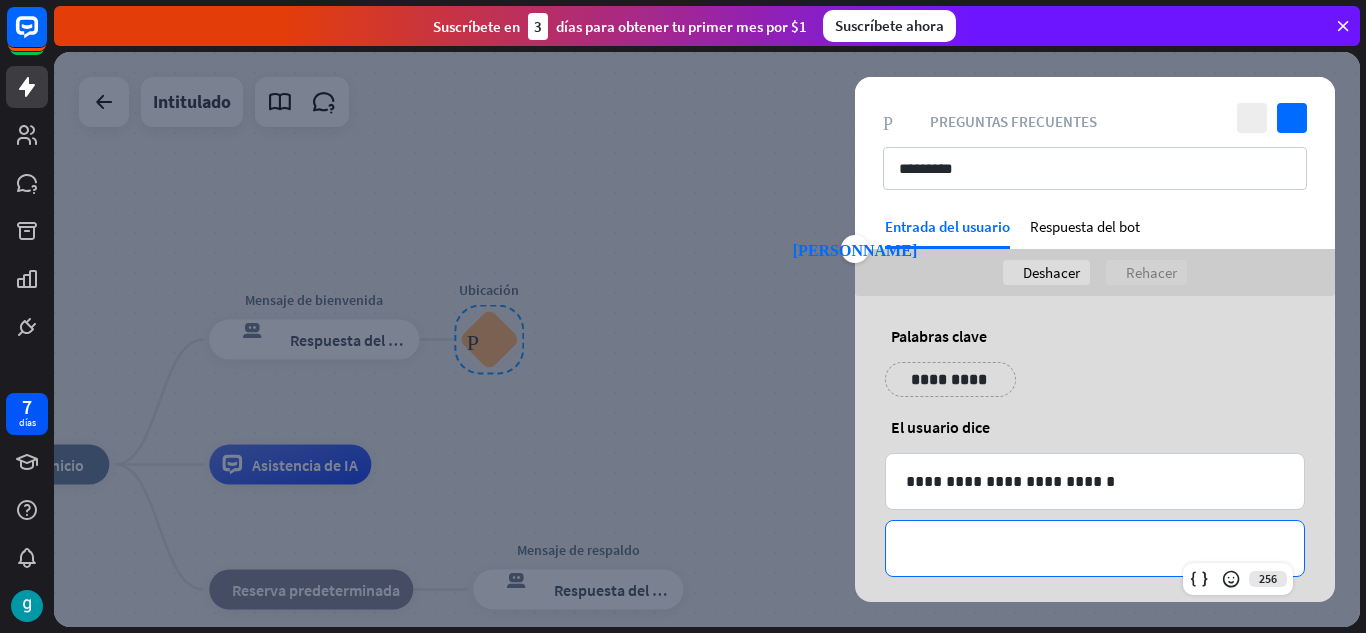 type 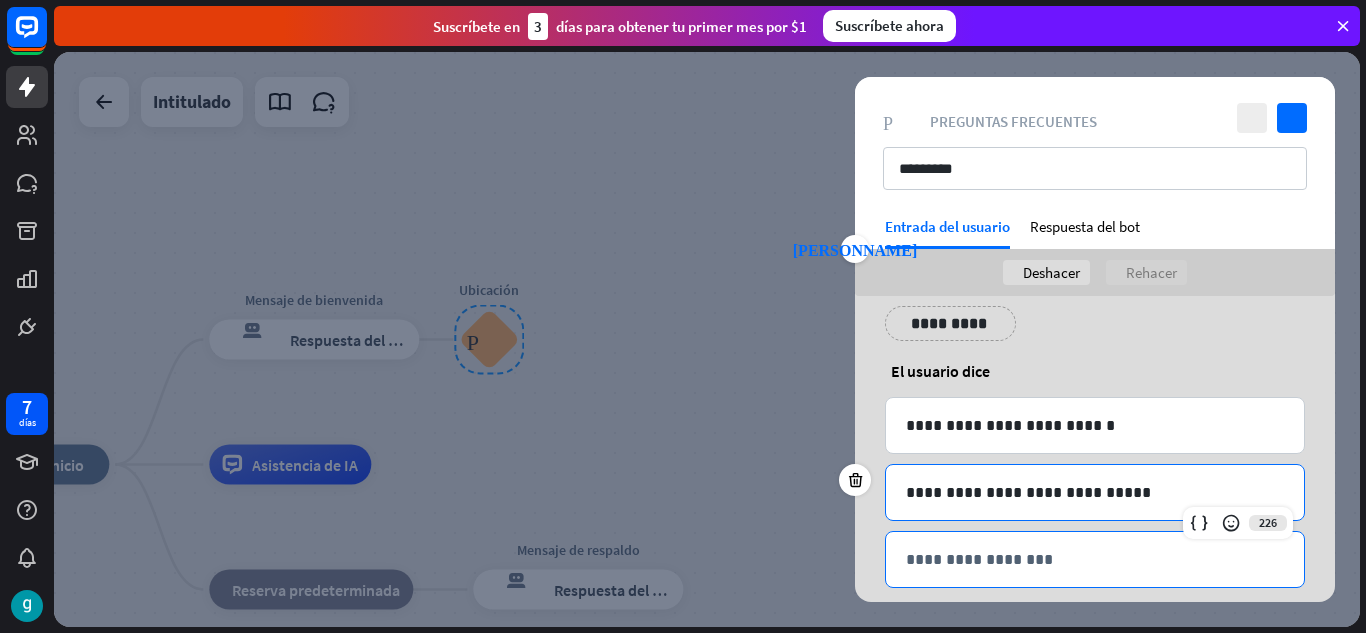scroll, scrollTop: 82, scrollLeft: 0, axis: vertical 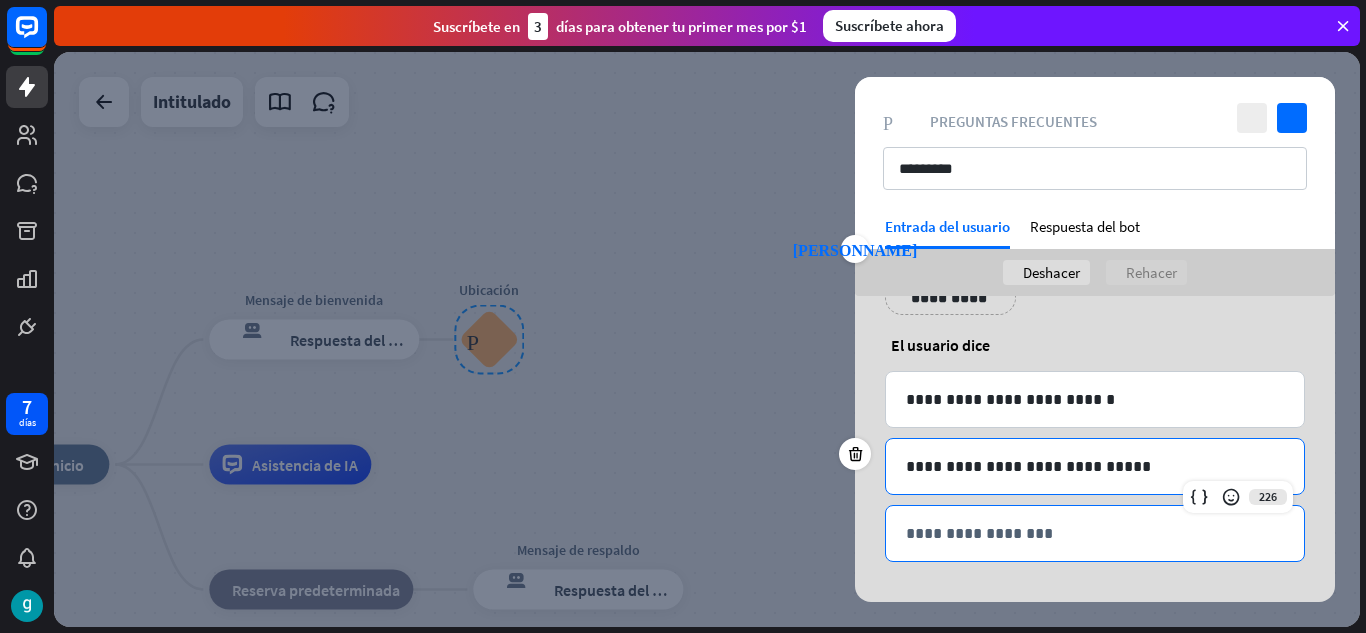click on "**********" at bounding box center [1095, 533] 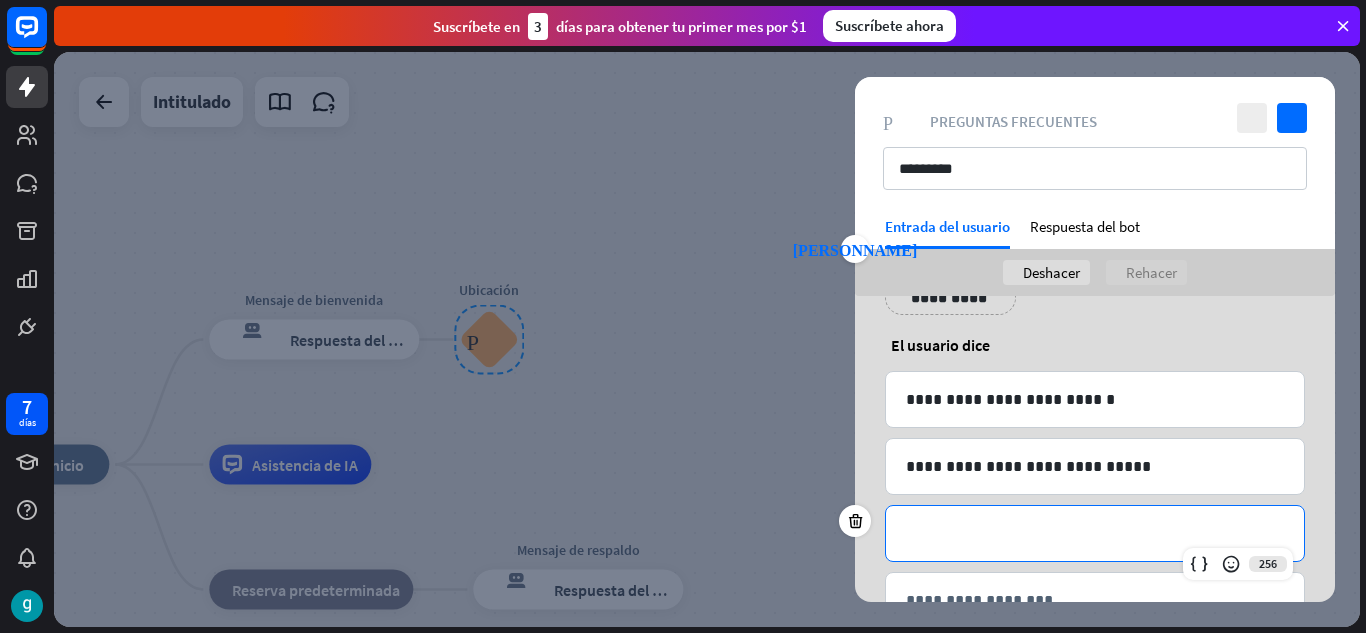 type 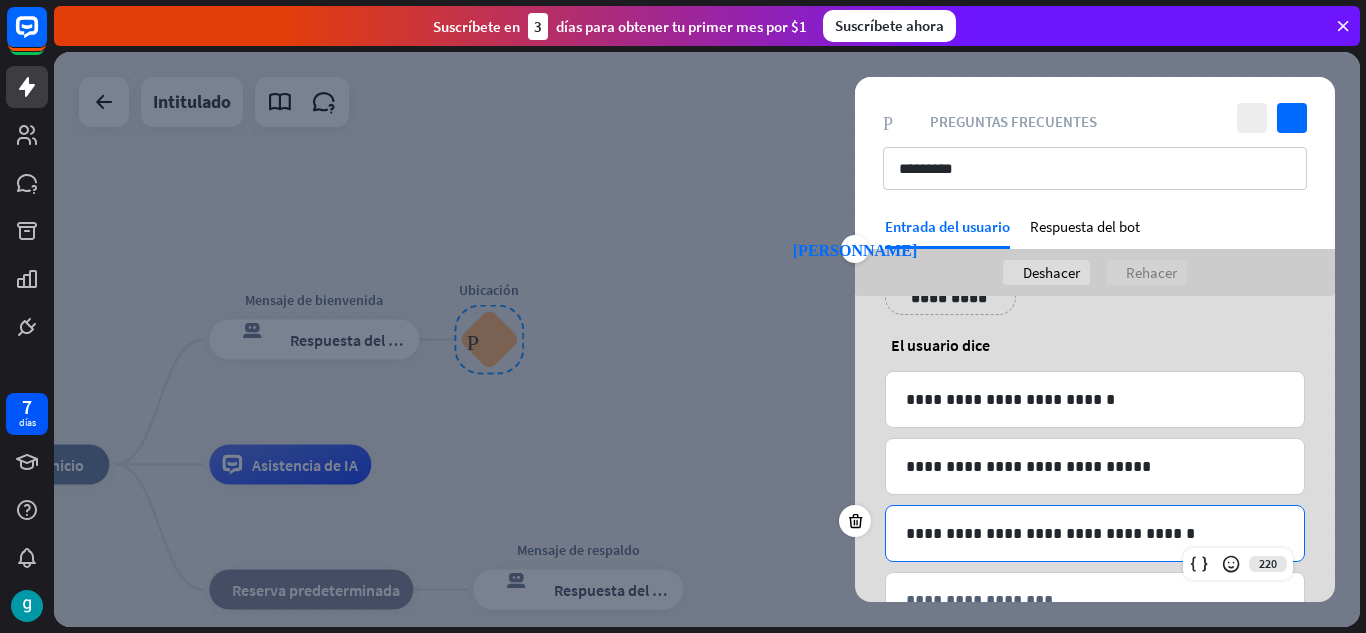 scroll, scrollTop: 149, scrollLeft: 0, axis: vertical 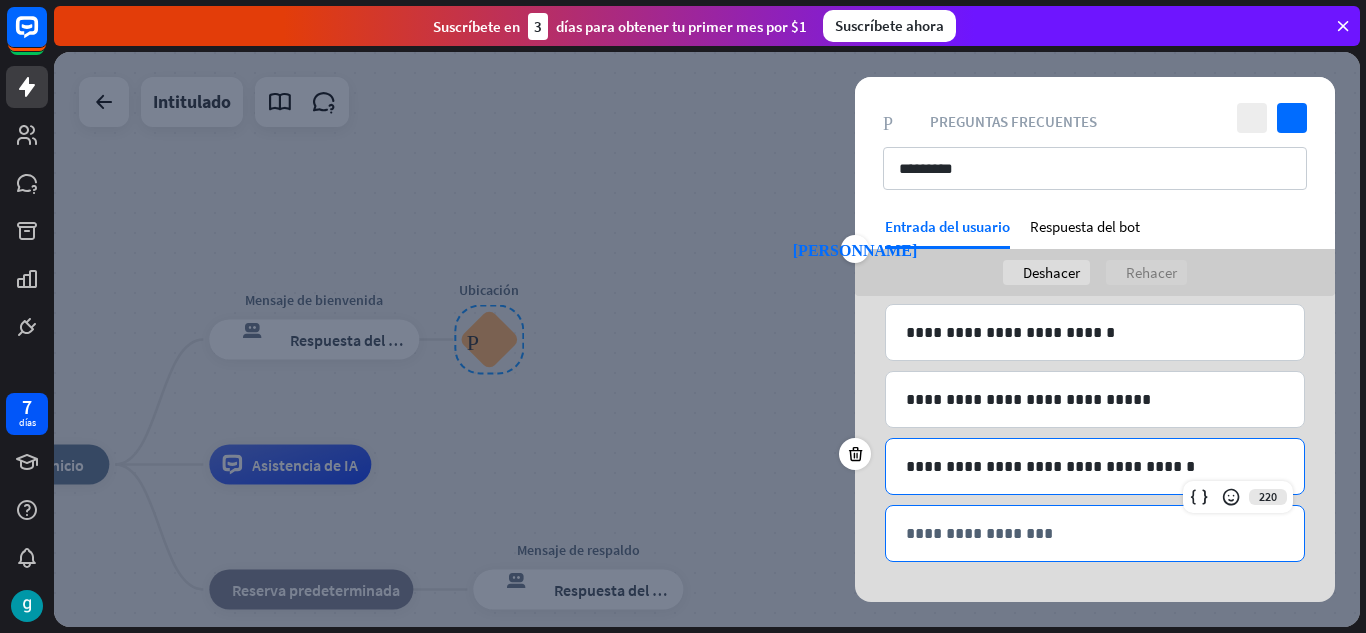 click on "**********" at bounding box center (1095, 533) 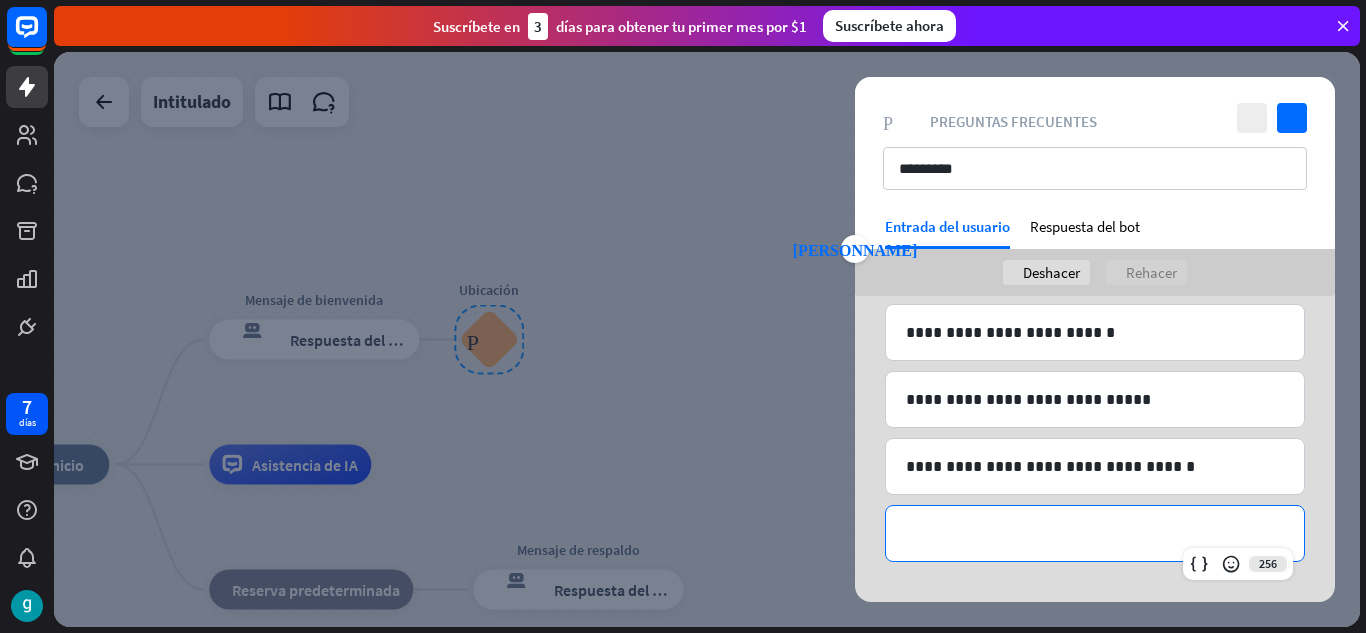 type 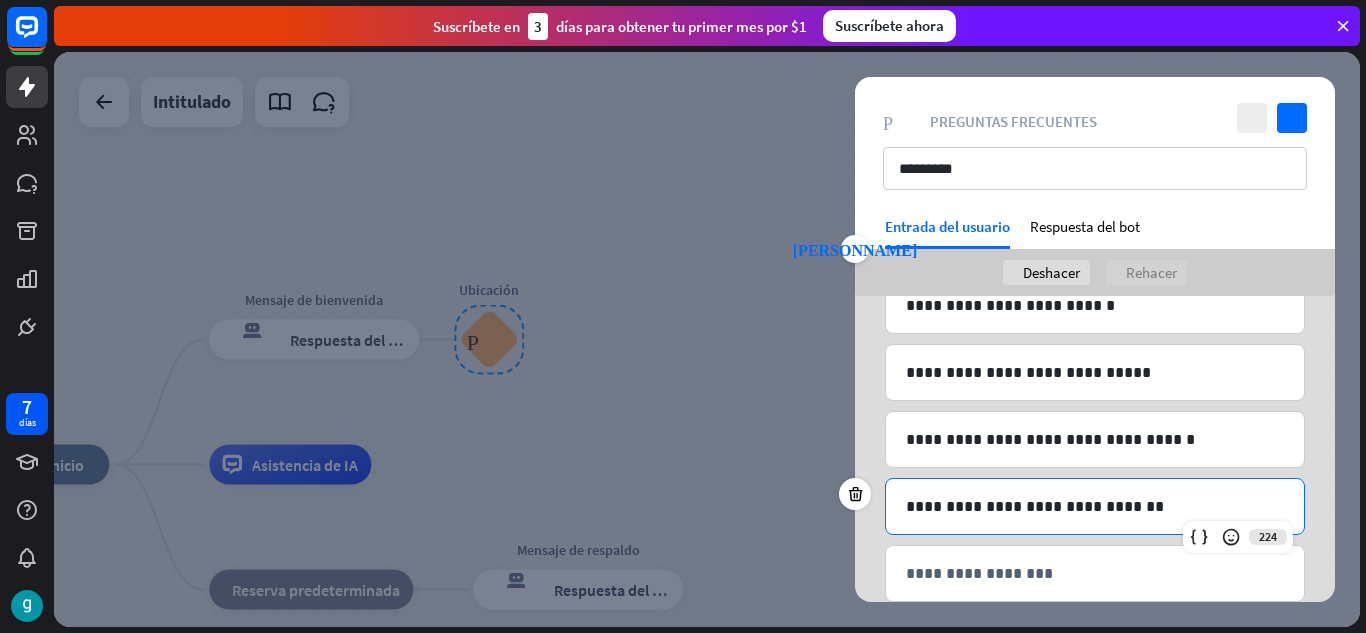 scroll, scrollTop: 216, scrollLeft: 0, axis: vertical 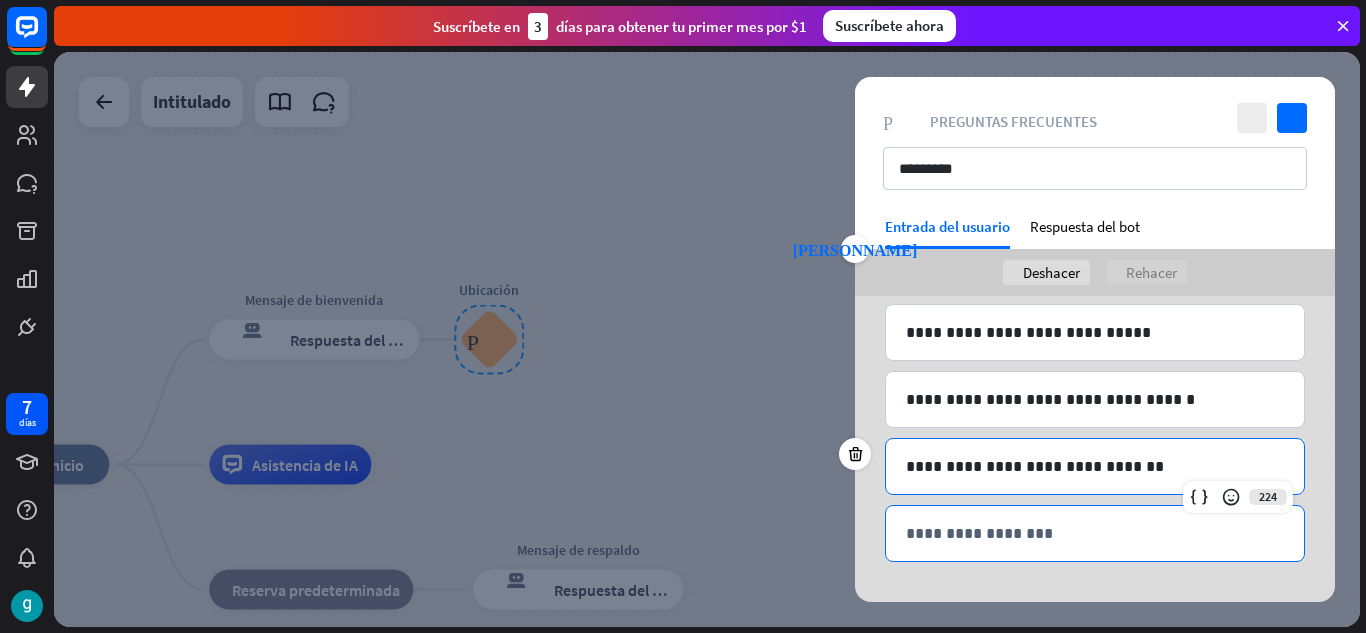 click on "**********" at bounding box center [1095, 533] 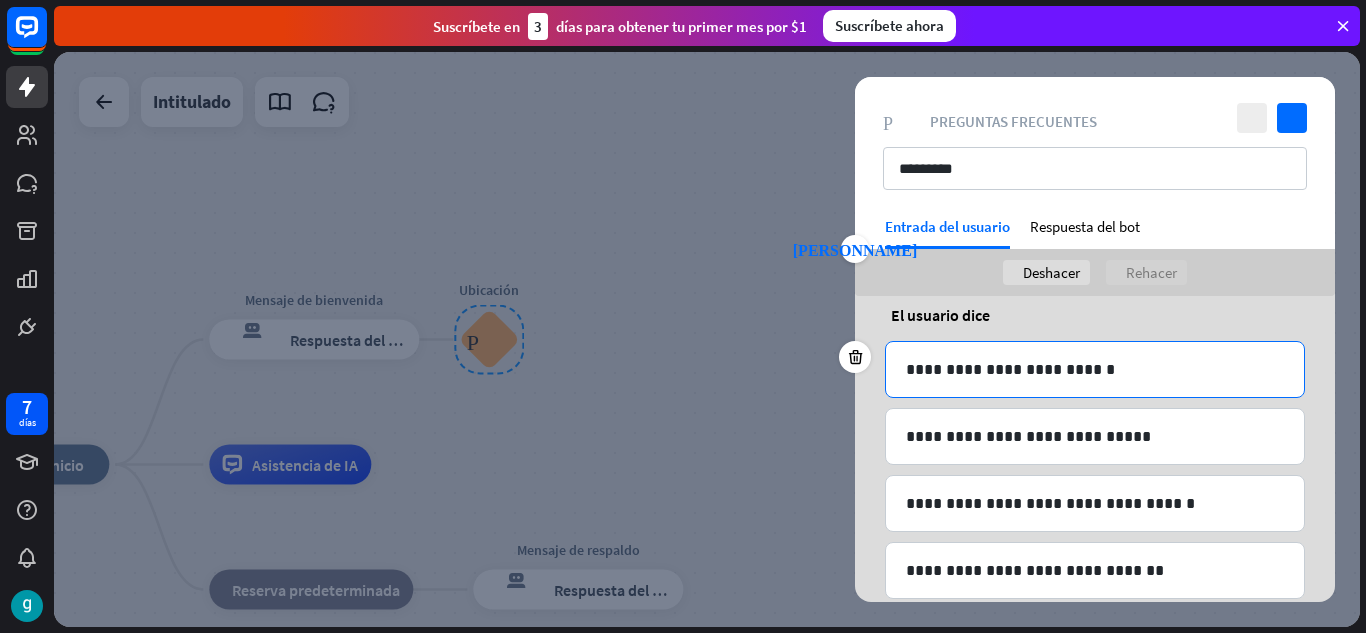 scroll, scrollTop: 200, scrollLeft: 0, axis: vertical 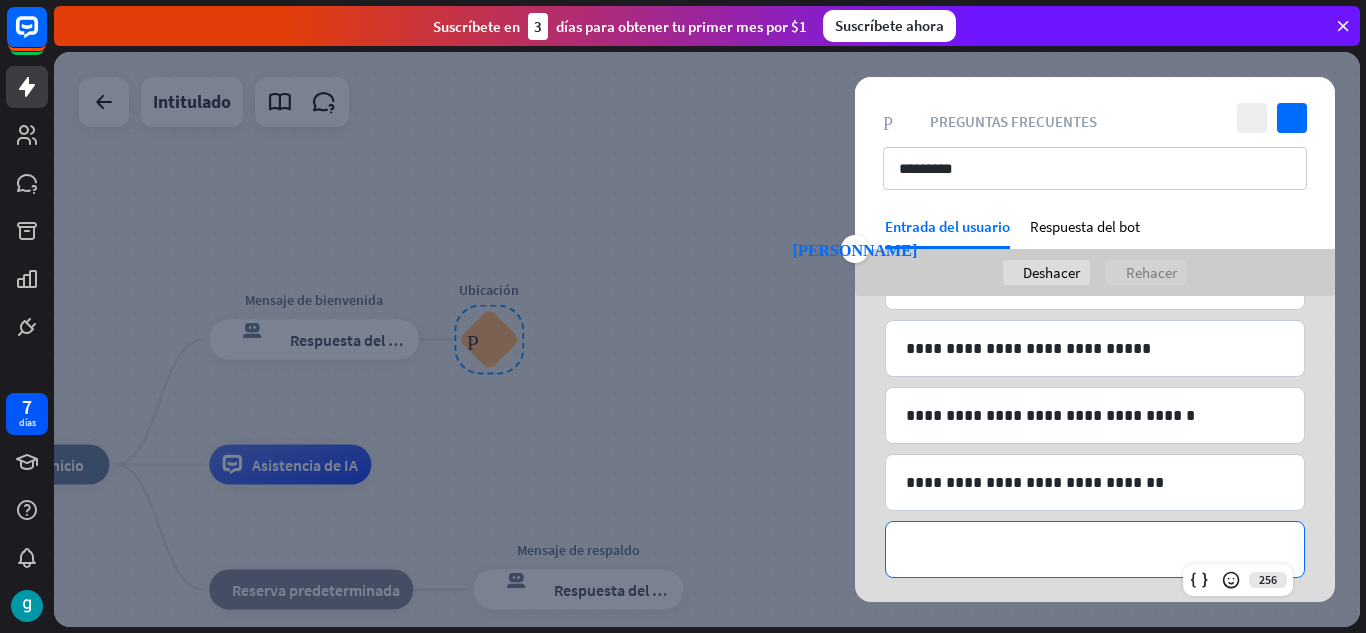 type 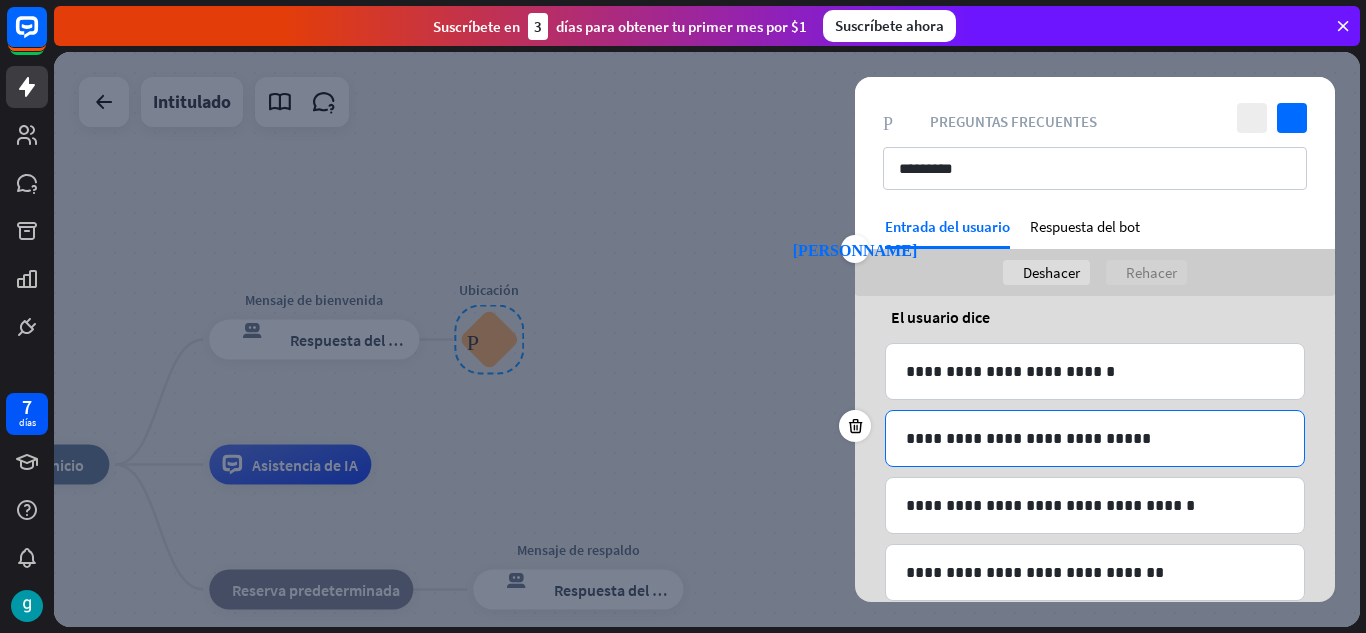 scroll, scrollTop: 0, scrollLeft: 0, axis: both 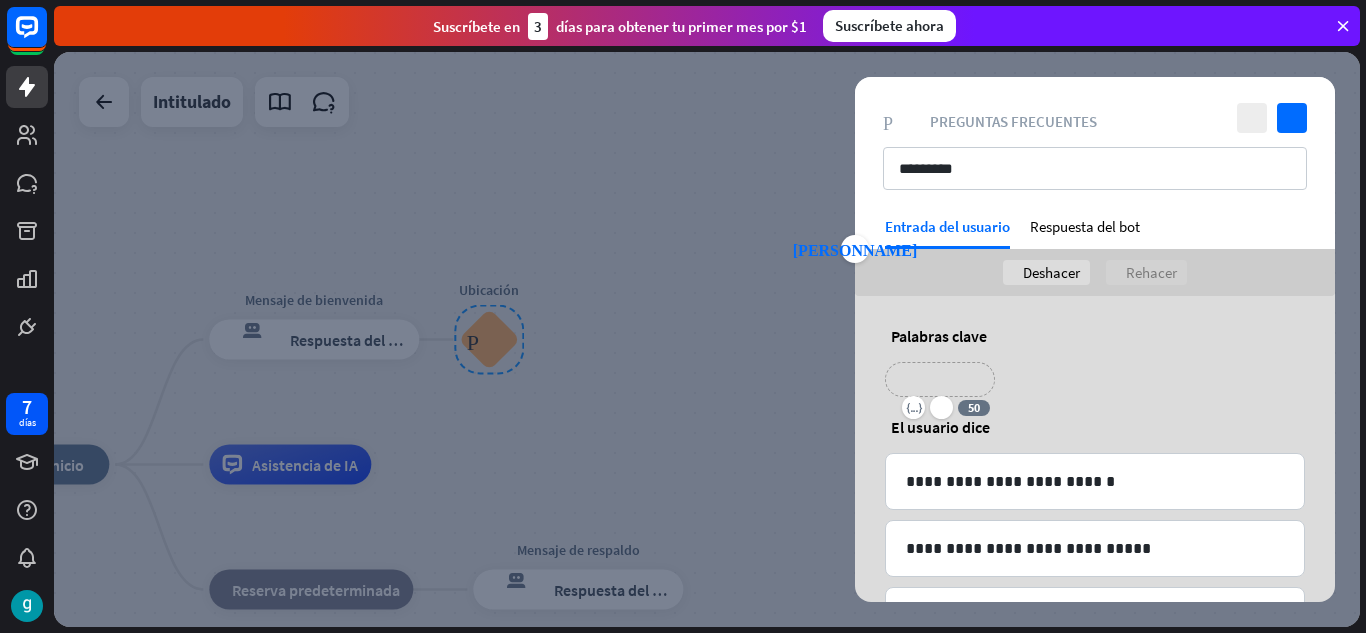 click on "**********" at bounding box center (940, 379) 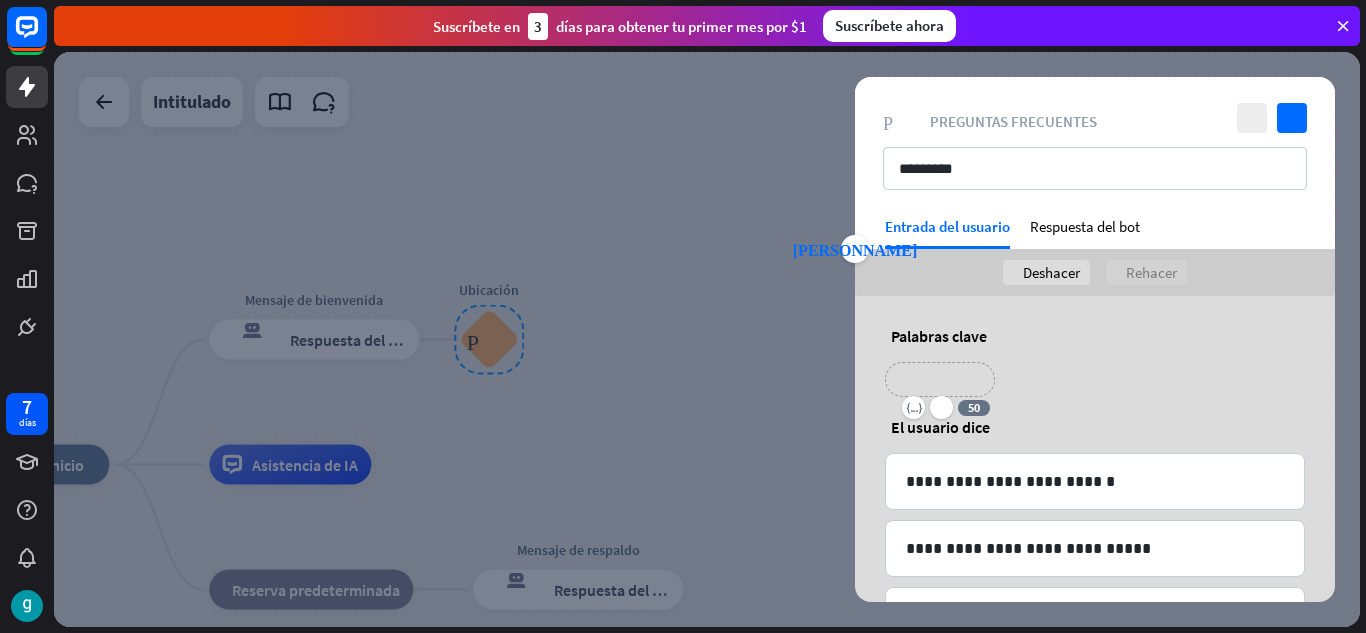 type 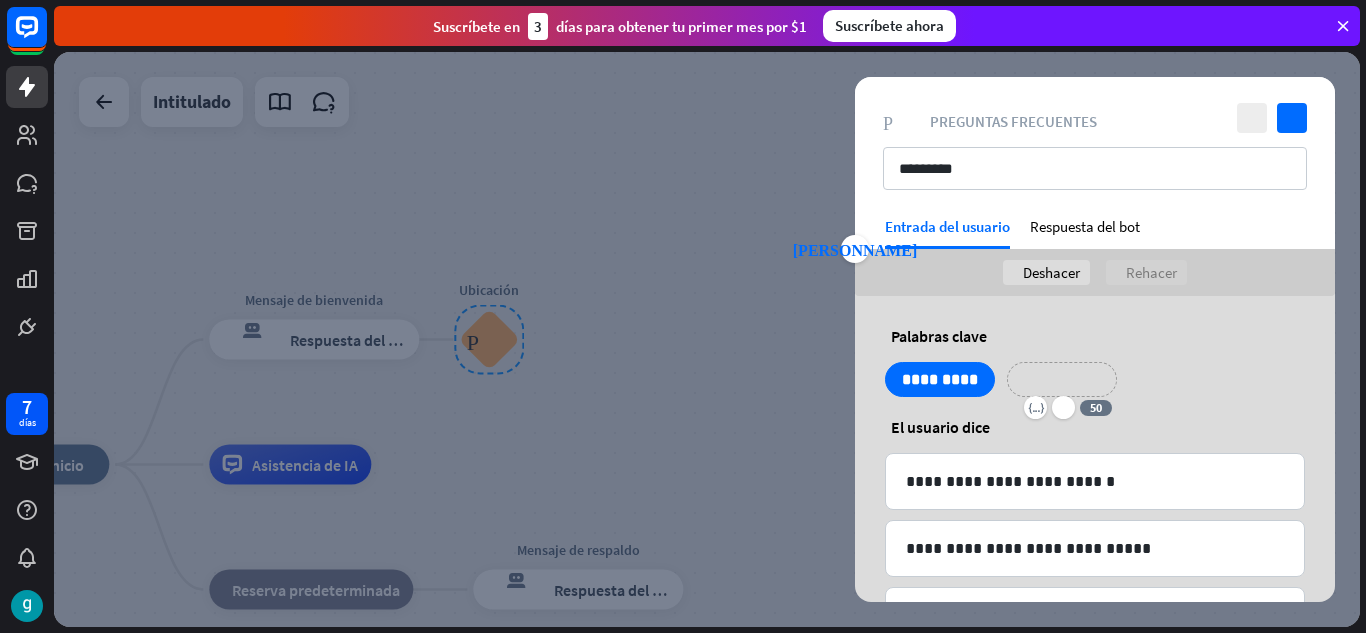 drag, startPoint x: 1053, startPoint y: 377, endPoint x: 1110, endPoint y: 417, distance: 69.63476 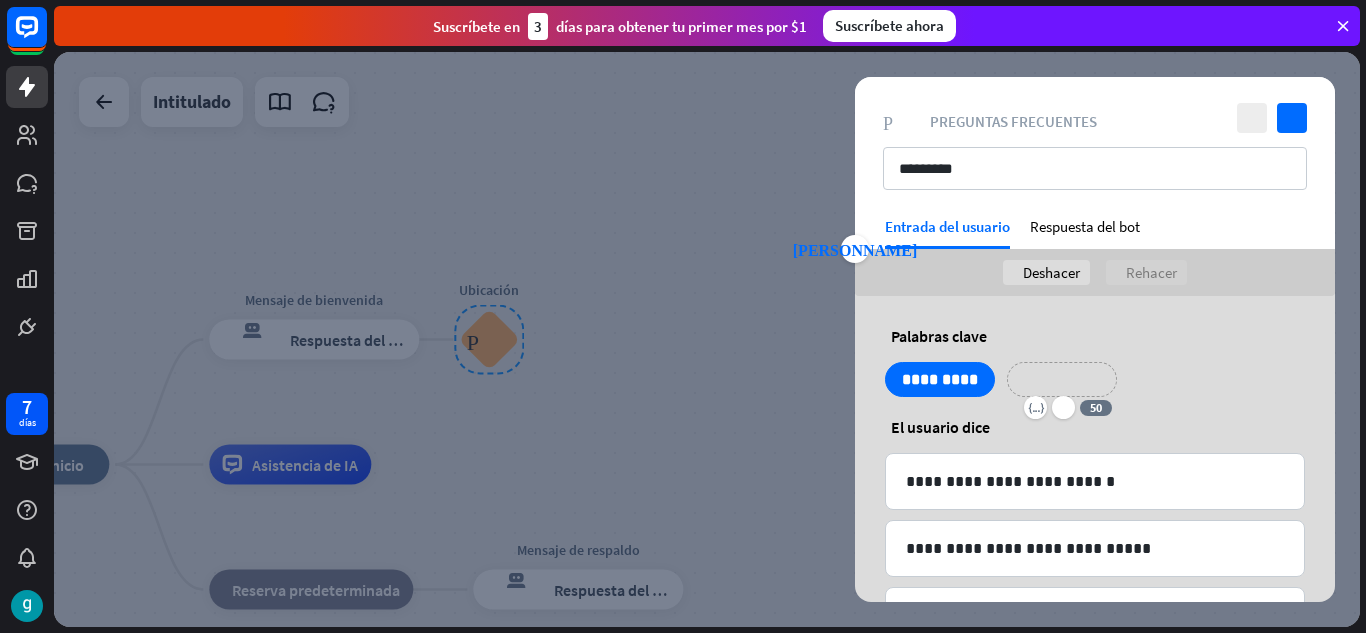 click on "**********" at bounding box center [1062, 379] 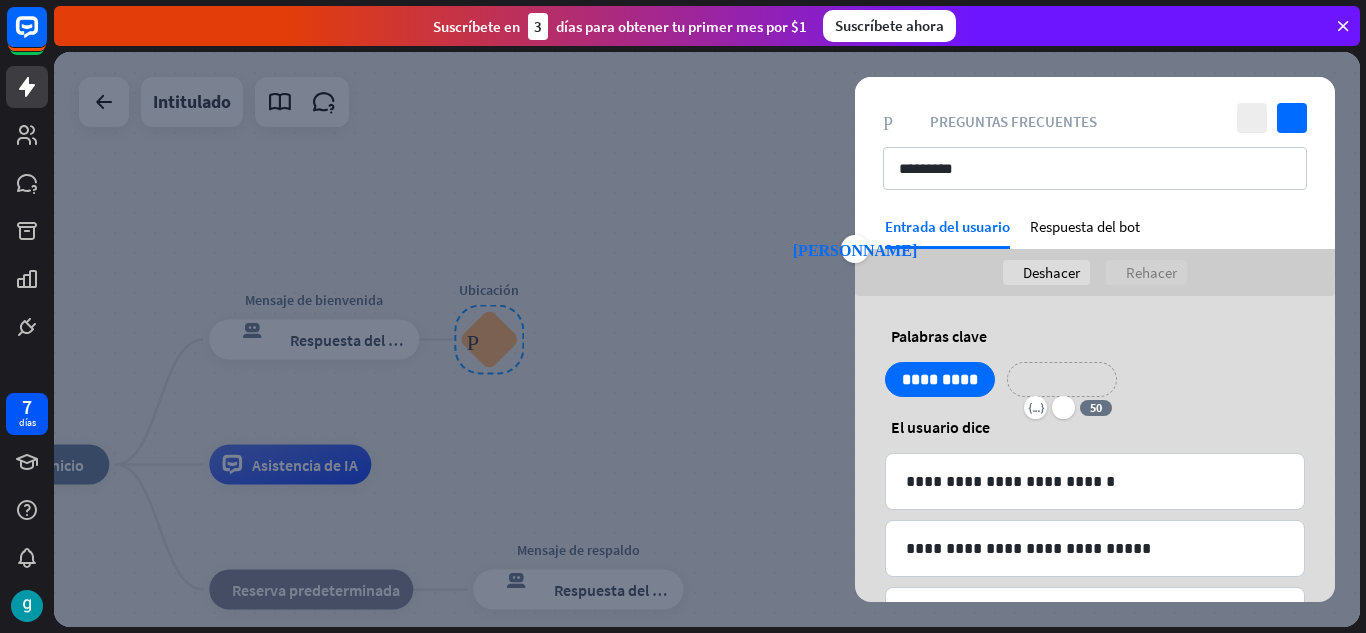 type 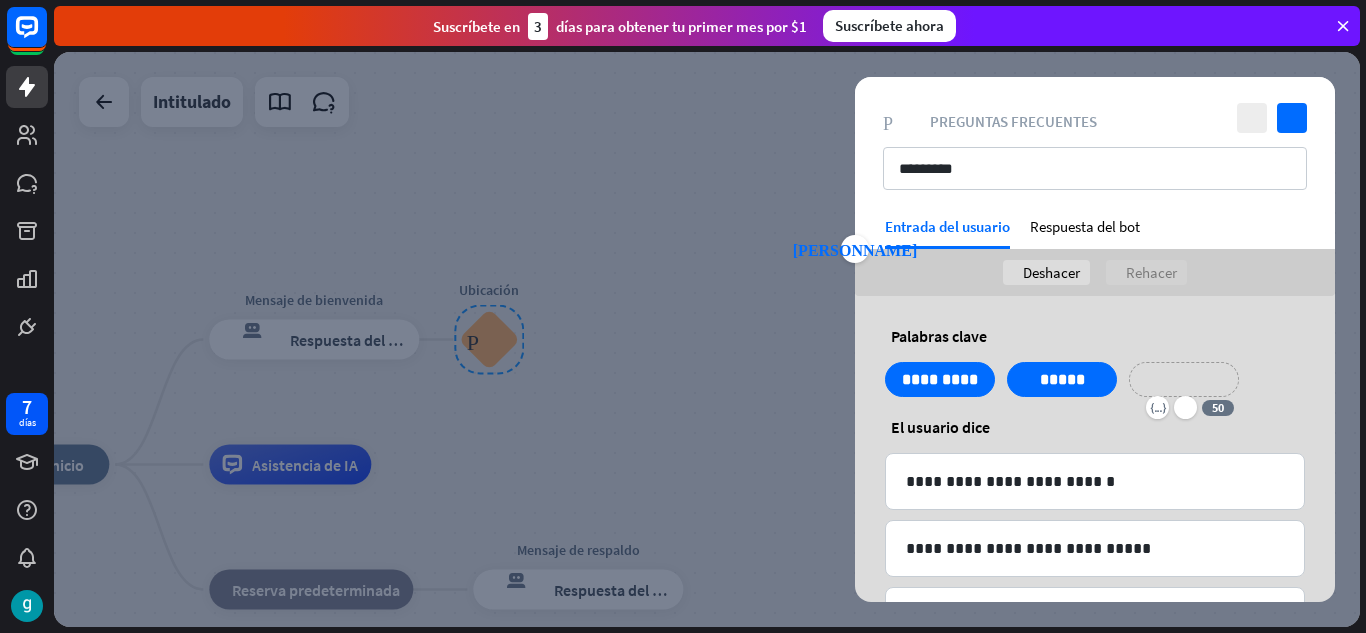 click on "**********" at bounding box center [1184, 379] 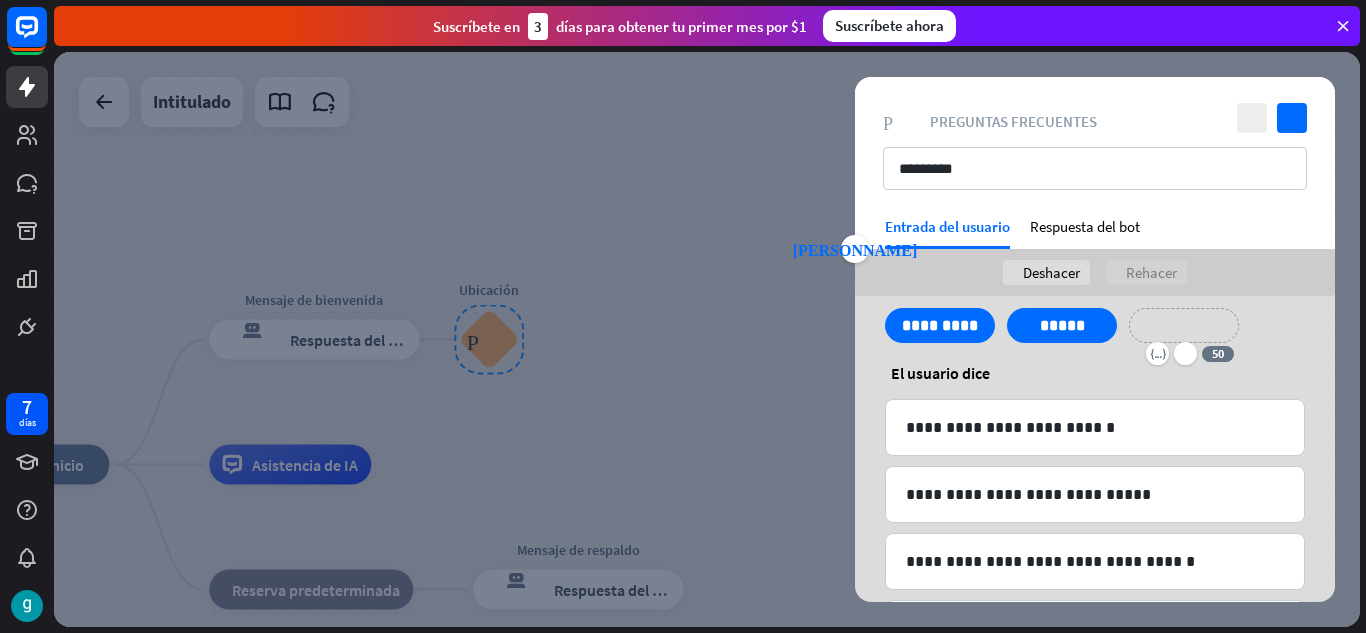 scroll, scrollTop: 0, scrollLeft: 0, axis: both 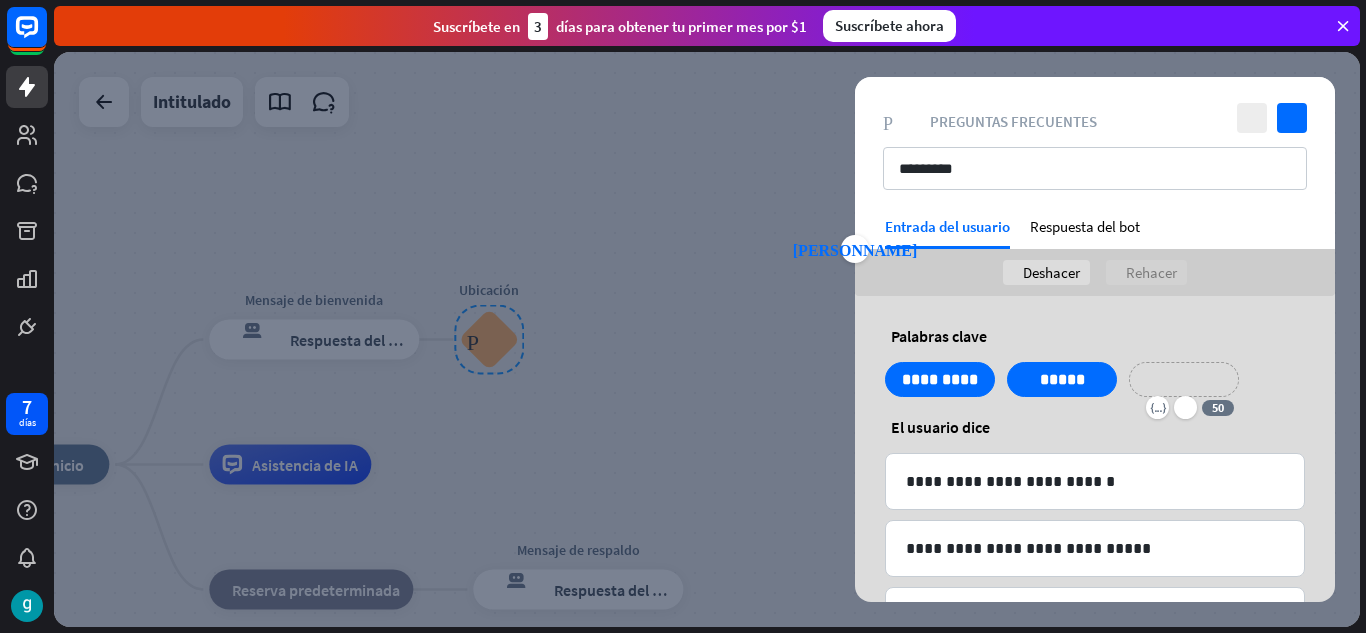 click on "ayuda
El usuario dice" at bounding box center [1095, 427] 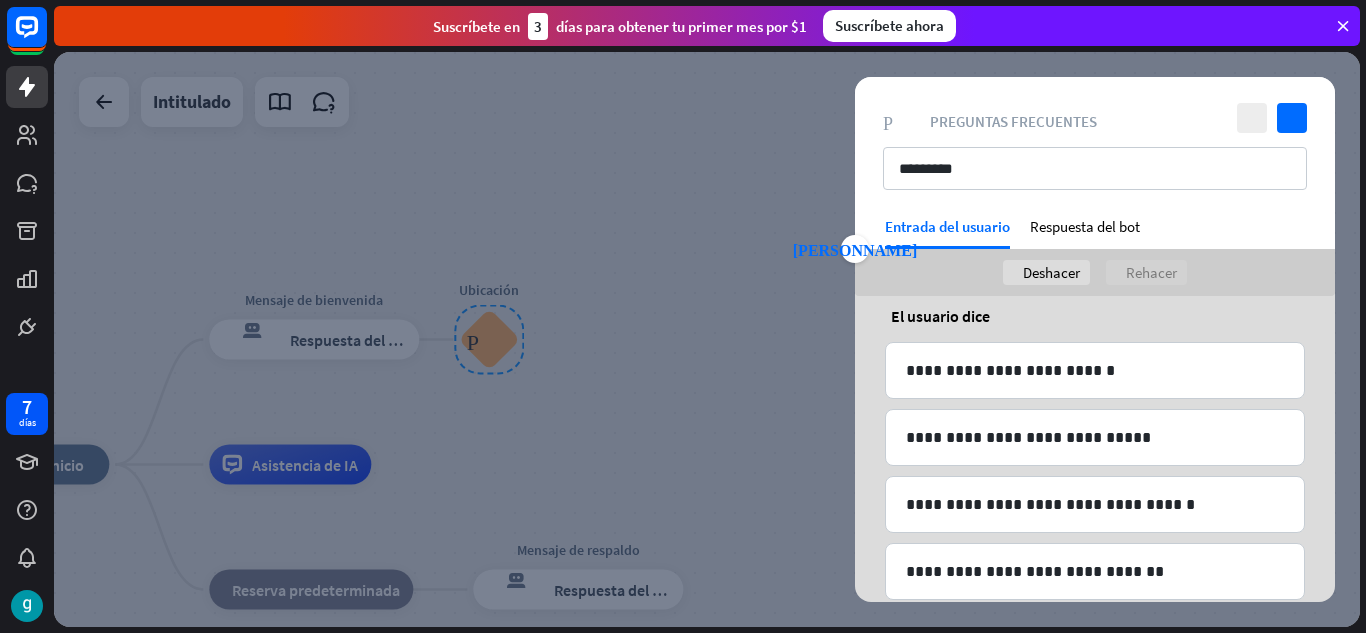 scroll, scrollTop: 283, scrollLeft: 0, axis: vertical 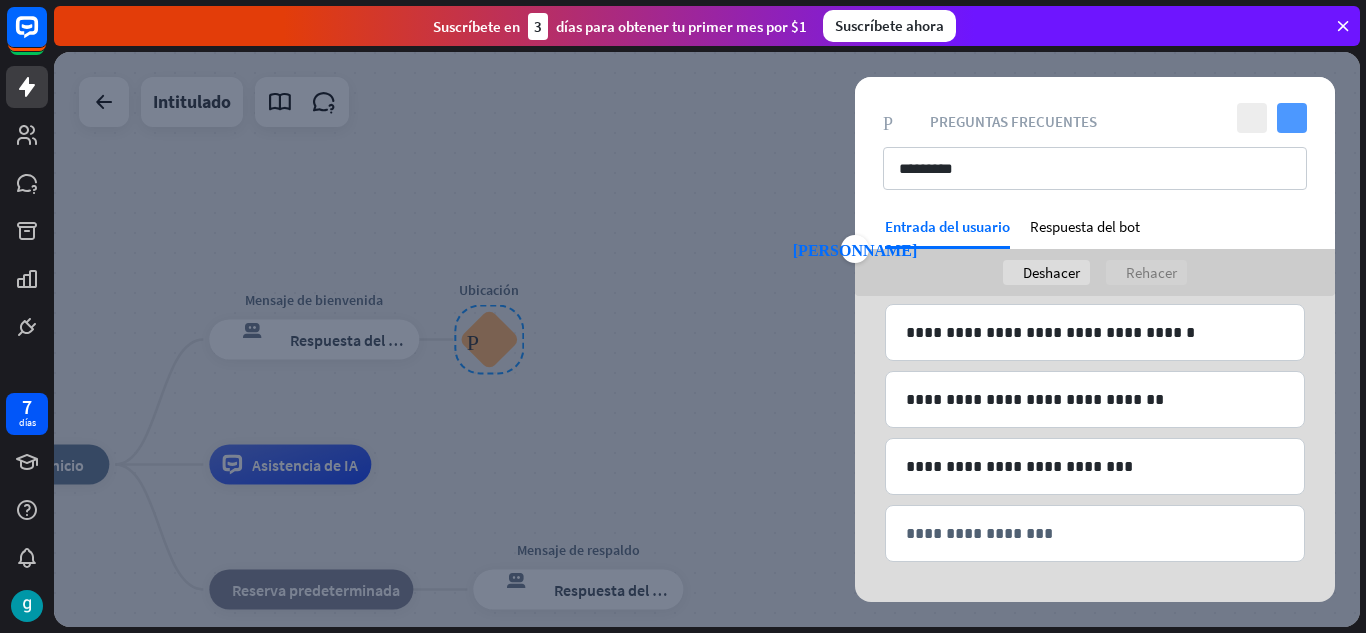 click on "controlar" at bounding box center [1292, 118] 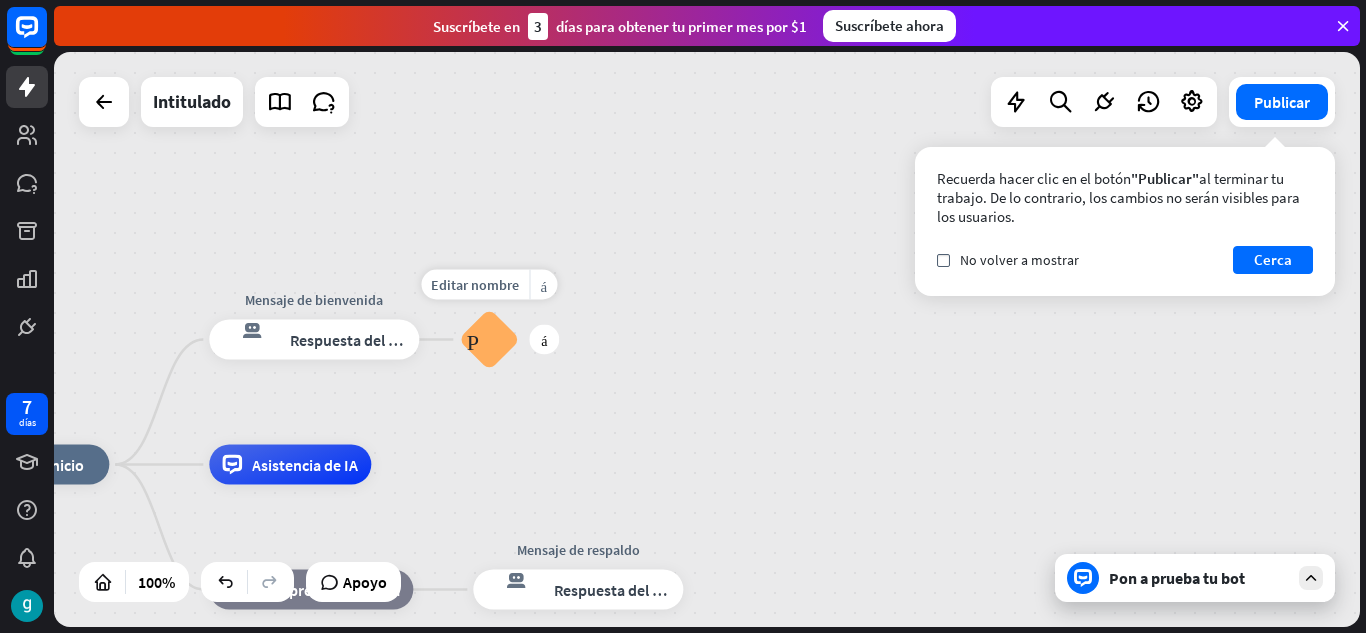 click on "Preguntas frecuentes sobre bloques" at bounding box center [489, 340] 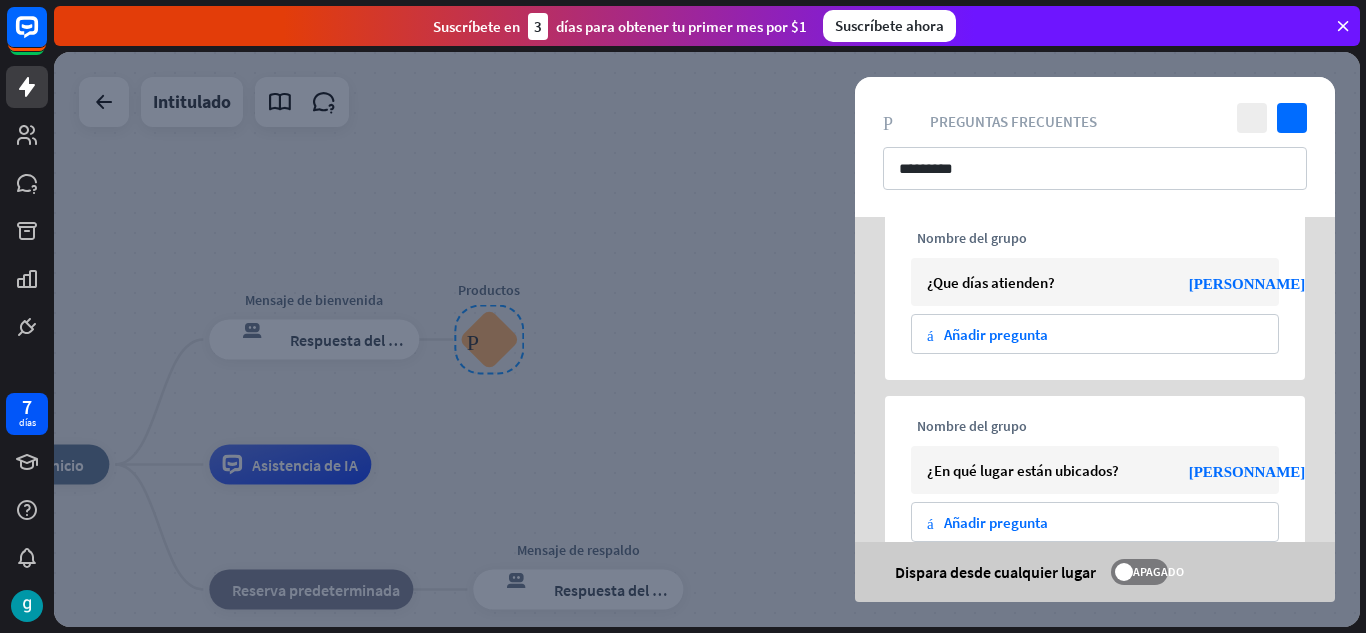 scroll, scrollTop: 0, scrollLeft: 0, axis: both 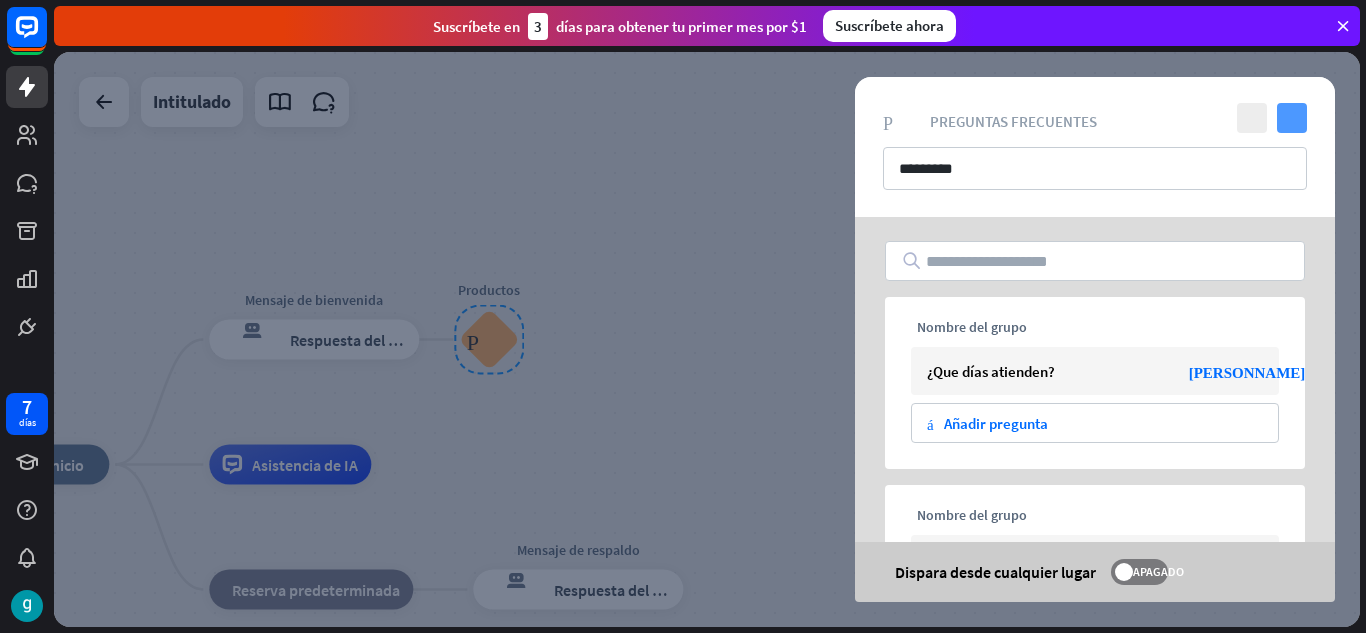 click on "controlar" at bounding box center [1292, 118] 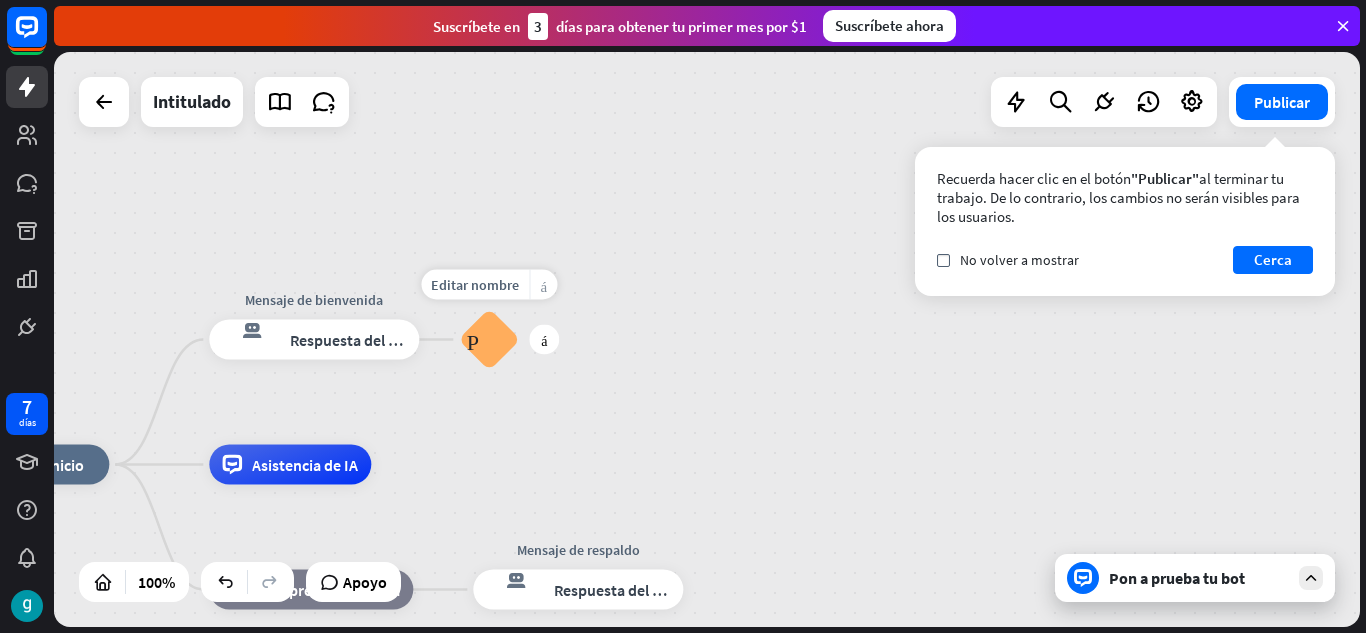 click on "más_amarillo" at bounding box center (543, 284) 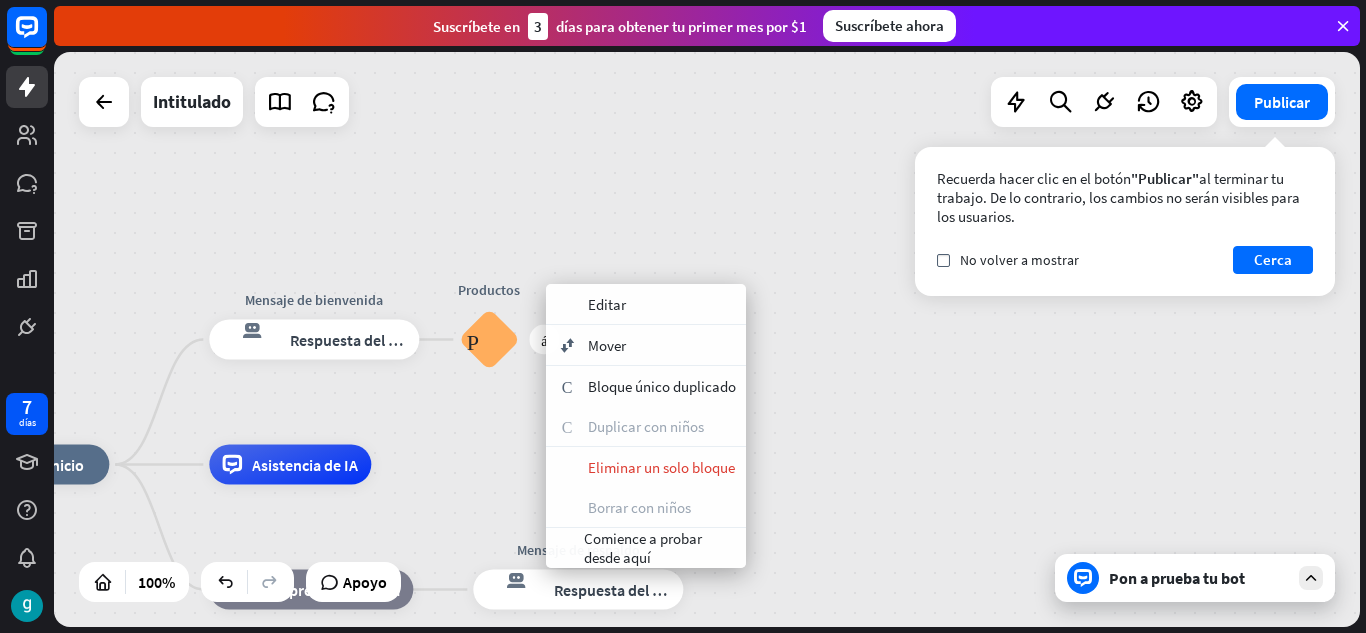 click on "más   Productos   Preguntas frecuentes sobre bloques" at bounding box center [489, 340] 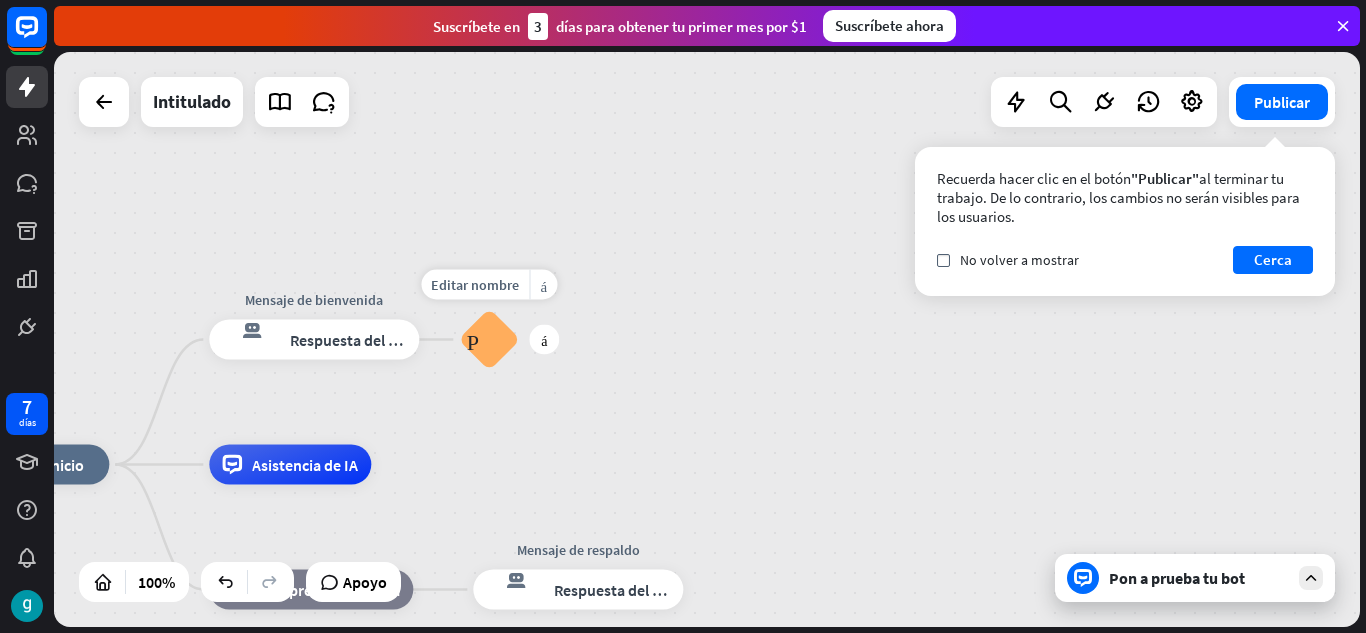 click on "Preguntas frecuentes sobre bloques" at bounding box center (489, 340) 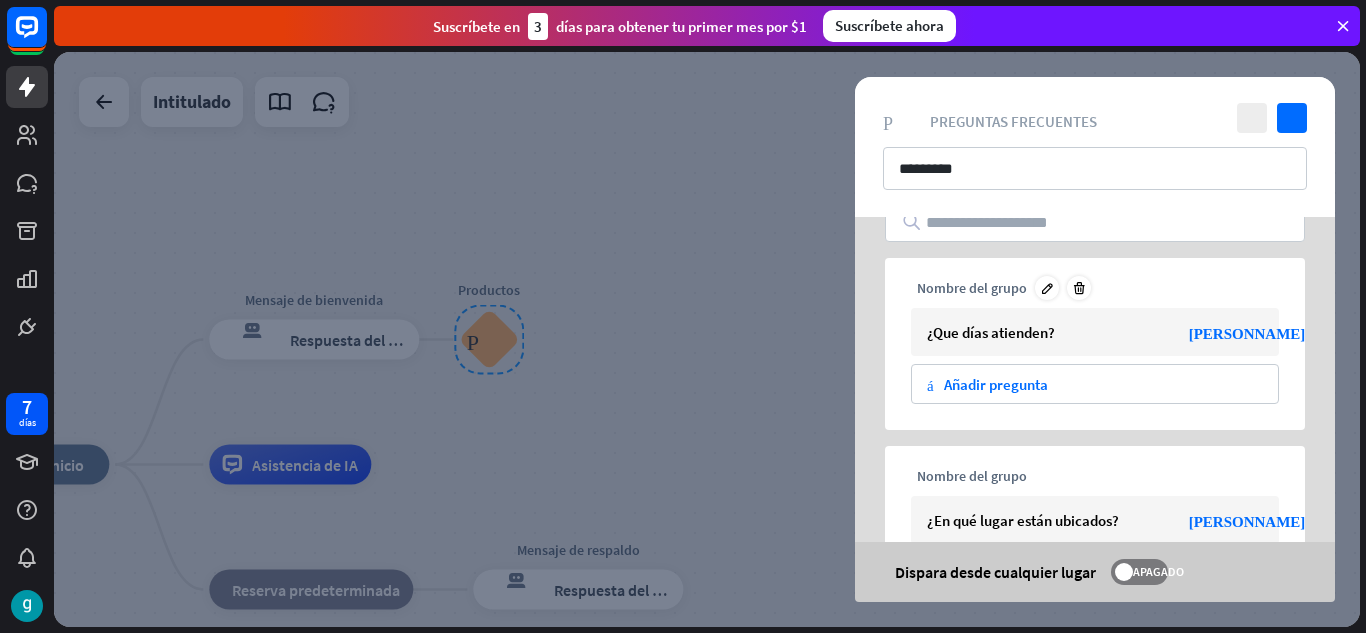 scroll, scrollTop: 0, scrollLeft: 0, axis: both 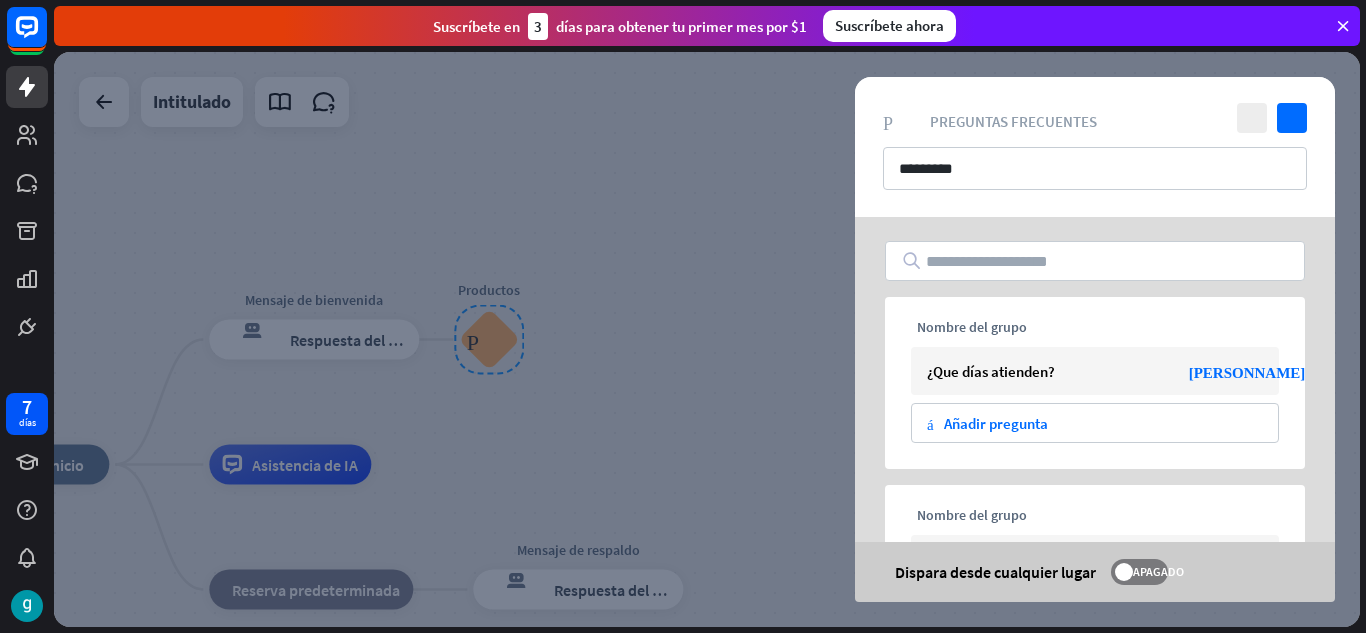click at bounding box center [707, 339] 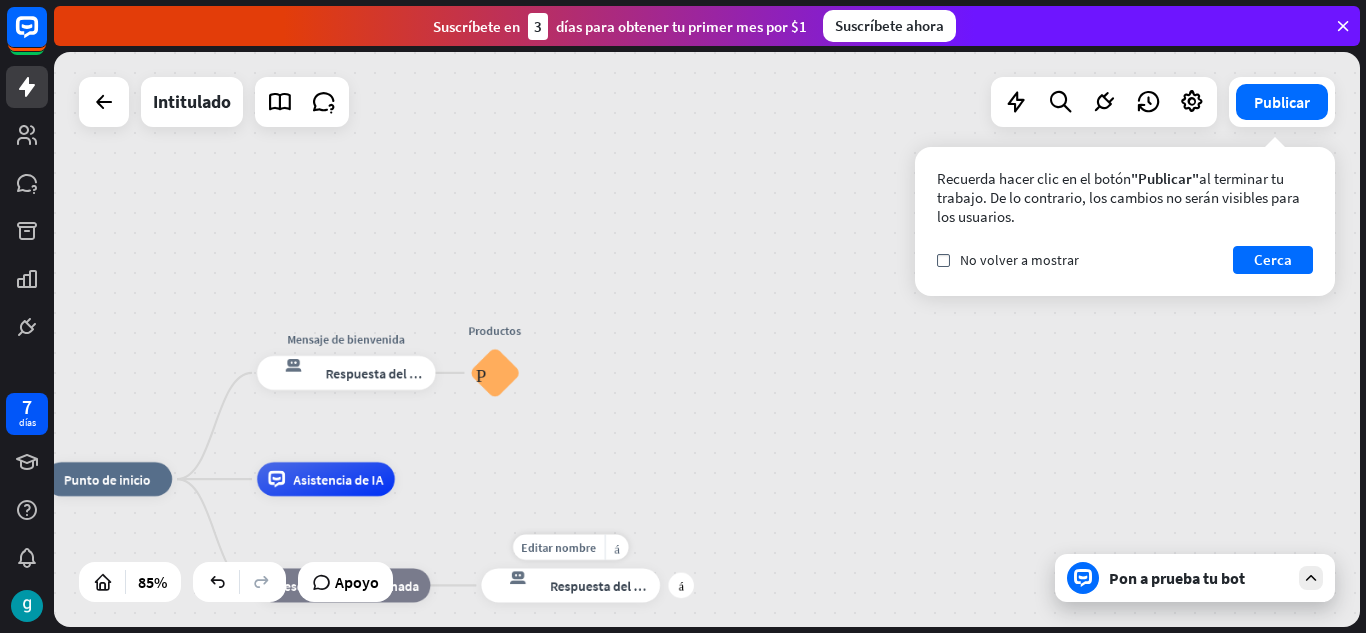 click on "Respuesta del bot" at bounding box center (602, 585) 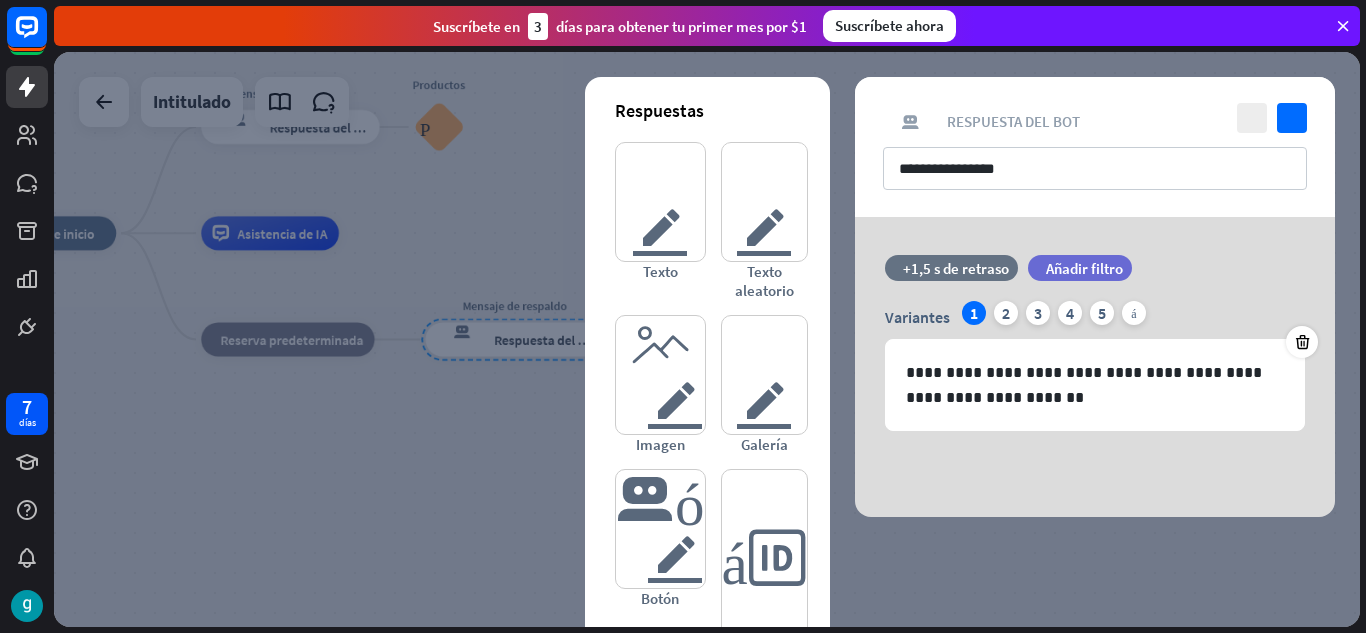 click at bounding box center (707, 339) 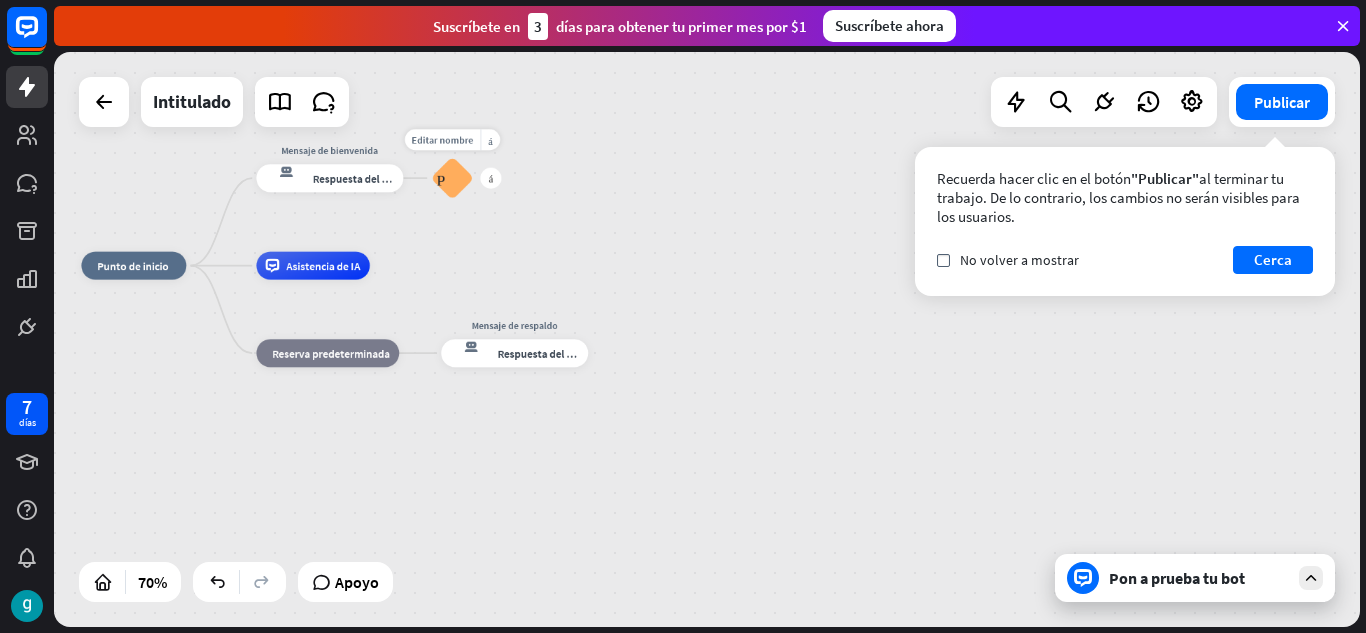 click on "Preguntas frecuentes sobre bloques" at bounding box center [452, 178] 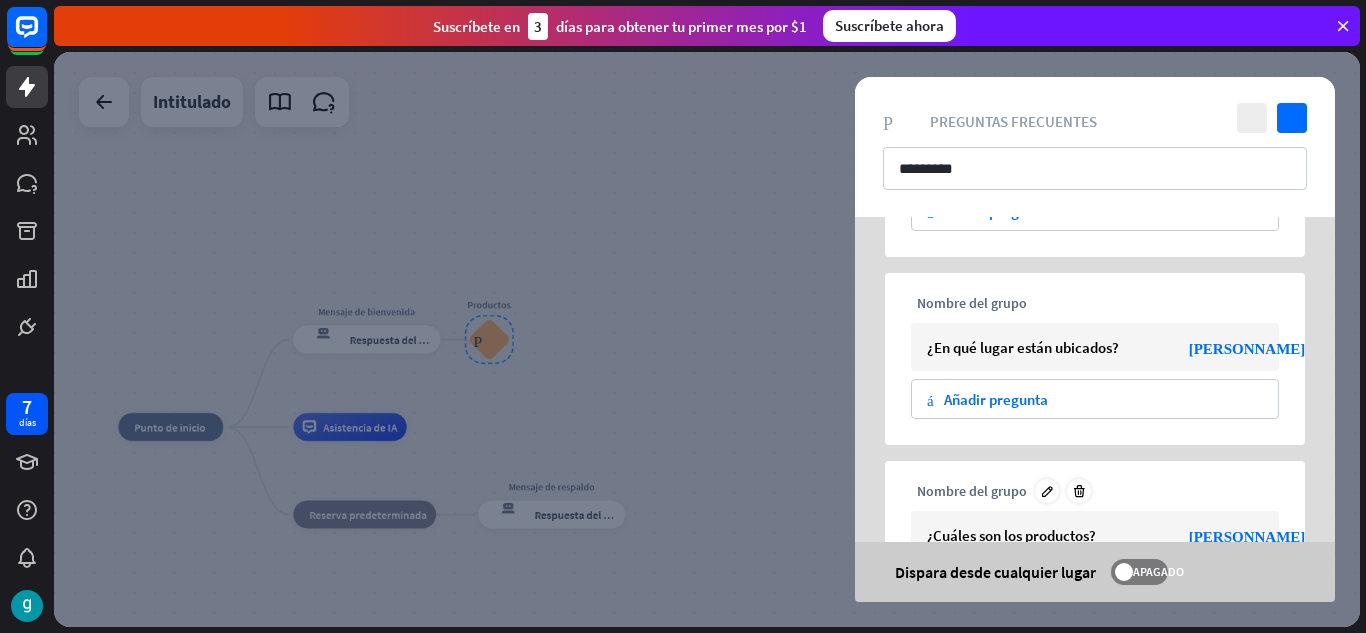 scroll, scrollTop: 0, scrollLeft: 0, axis: both 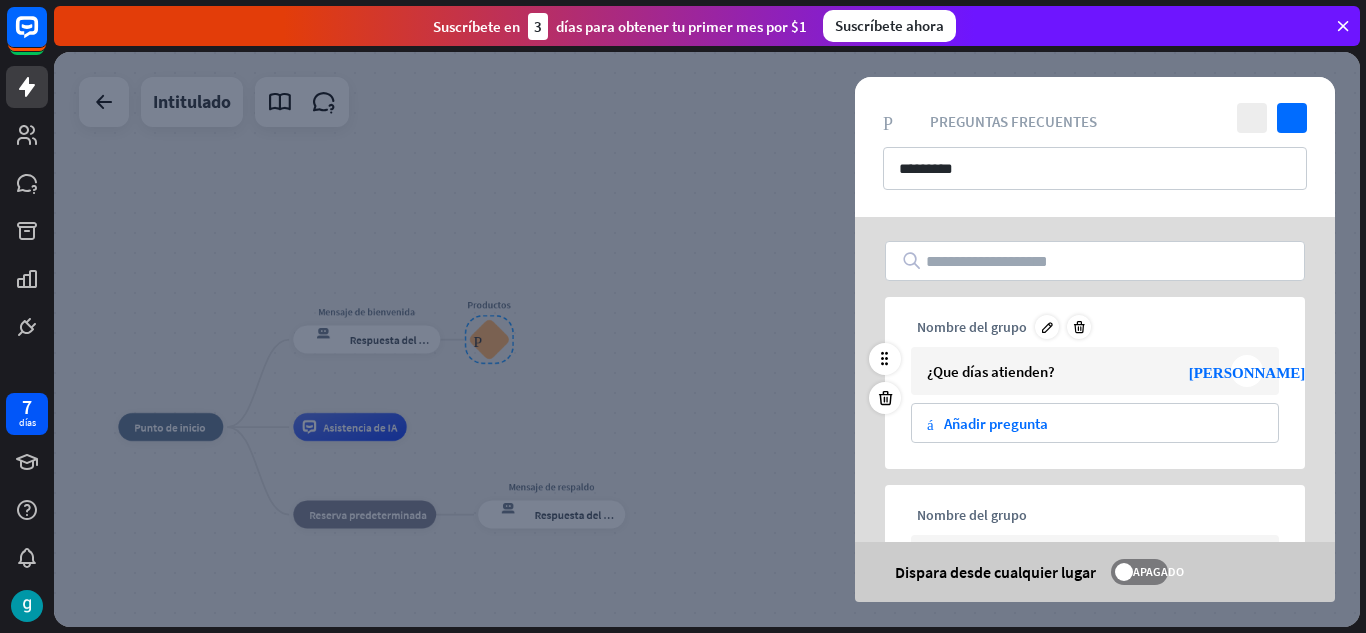 click on "¿Que días atienden?" at bounding box center (991, 371) 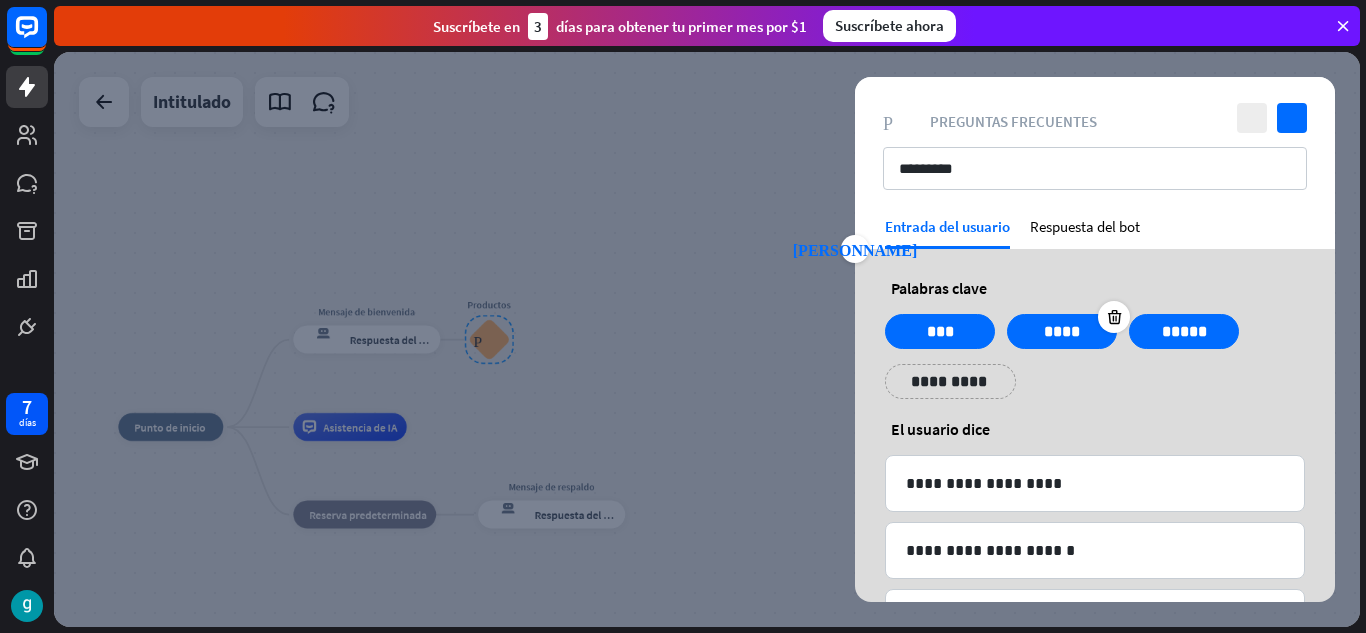 scroll, scrollTop: 0, scrollLeft: 0, axis: both 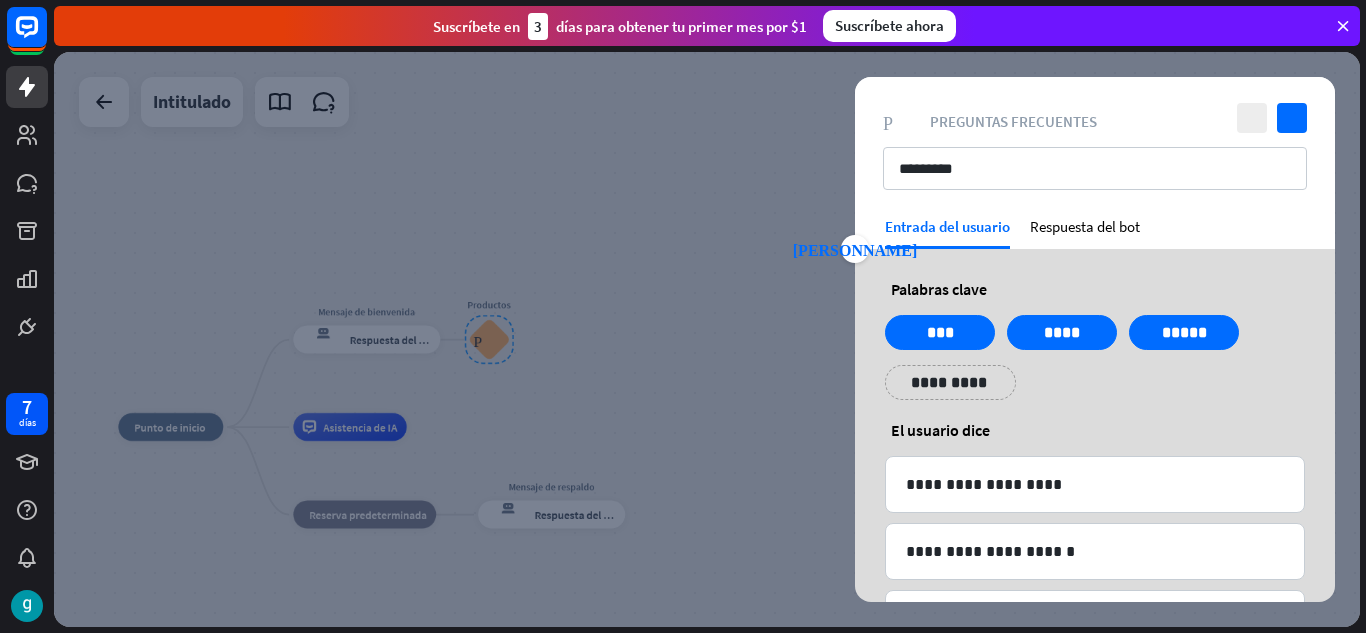 click on "cerca
controlar
Preguntas frecuentes sobre bloques   Preguntas frecuentes     *********" at bounding box center (1095, 147) 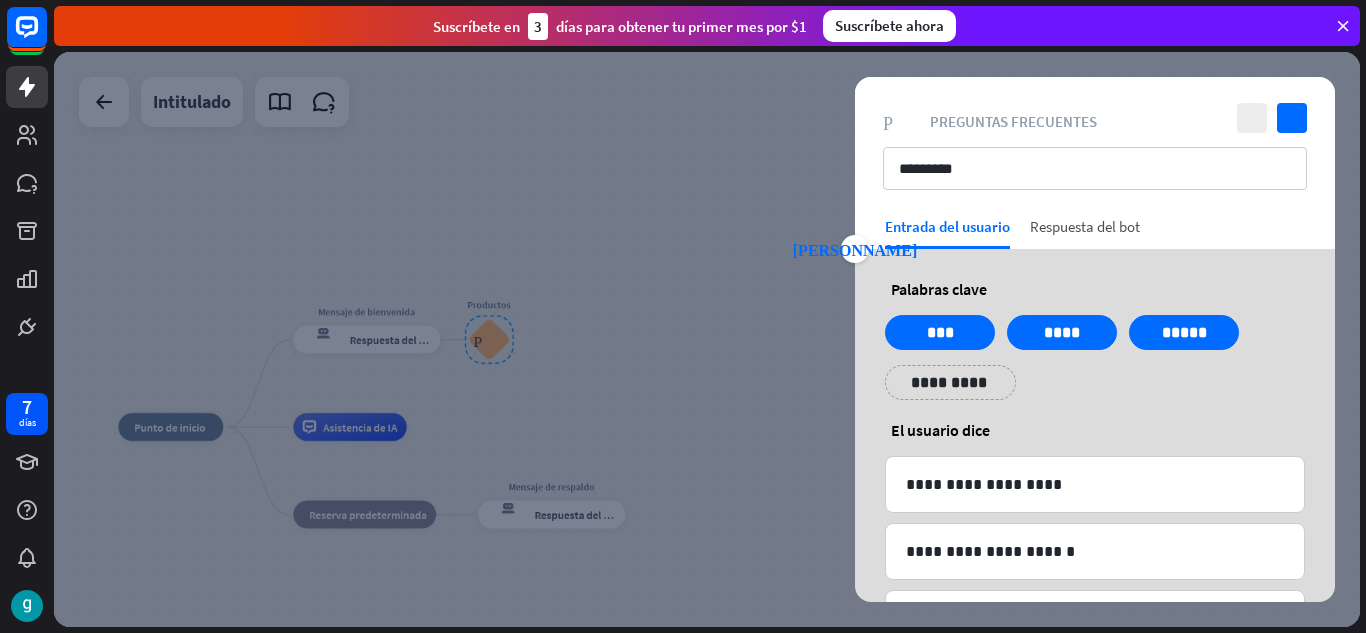 click on "Respuesta del bot" at bounding box center [1085, 226] 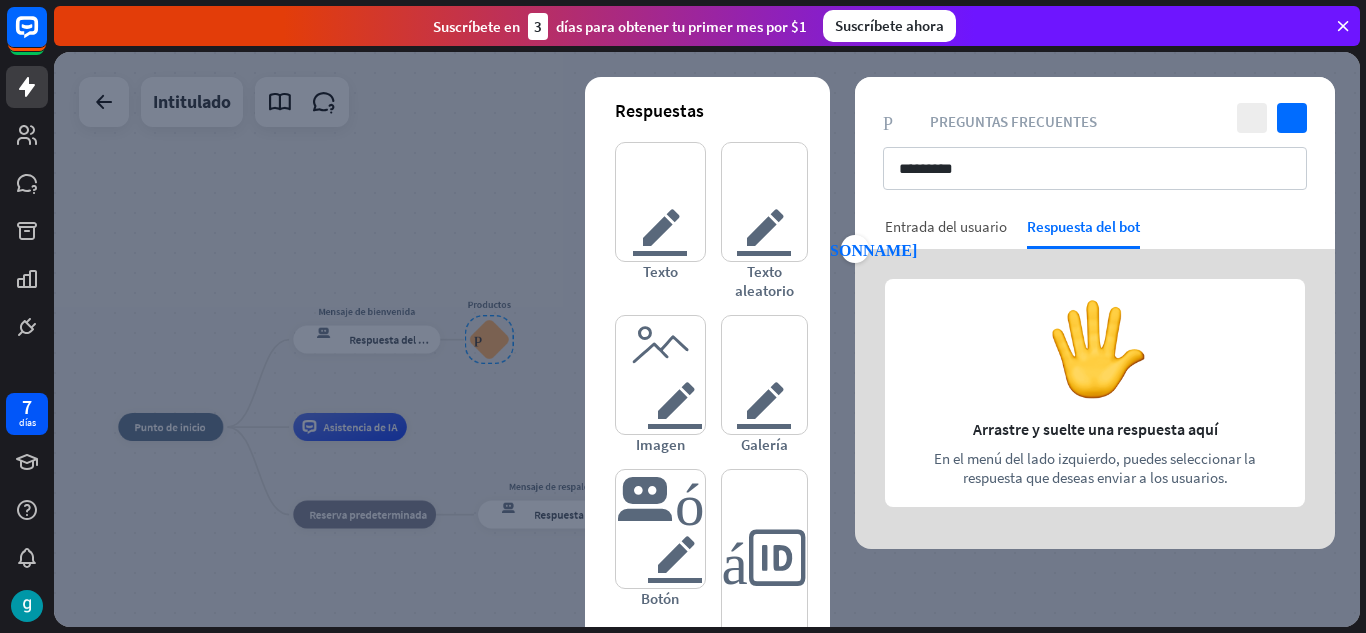 click on "Entrada del usuario" at bounding box center (946, 226) 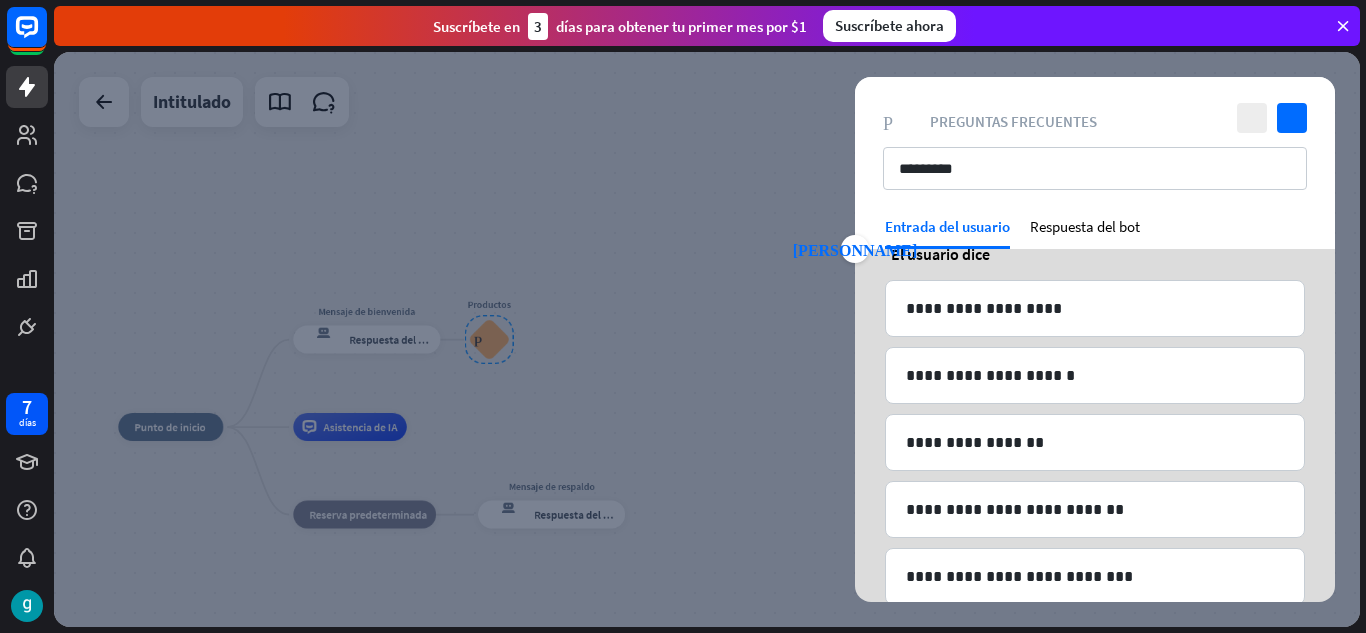 scroll, scrollTop: 286, scrollLeft: 0, axis: vertical 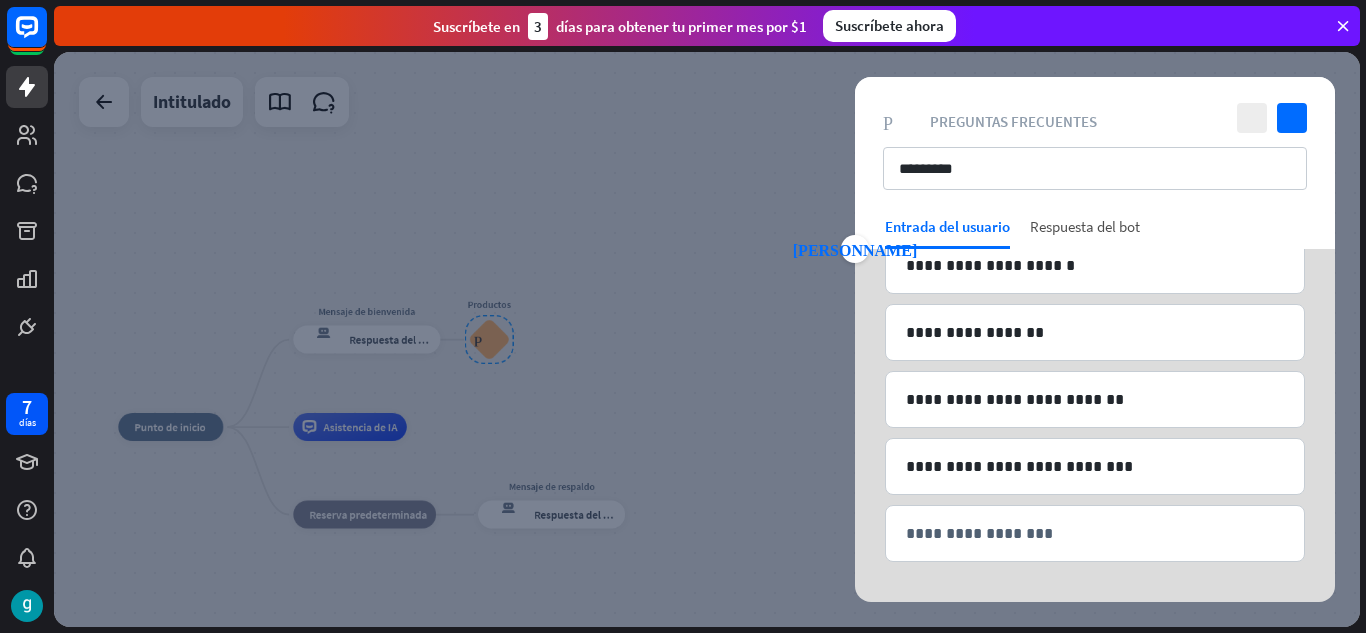 click on "Respuesta del bot" at bounding box center [1085, 233] 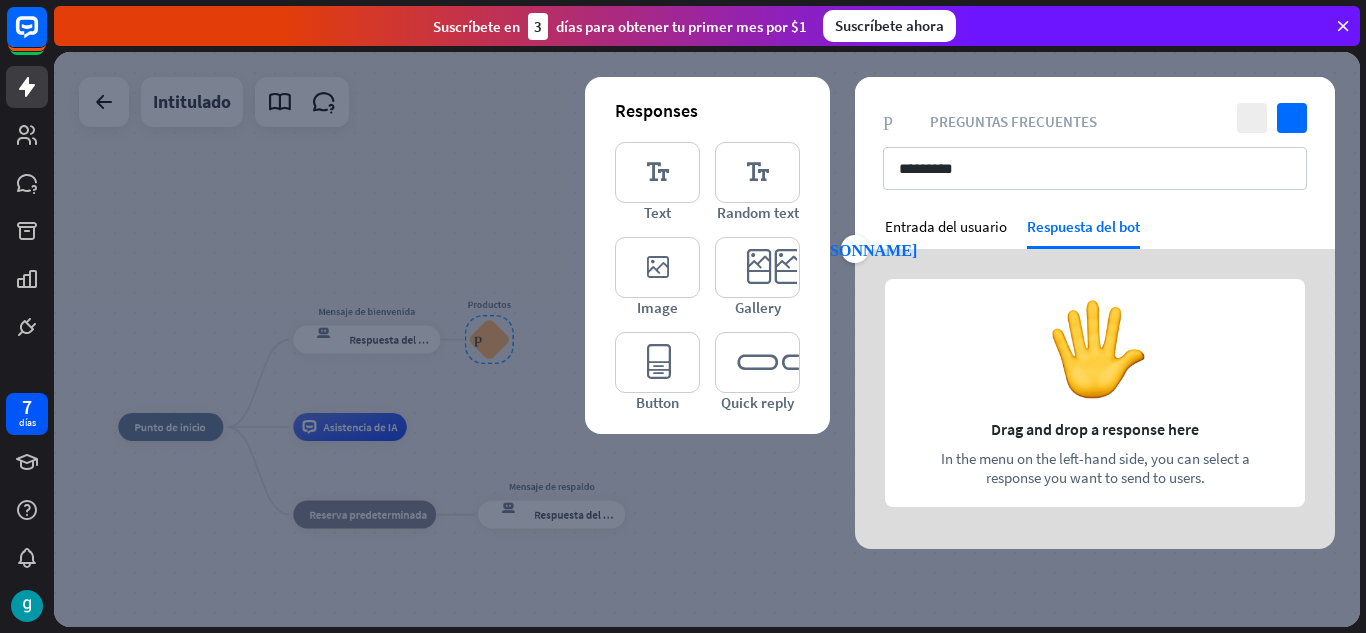 scroll, scrollTop: 0, scrollLeft: 0, axis: both 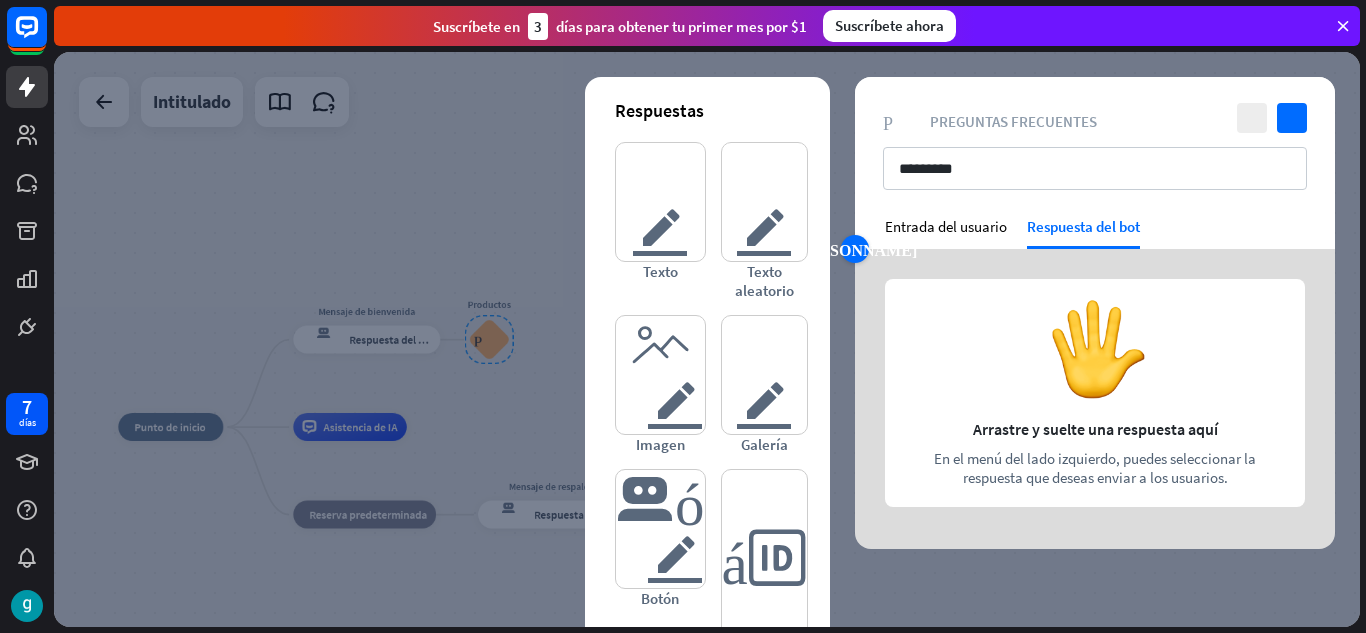 click on "punta [PERSON_NAME] izquierda" at bounding box center [855, 249] 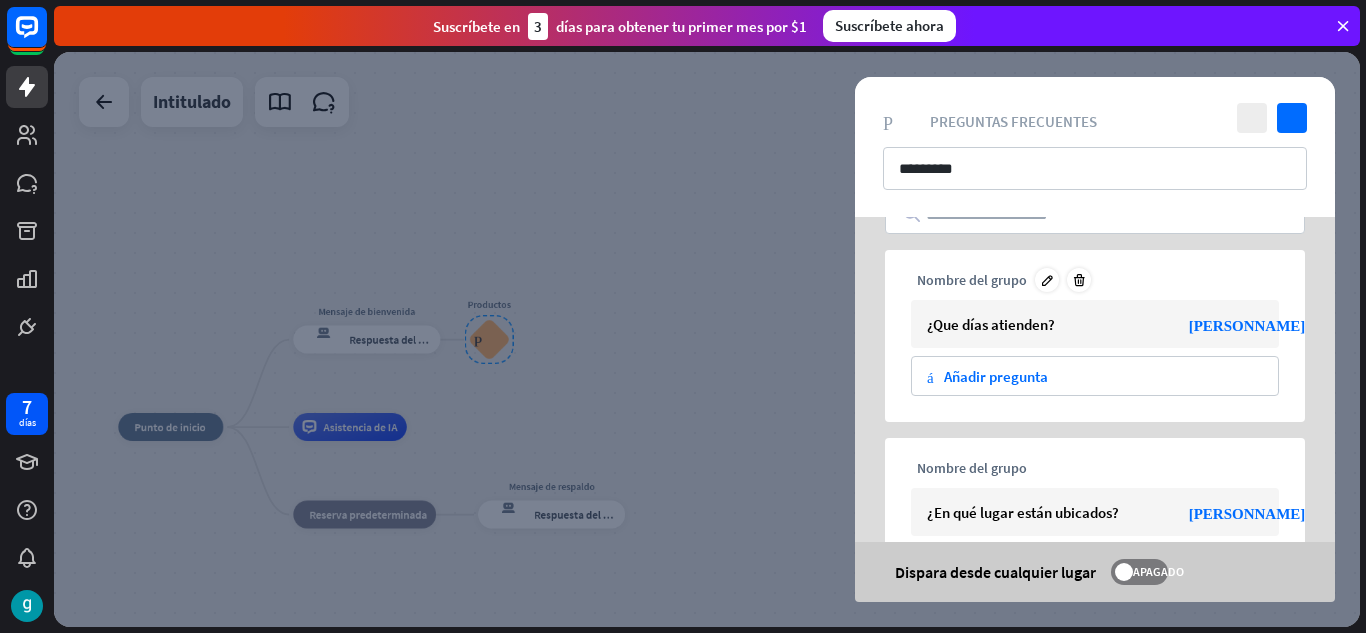 scroll, scrollTop: 0, scrollLeft: 0, axis: both 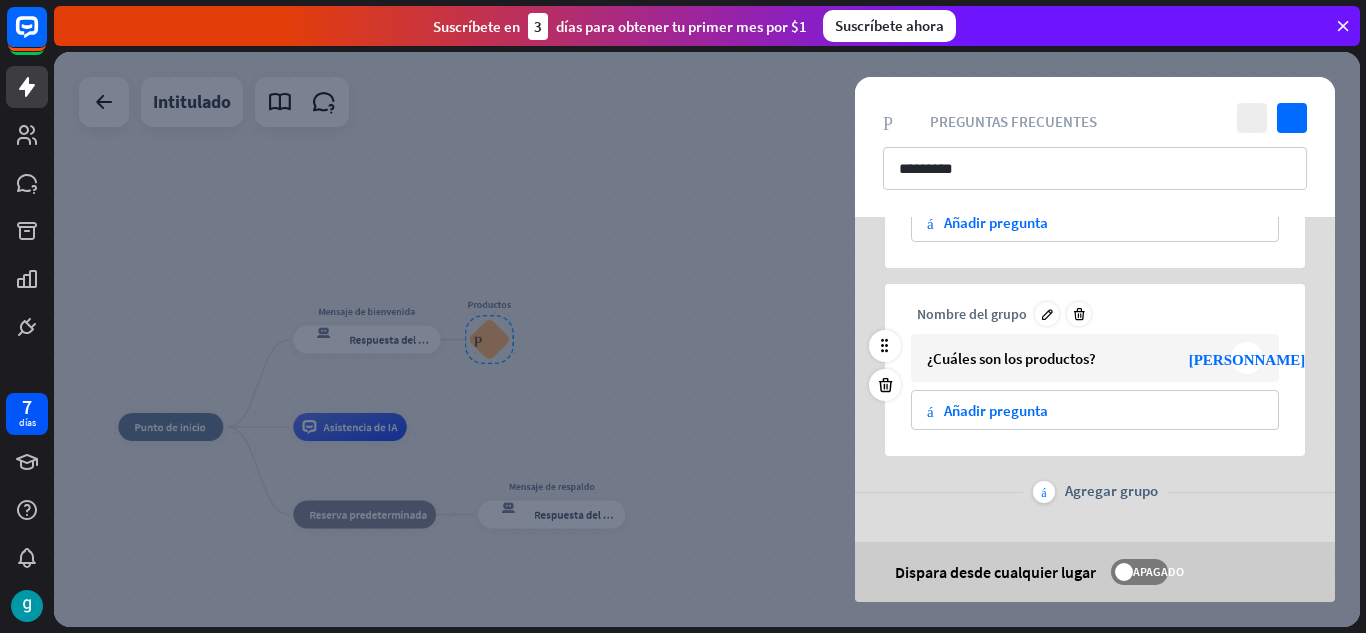 click on "¿Cuáles son los productos?" at bounding box center (1011, 358) 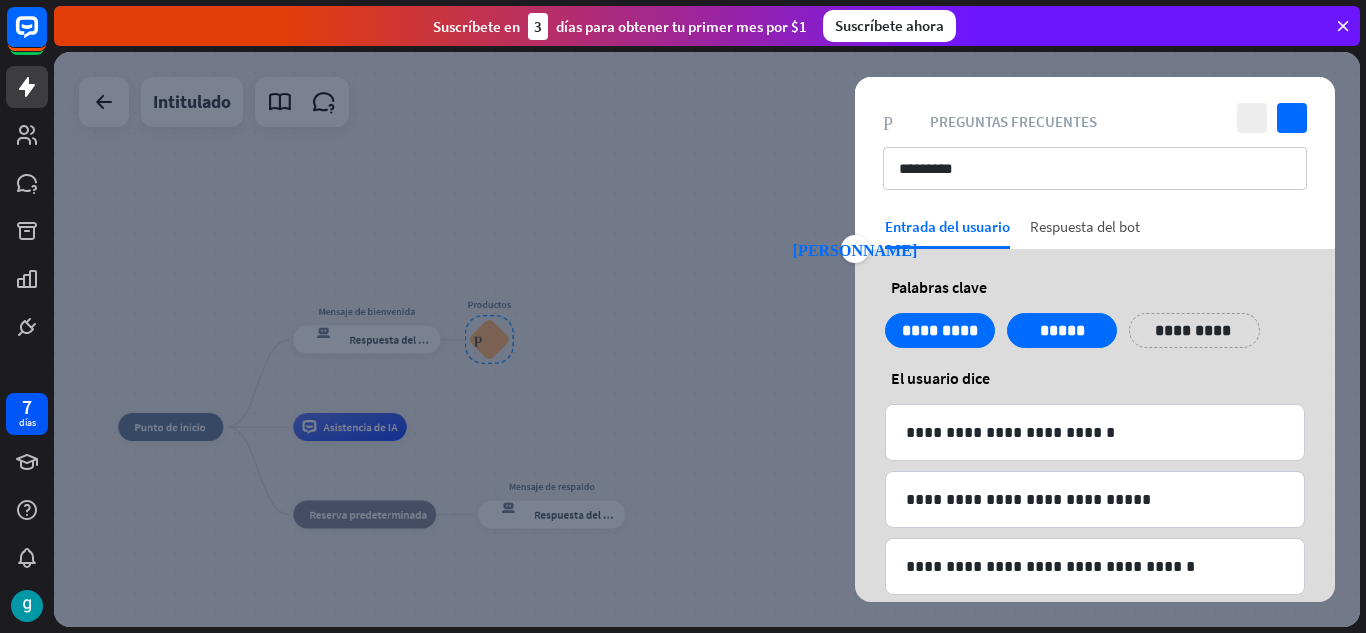 scroll, scrollTop: 0, scrollLeft: 0, axis: both 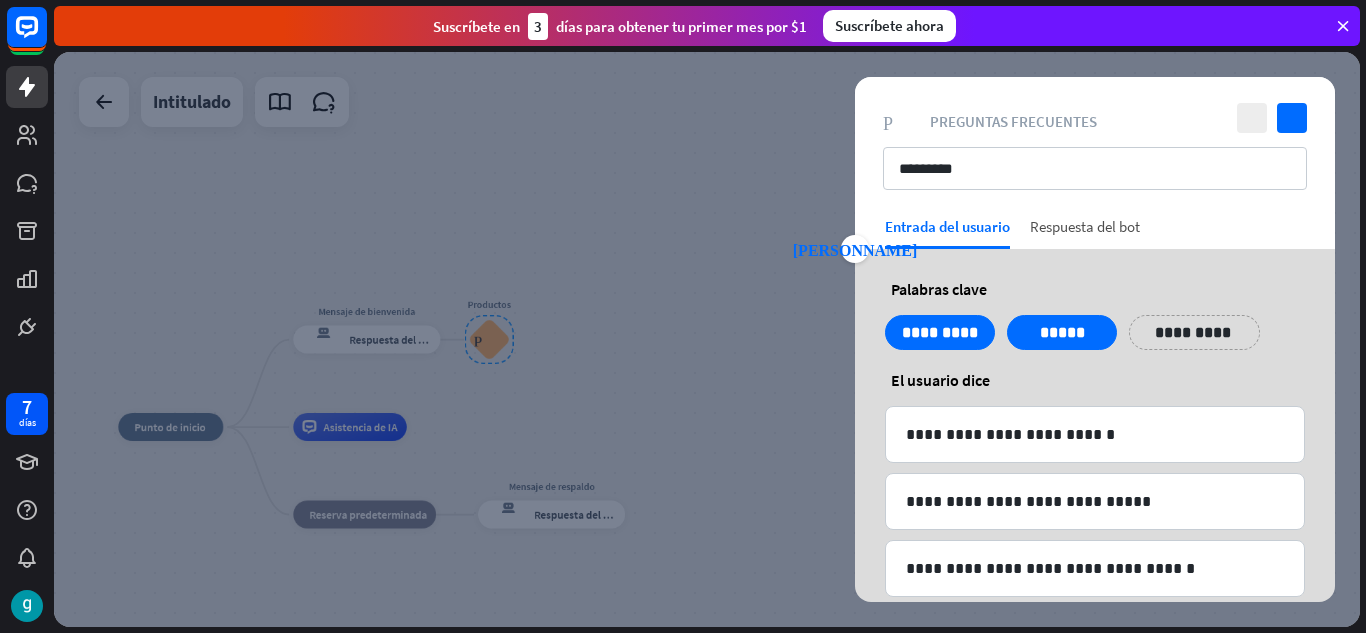 click on "Respuesta del bot" at bounding box center (1085, 226) 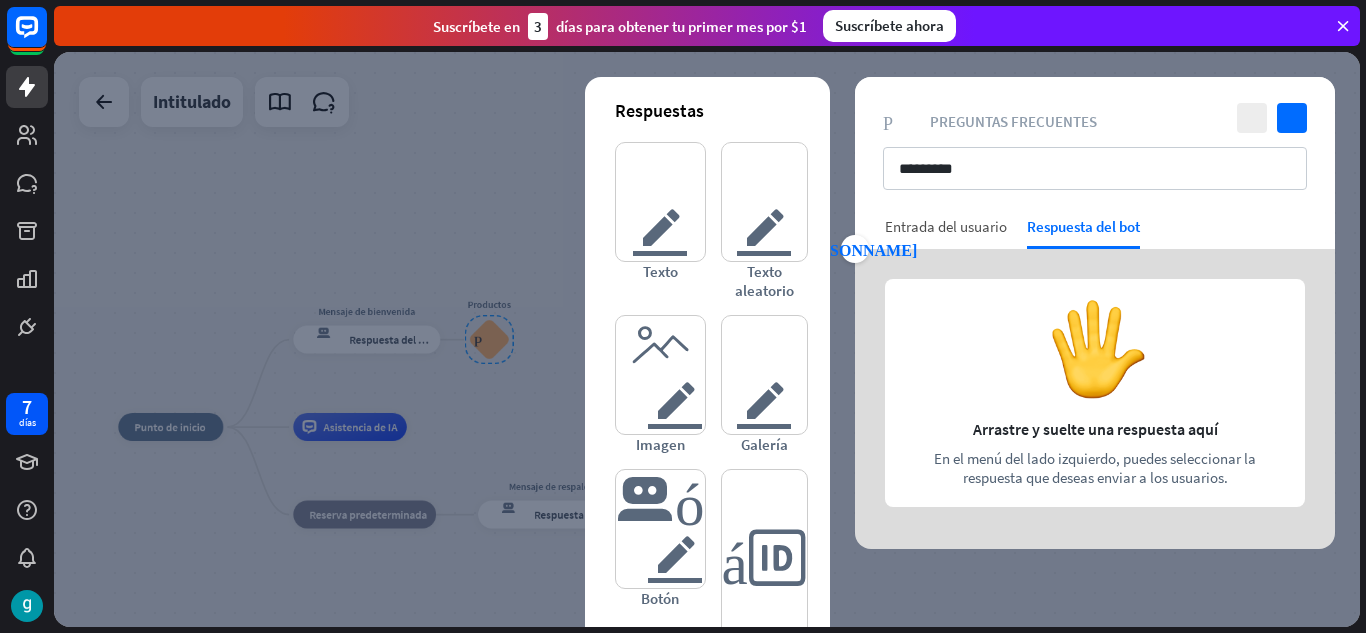 click on "Entrada del usuario" at bounding box center (946, 226) 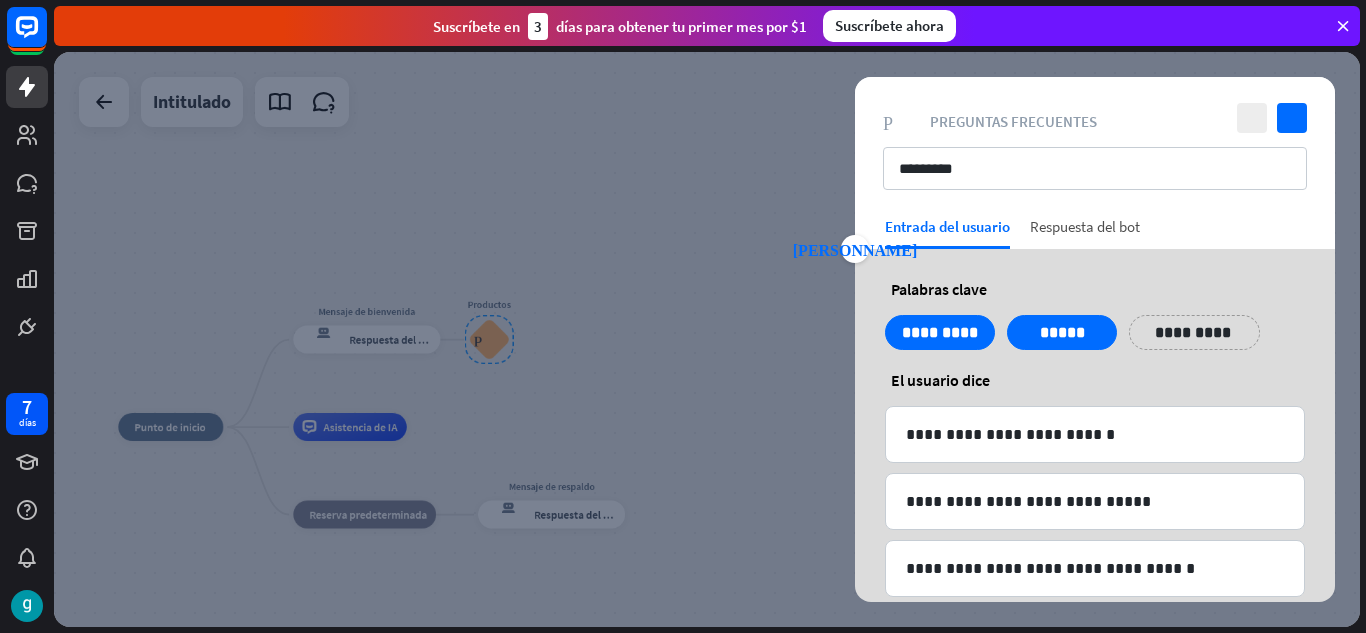 click on "Respuesta del bot" at bounding box center [1085, 226] 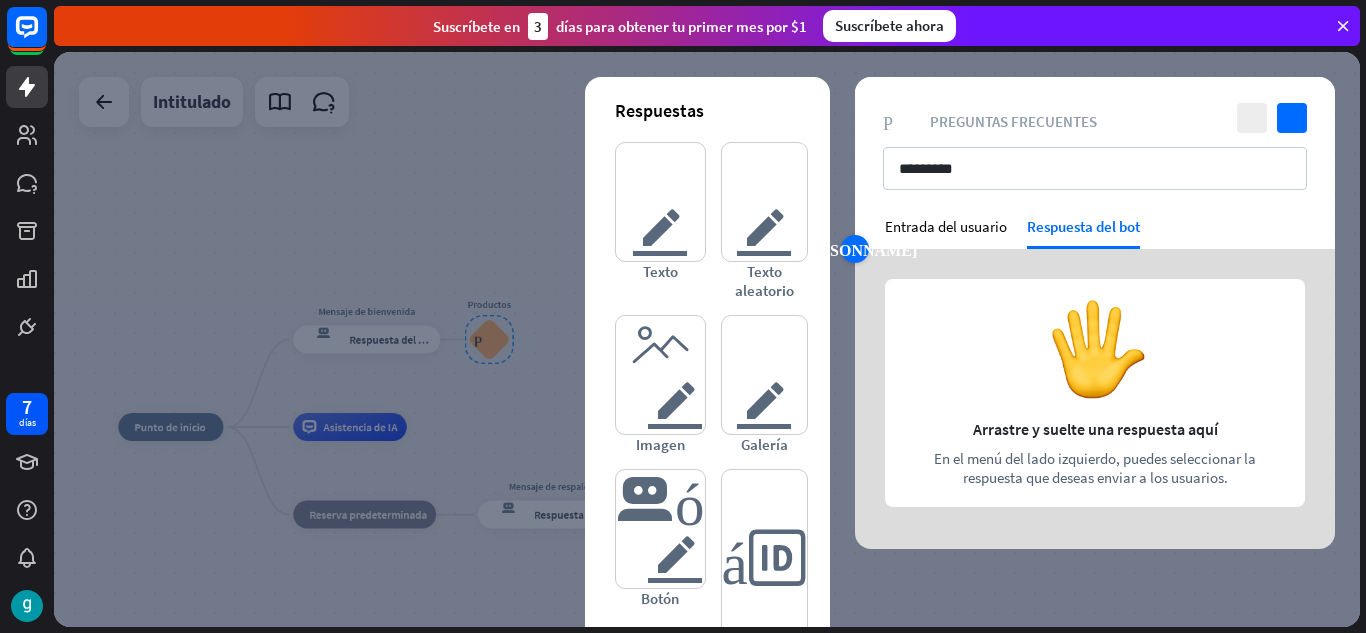 click on "punta [PERSON_NAME] izquierda" at bounding box center (855, 249) 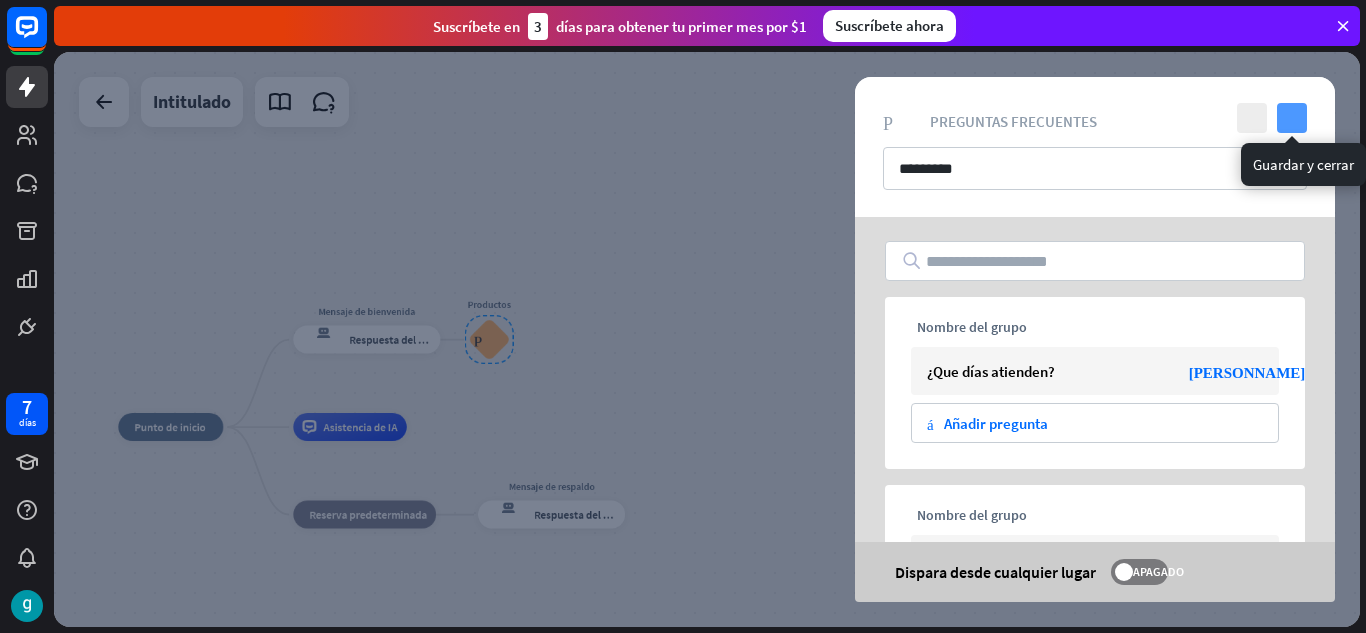 click on "controlar" at bounding box center [1292, 118] 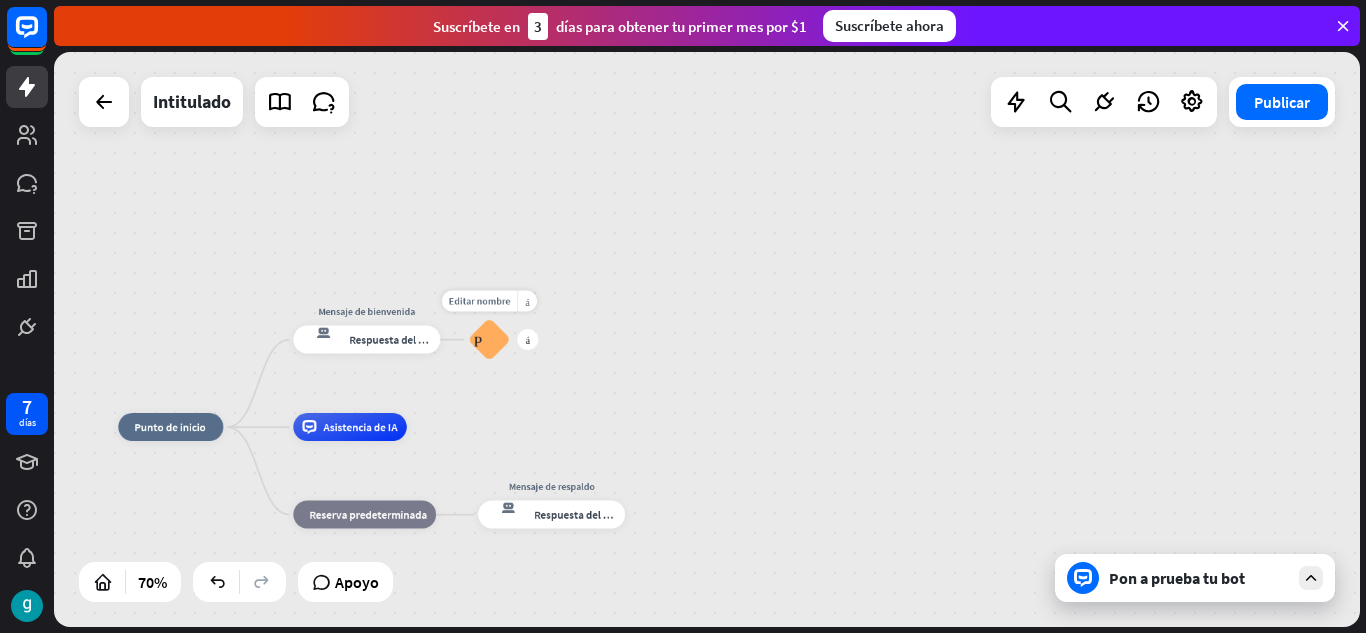 click on "Preguntas frecuentes sobre bloques" at bounding box center [489, 339] 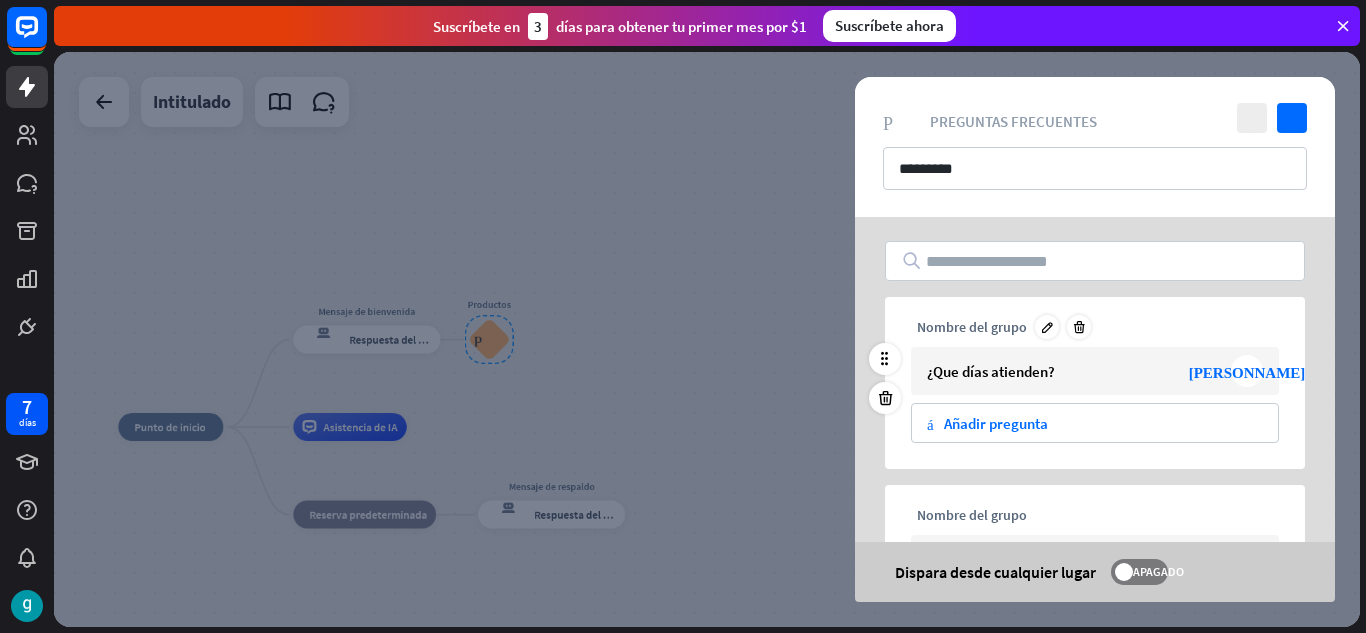 click on "¿Que días atienden?
punta [PERSON_NAME] derecha" at bounding box center [1095, 371] 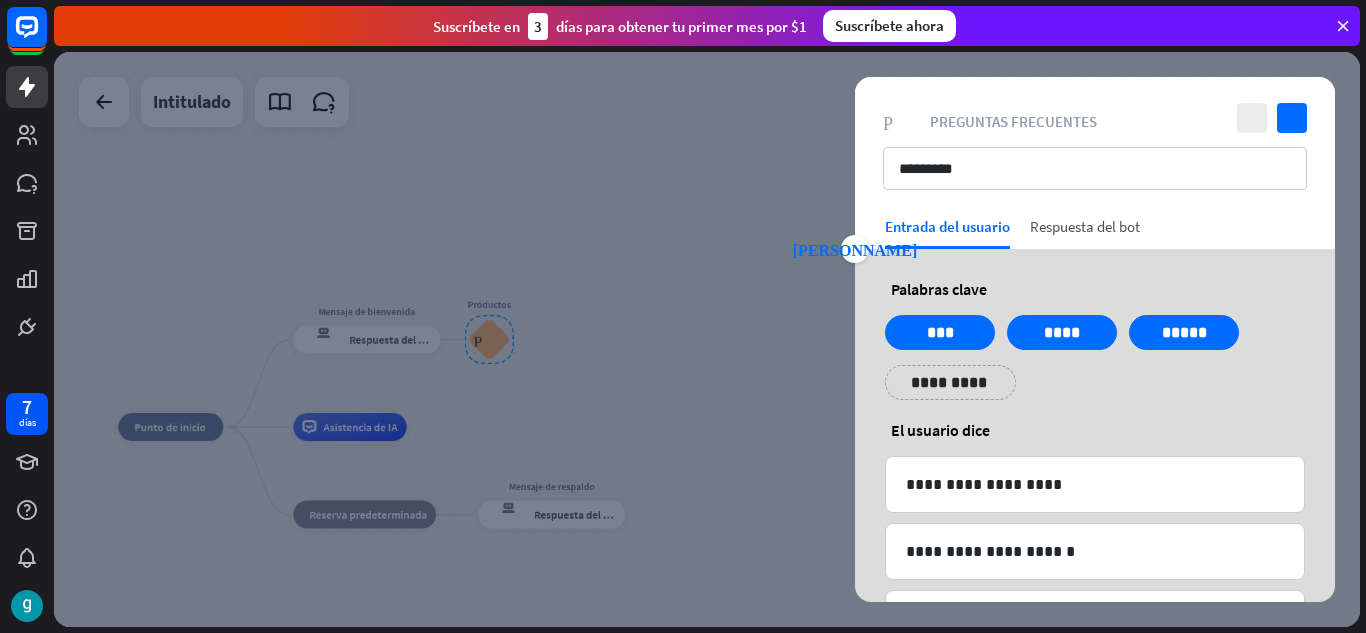 click on "Respuesta del bot" at bounding box center [1085, 233] 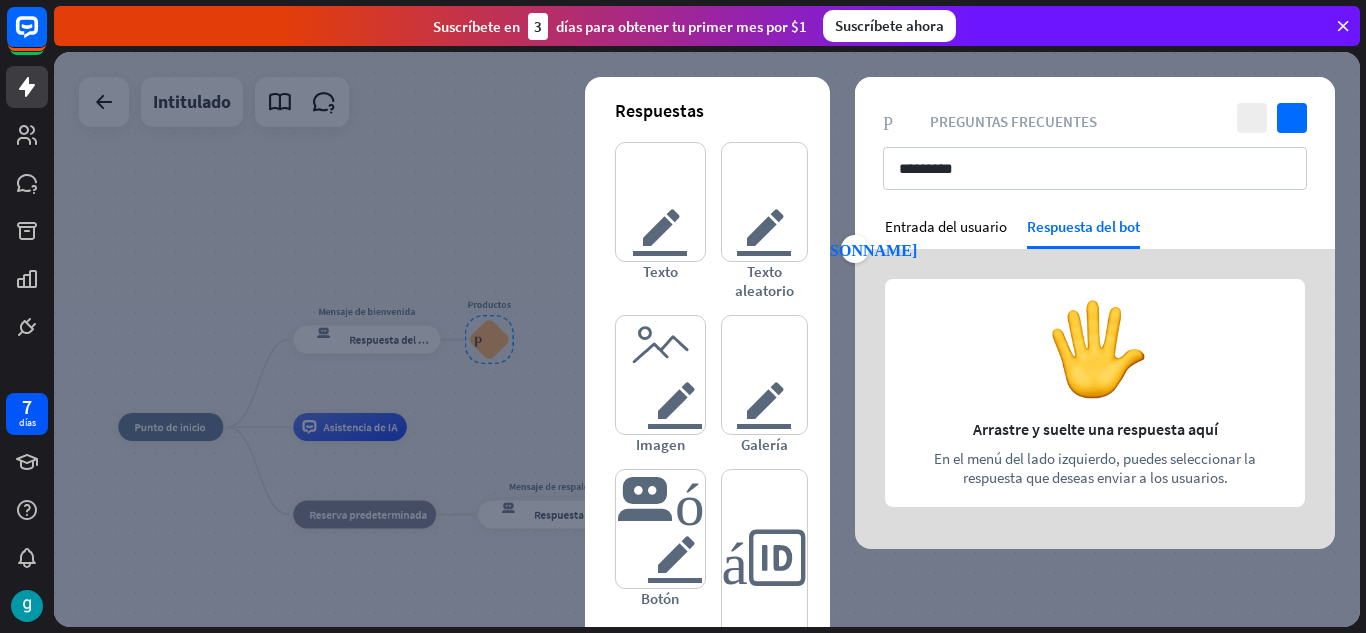 click at bounding box center [1095, 399] 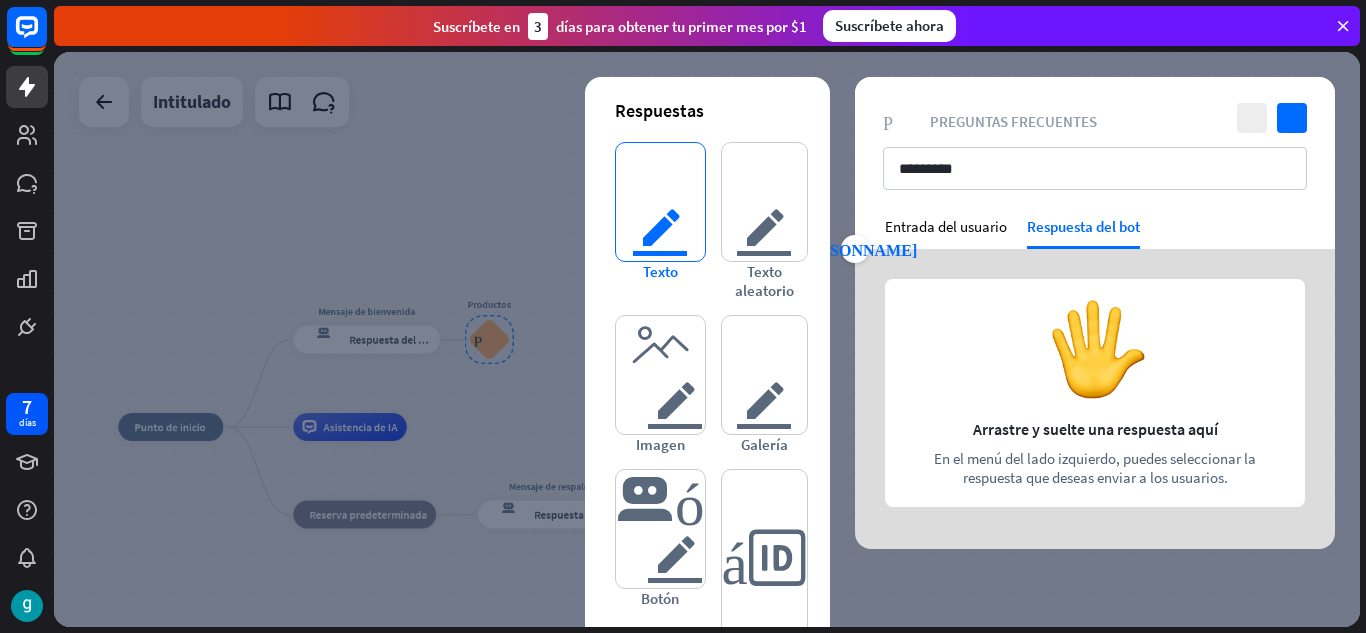 click on "texto del editor" at bounding box center [660, 202] 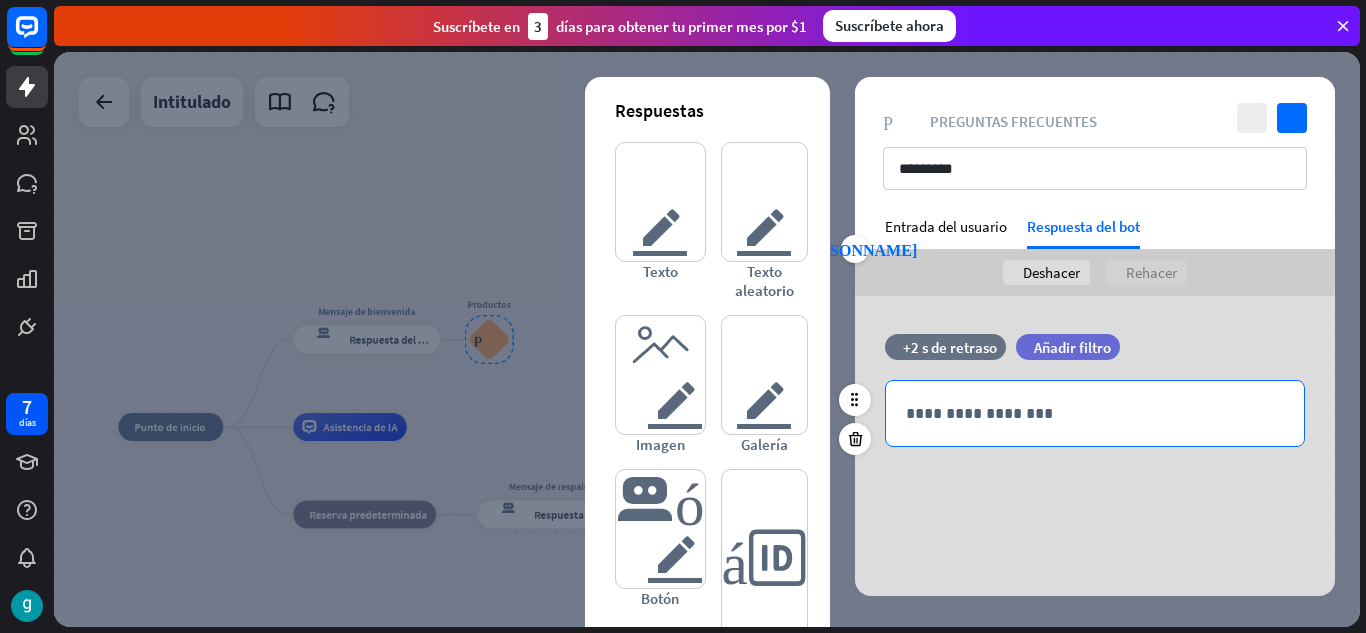 click on "**********" at bounding box center [1095, 413] 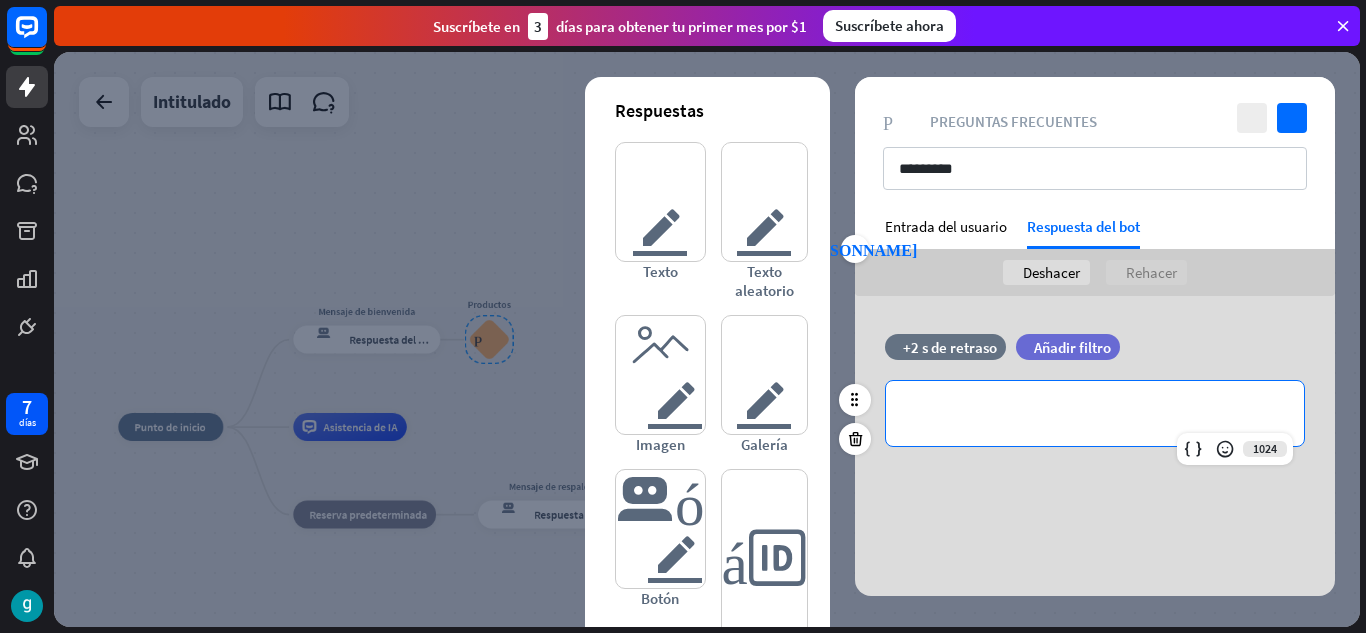 click on "**********" at bounding box center [1095, 413] 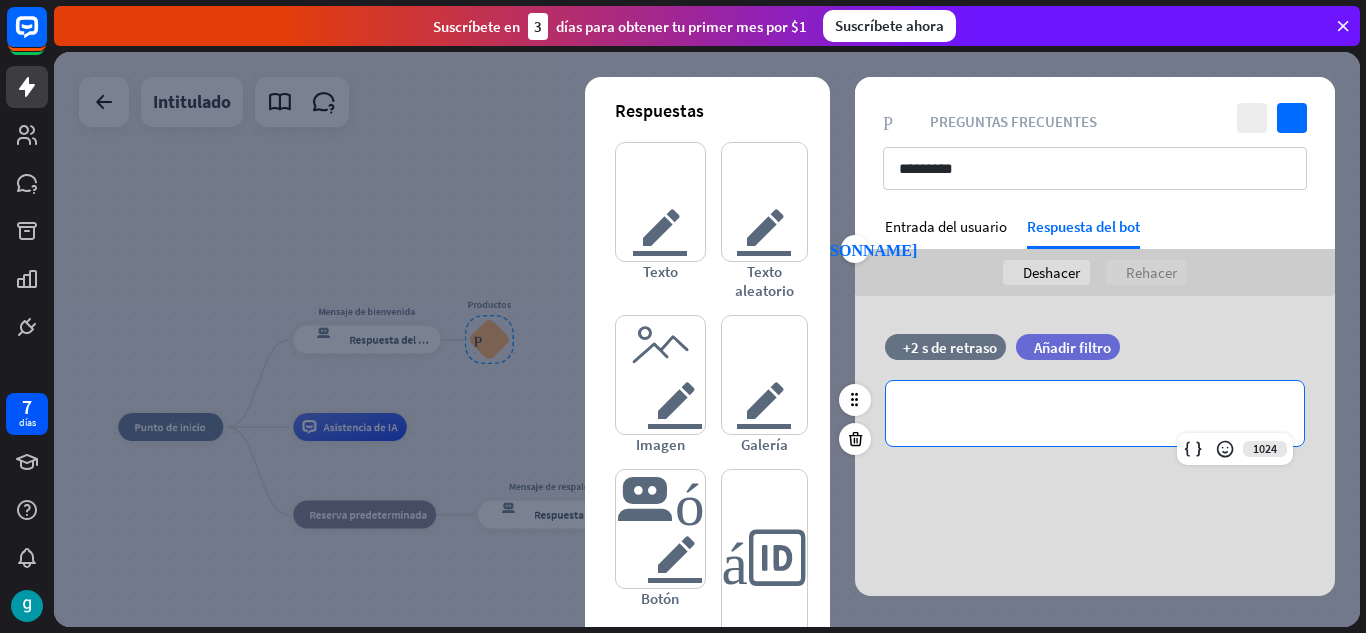 type 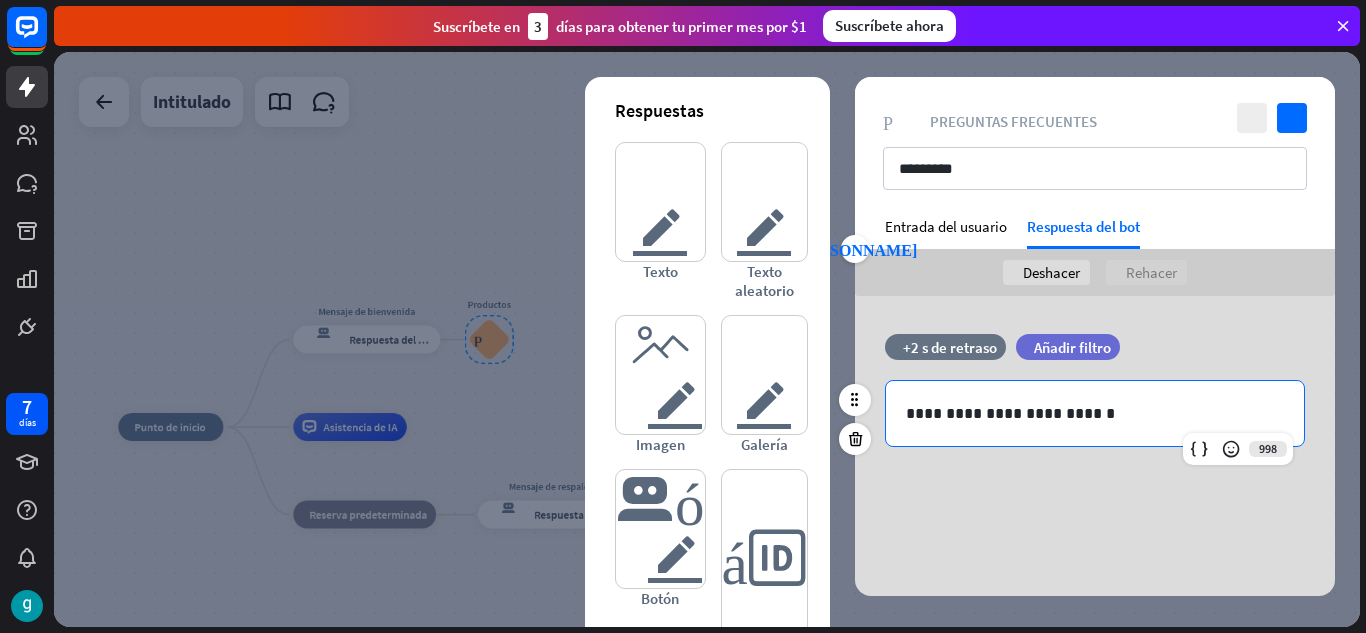 click on "**********" at bounding box center (1095, 413) 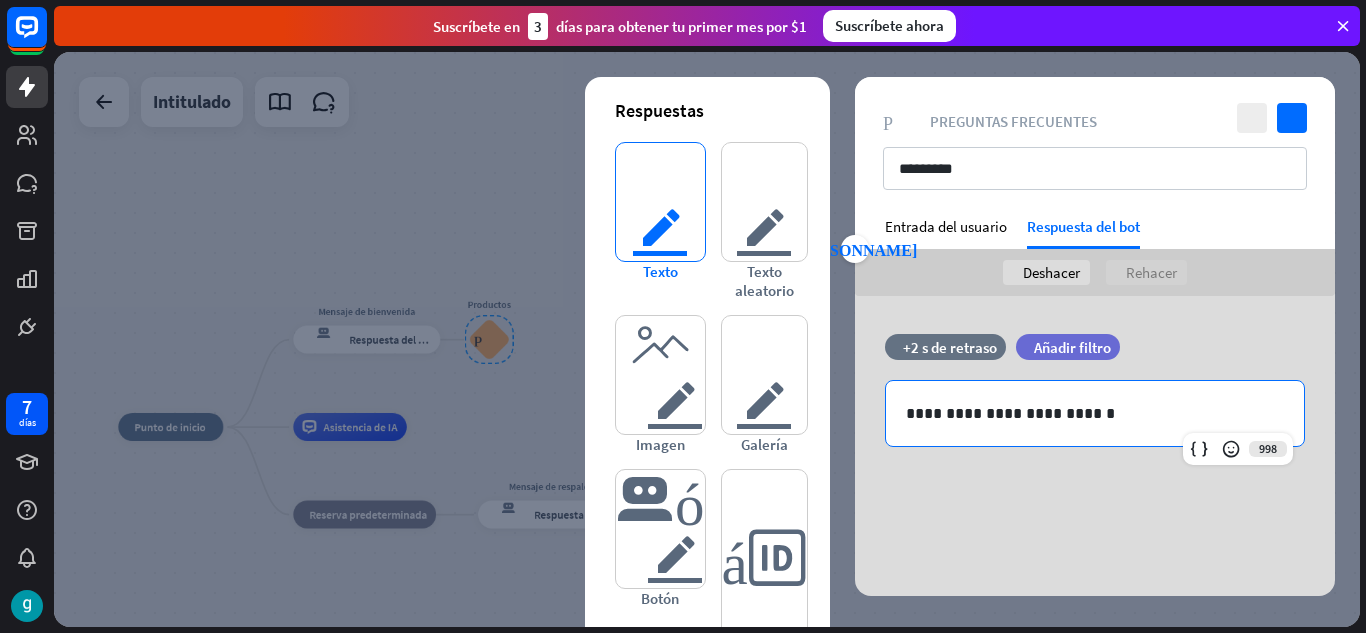 click on "texto del editor" at bounding box center [660, 202] 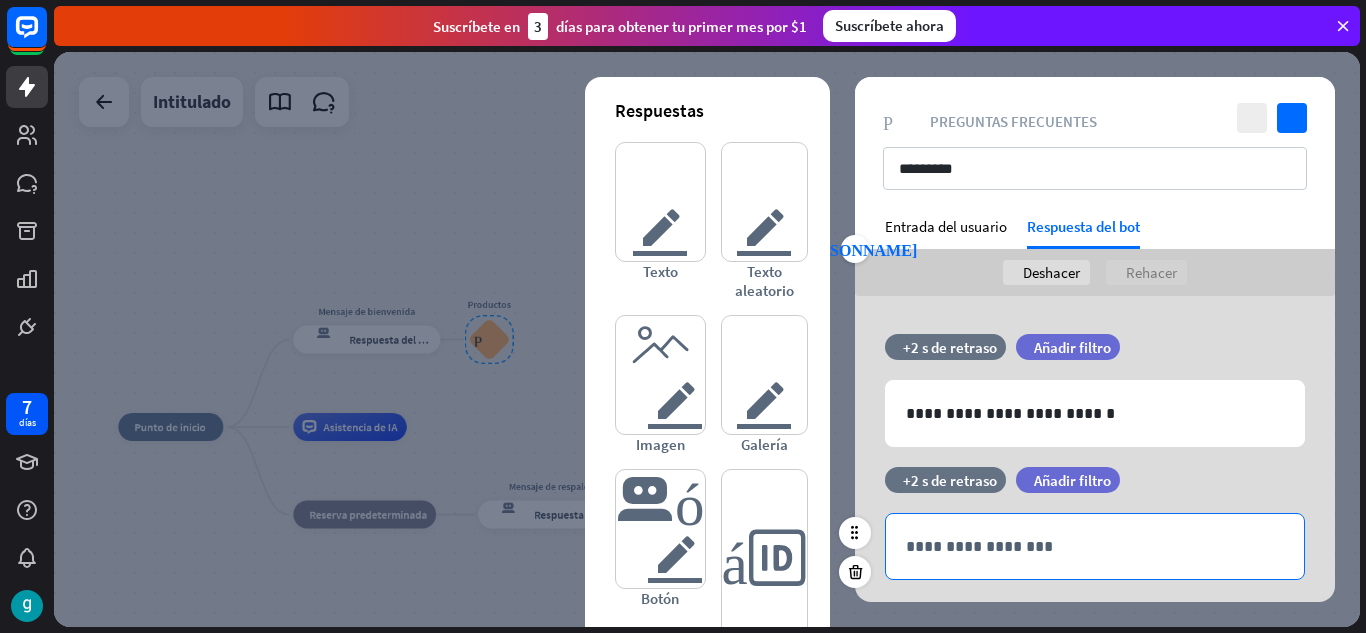 click on "**********" at bounding box center (1095, 546) 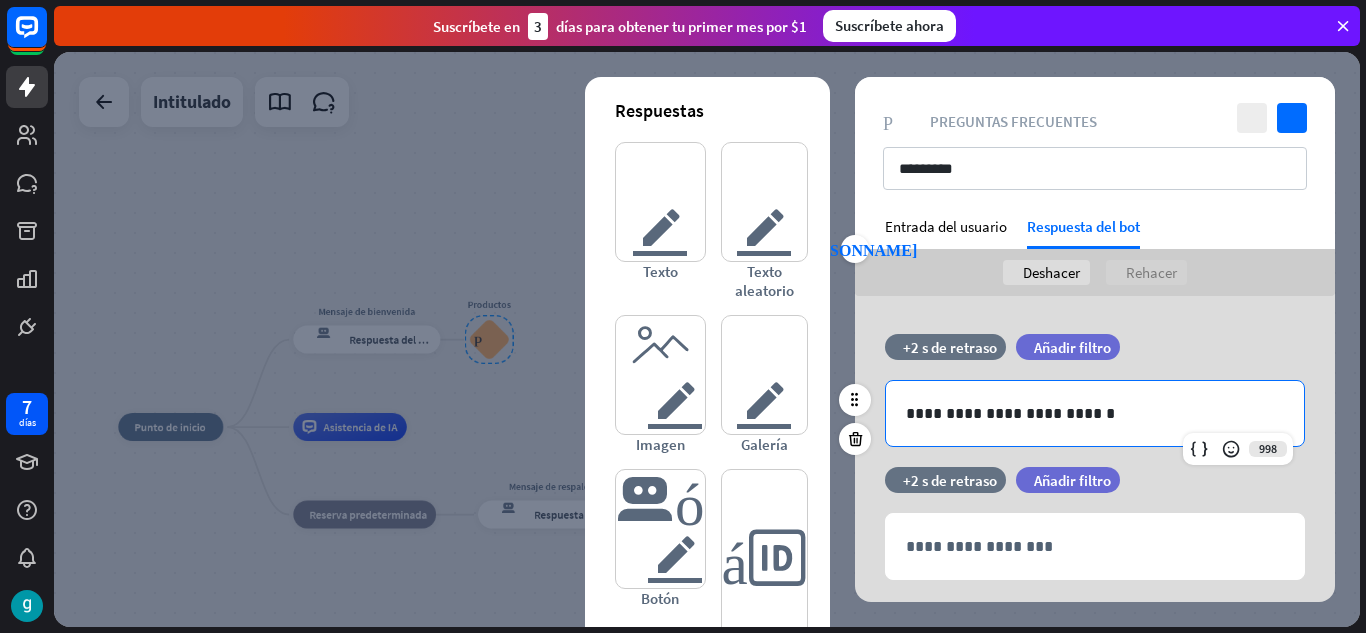 click on "**********" at bounding box center [1095, 413] 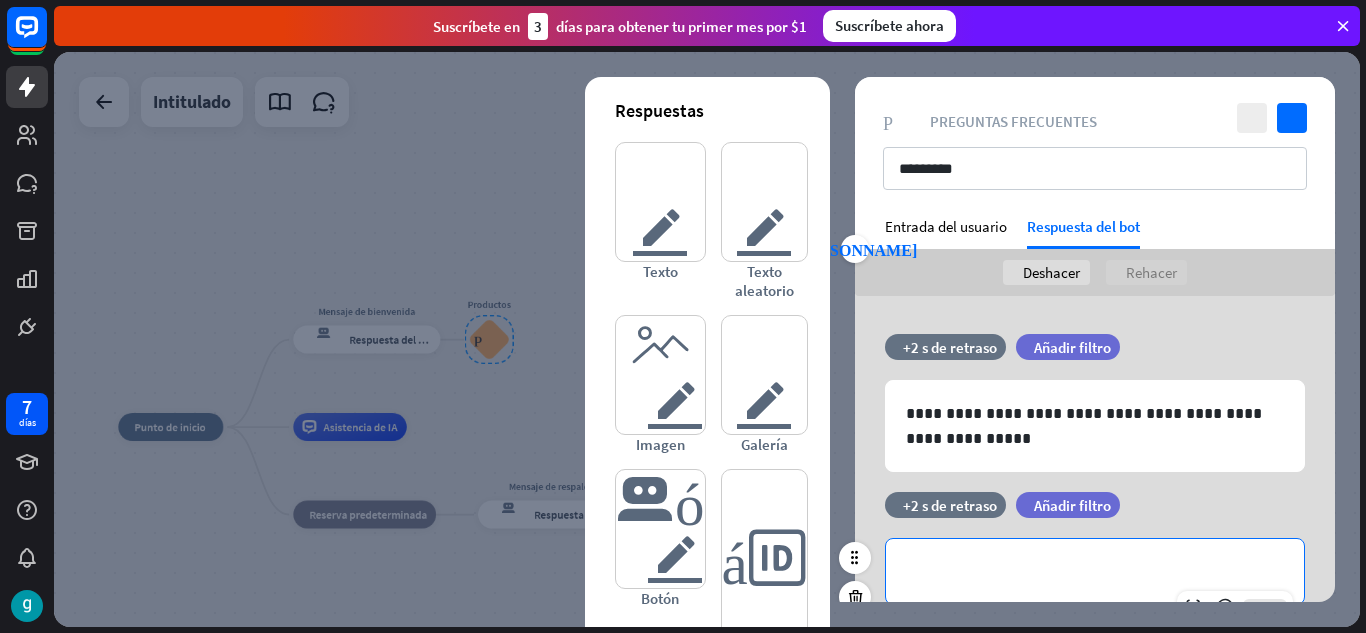 click on "**********" at bounding box center (1095, 571) 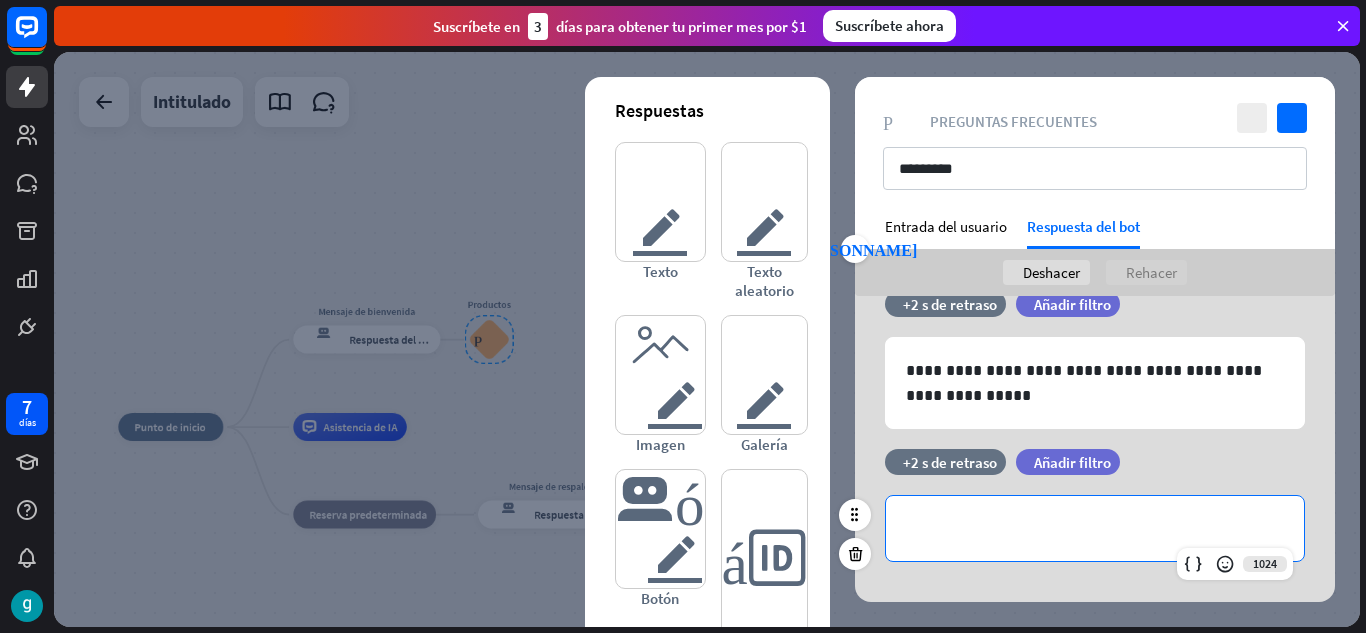 scroll, scrollTop: 73, scrollLeft: 0, axis: vertical 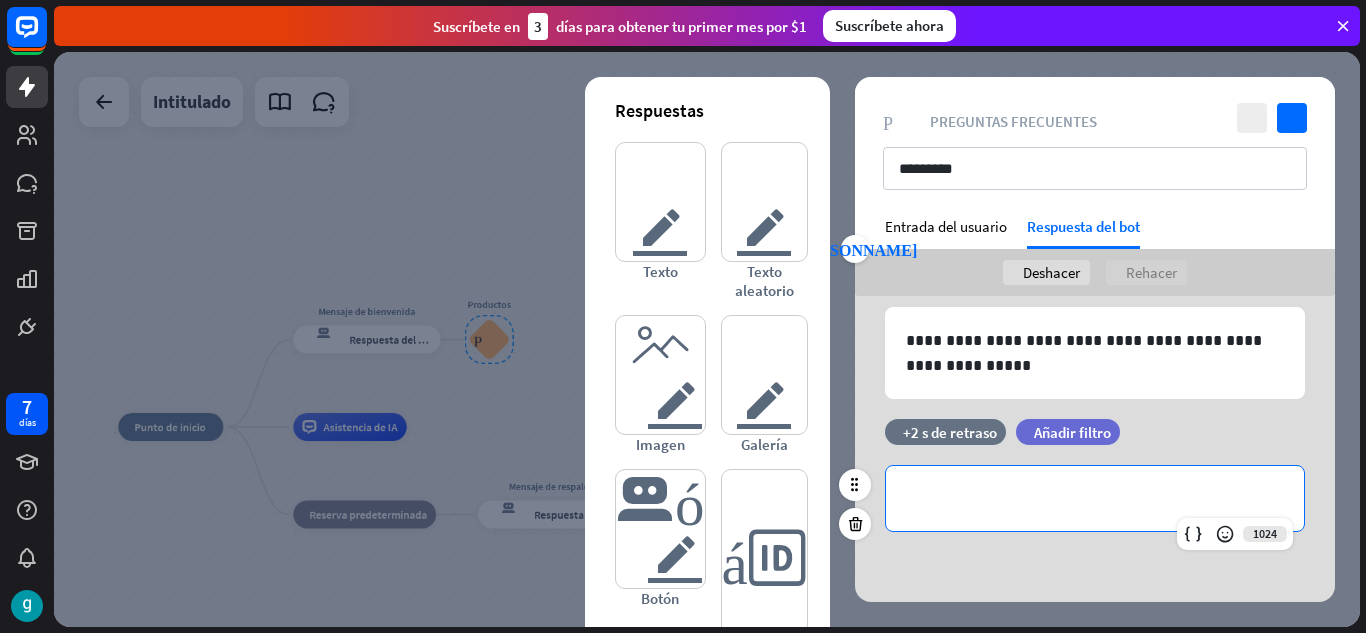 type 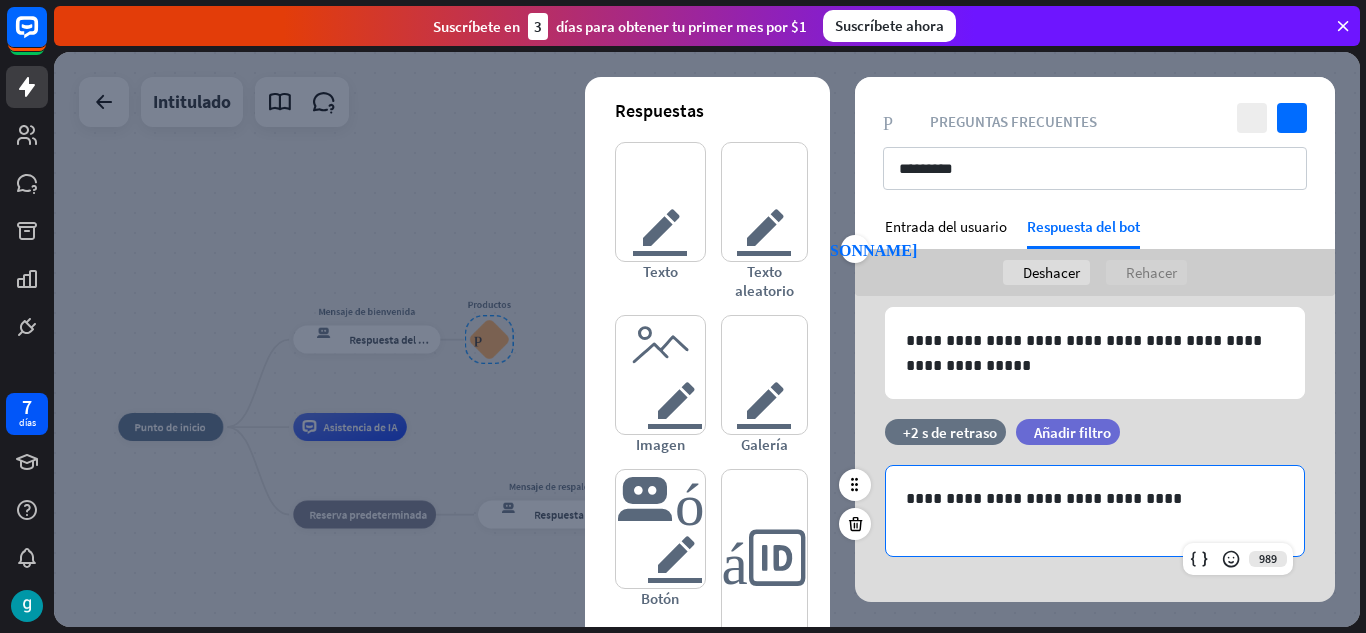 scroll, scrollTop: 98, scrollLeft: 0, axis: vertical 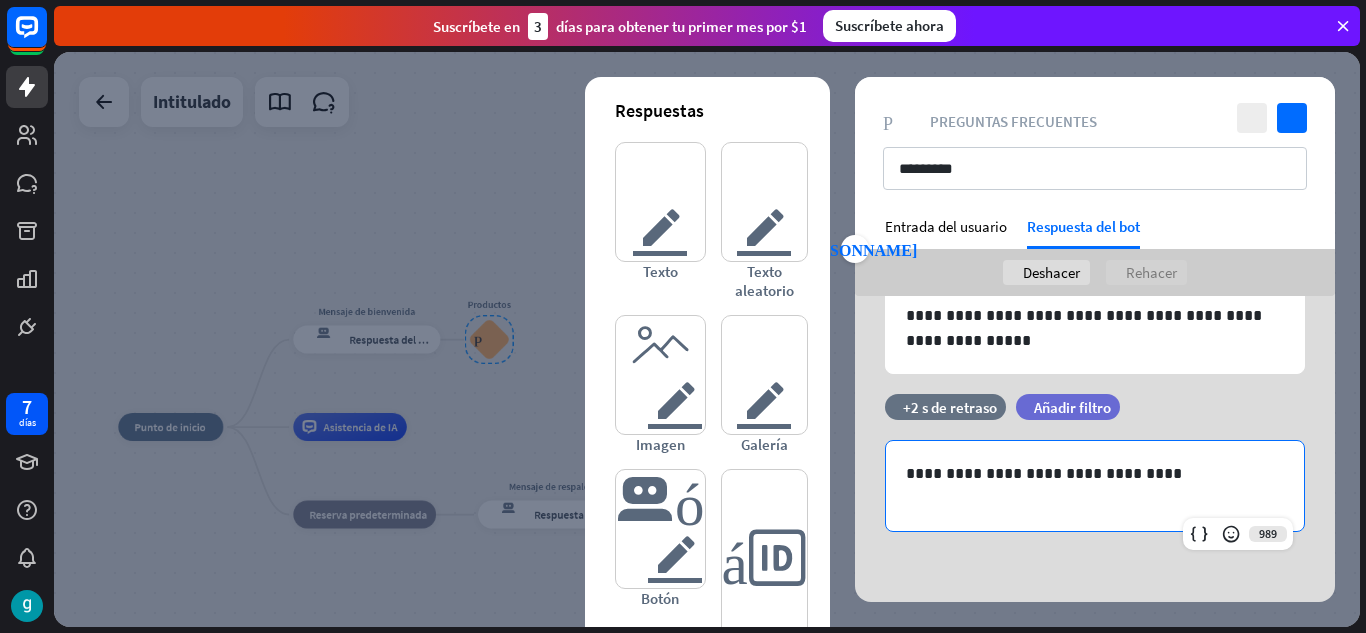 click on "**********" at bounding box center [1095, 400] 